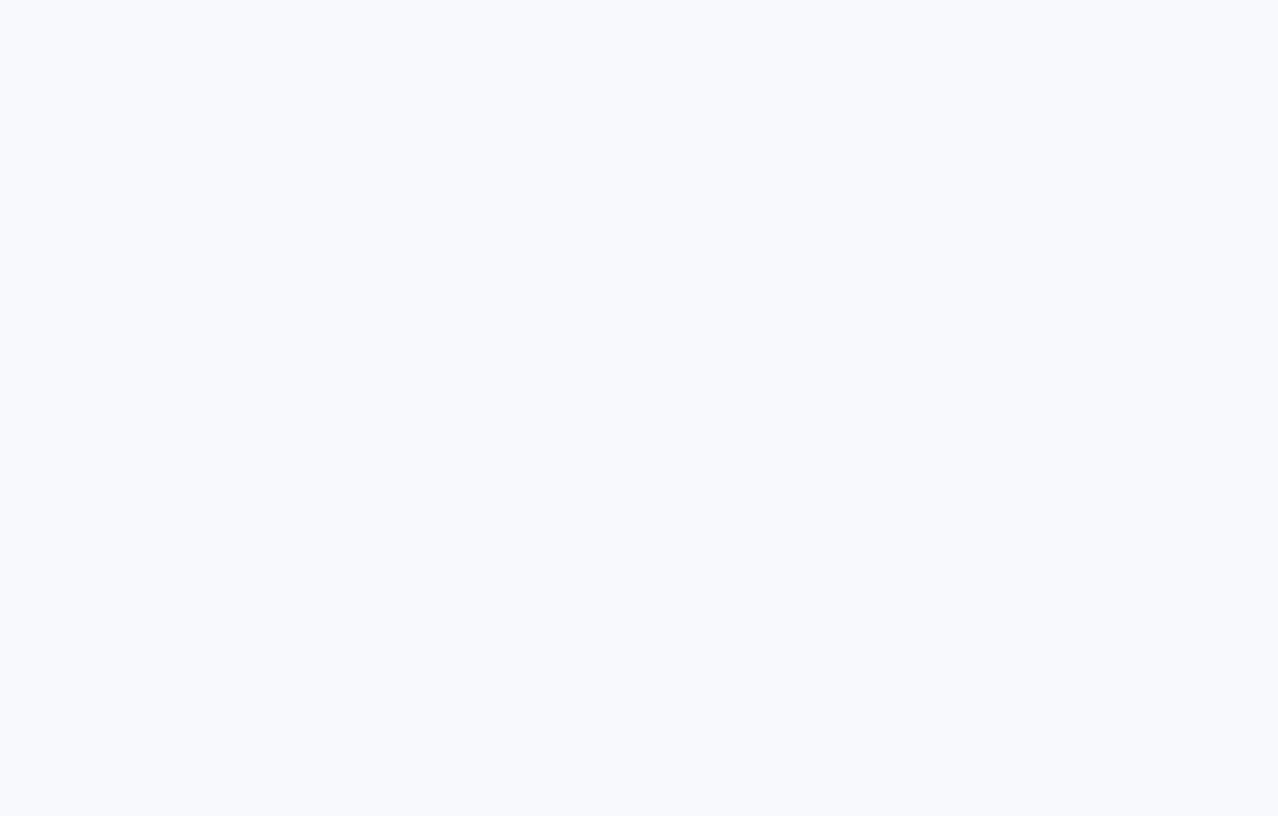 scroll, scrollTop: 0, scrollLeft: 0, axis: both 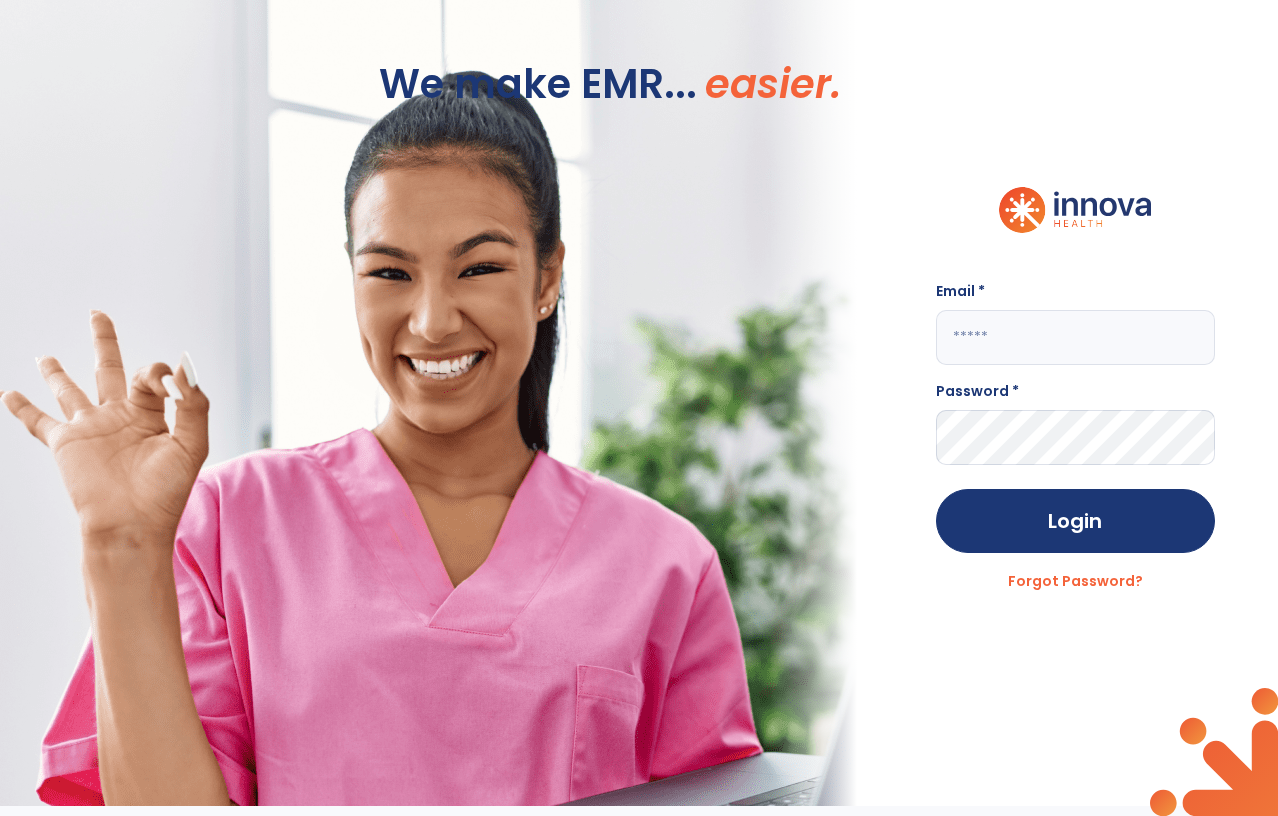 type on "**********" 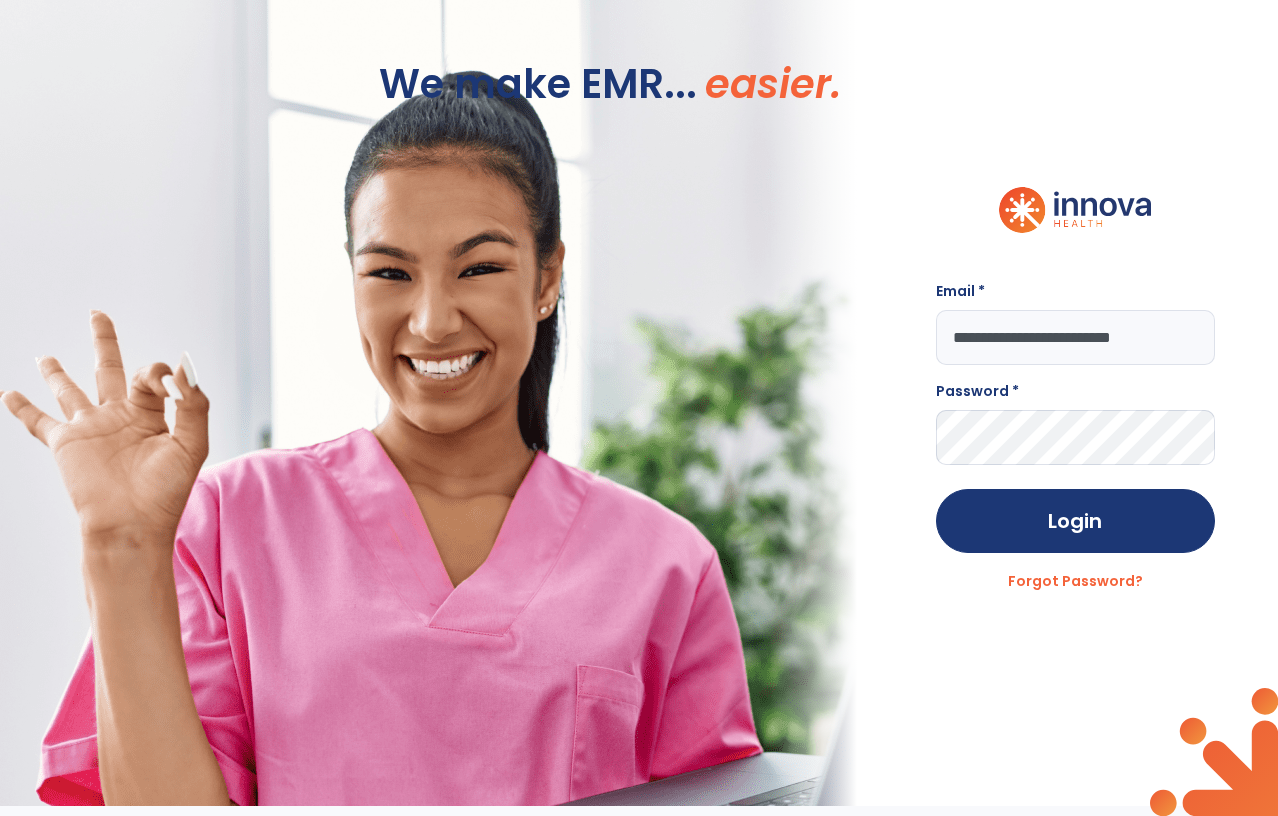click on "Login" 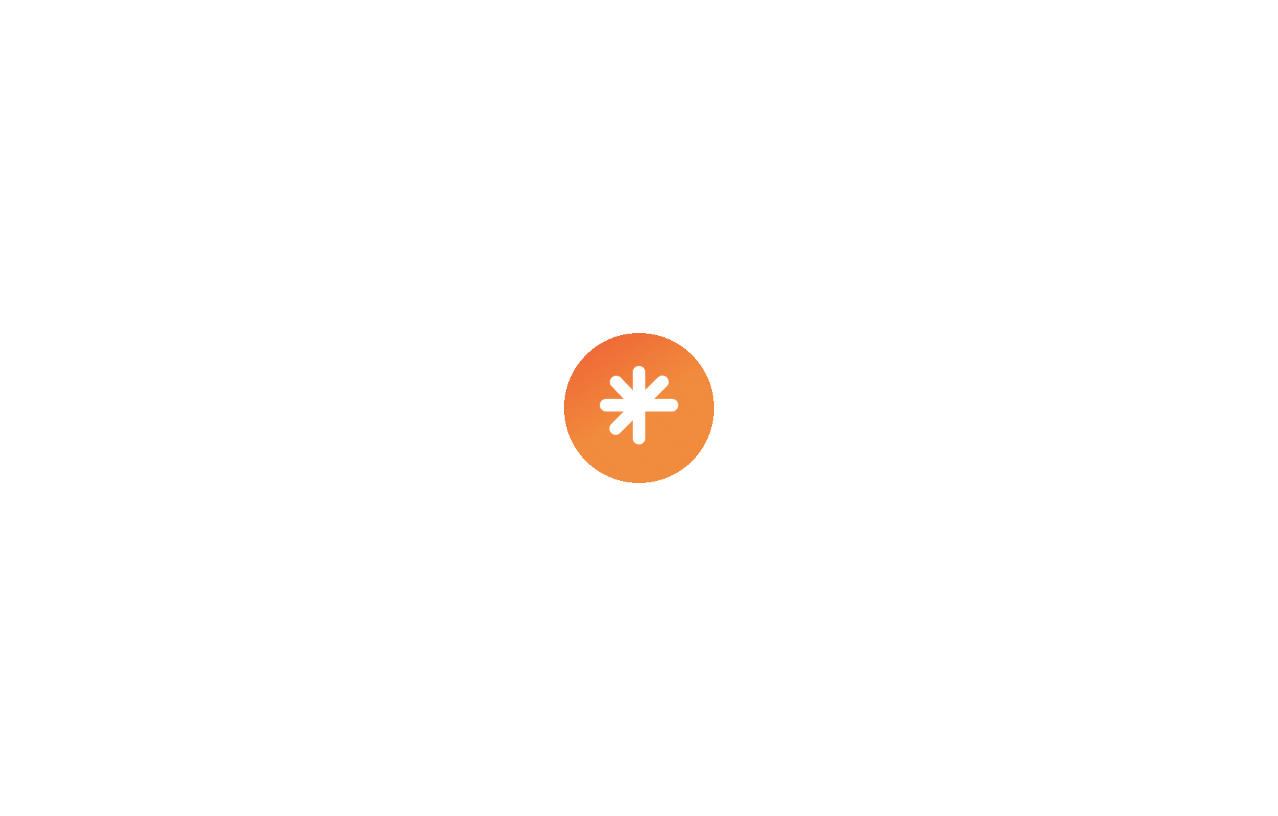scroll, scrollTop: 0, scrollLeft: 0, axis: both 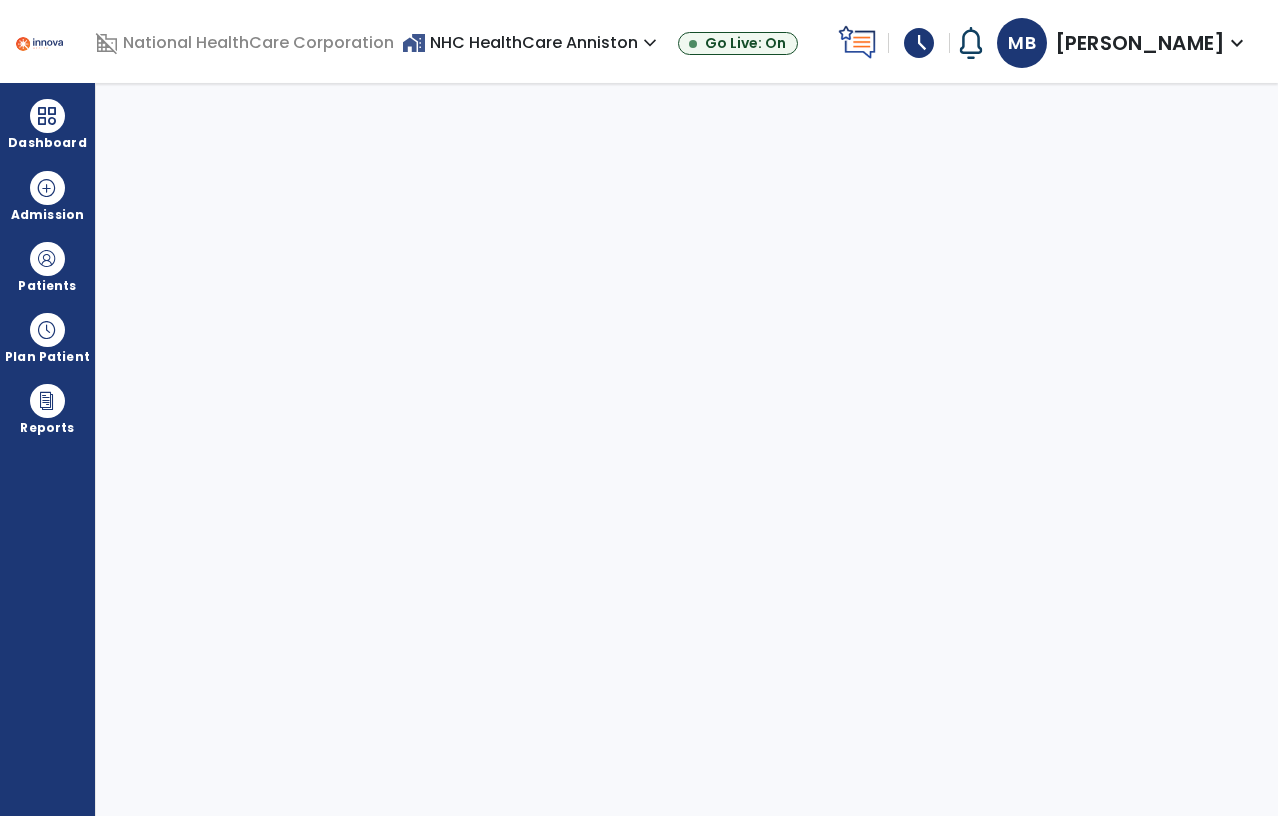 select on "****" 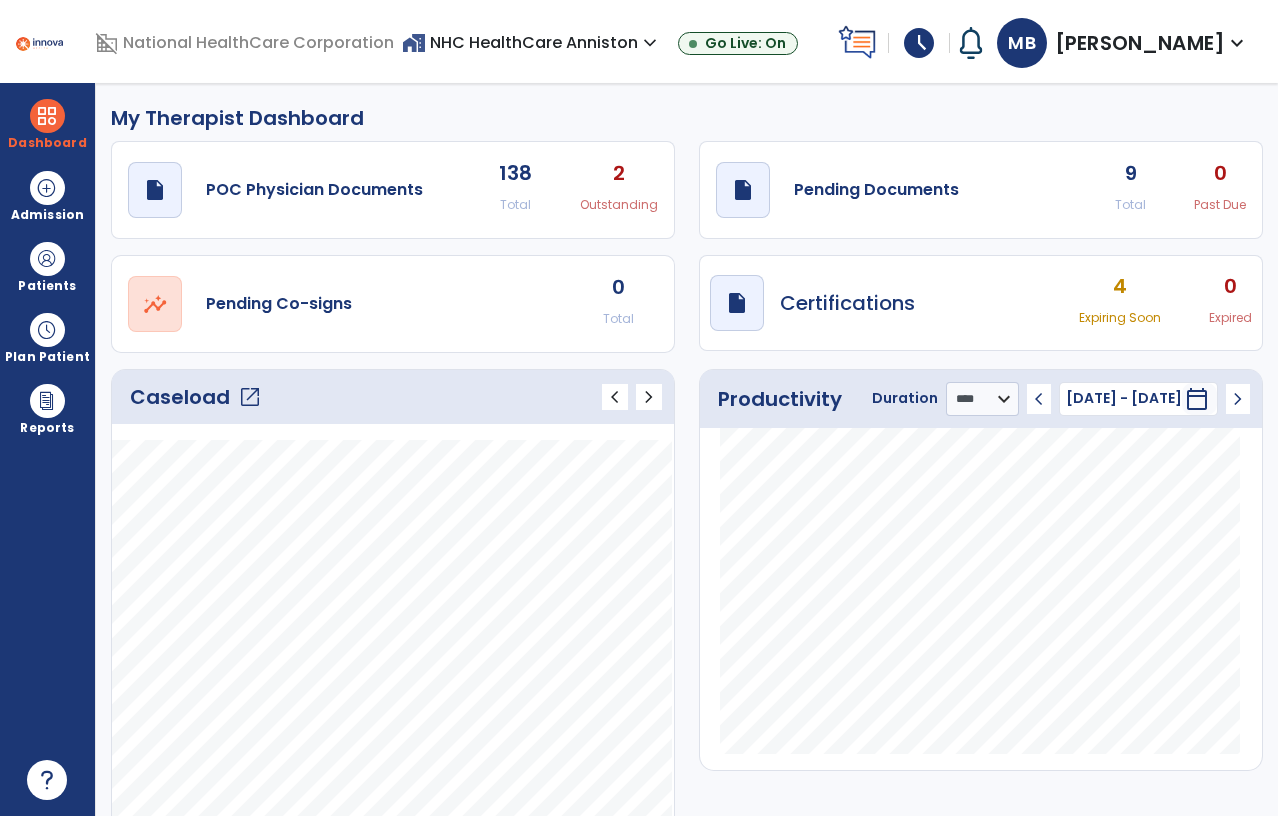 click on "Caseload   open_in_new" 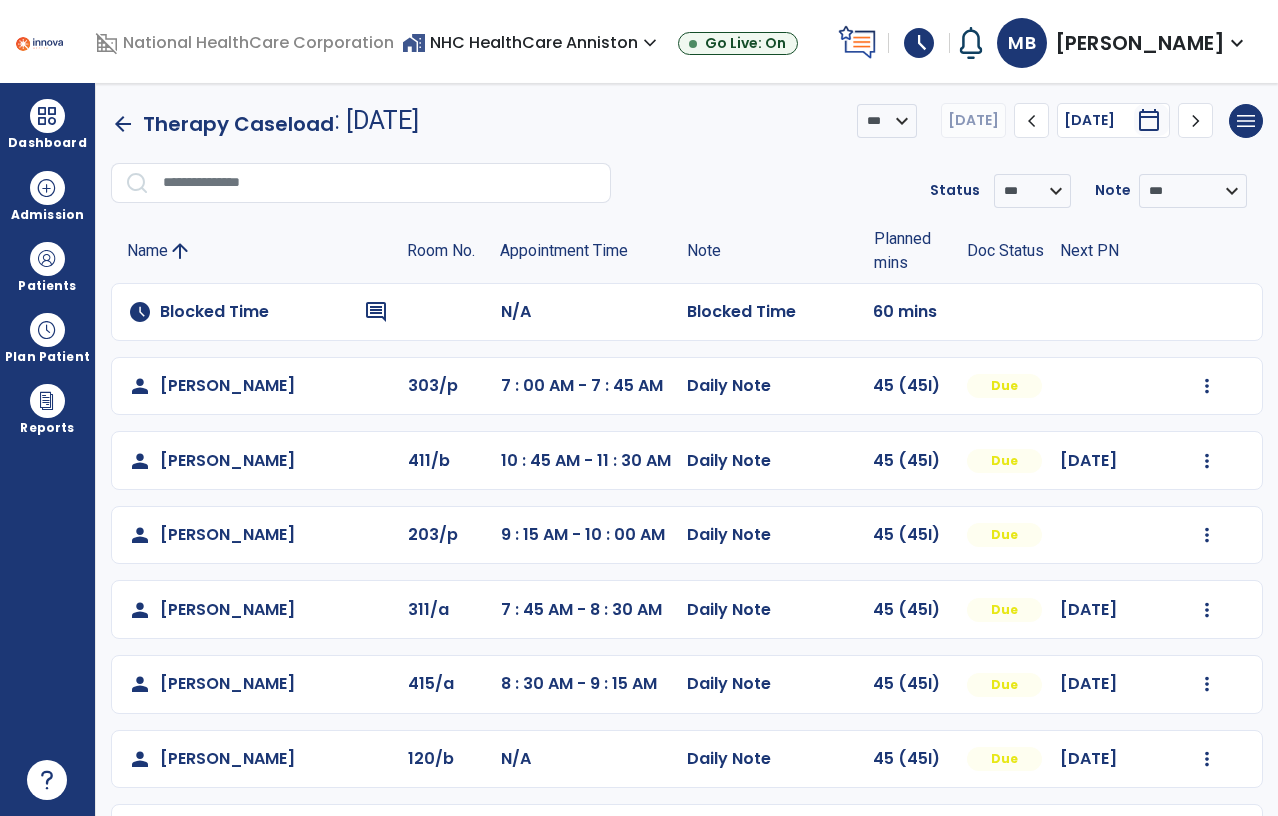 scroll, scrollTop: 0, scrollLeft: 0, axis: both 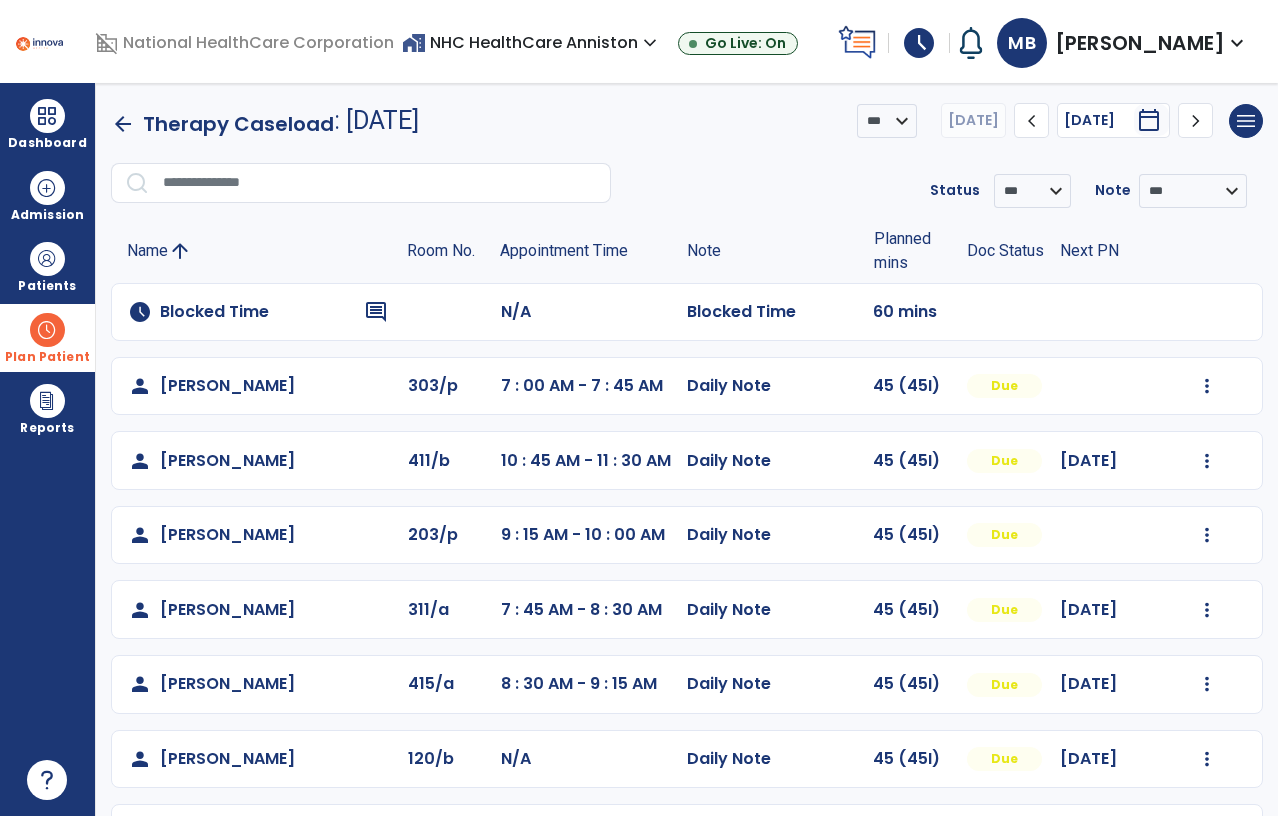 click at bounding box center [47, 330] 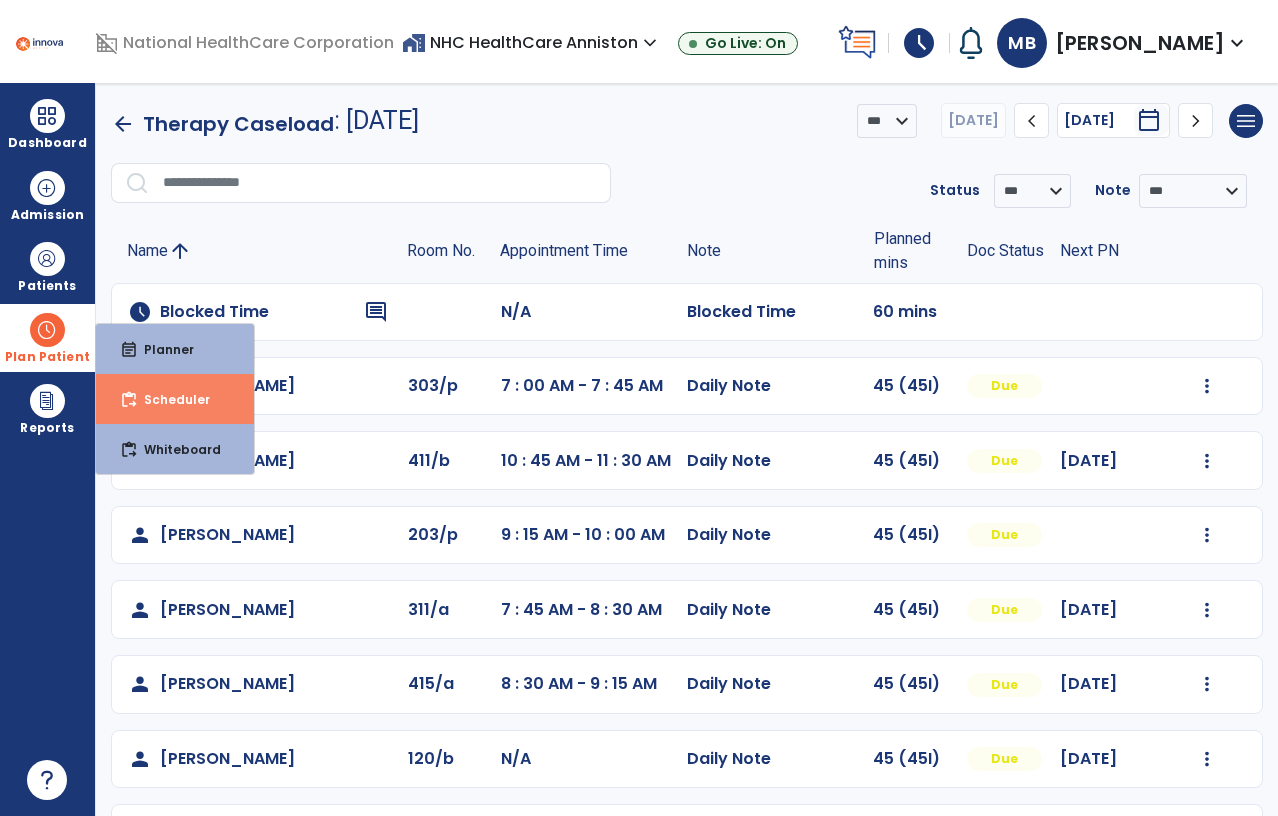 click on "content_paste_go  Scheduler" at bounding box center [175, 399] 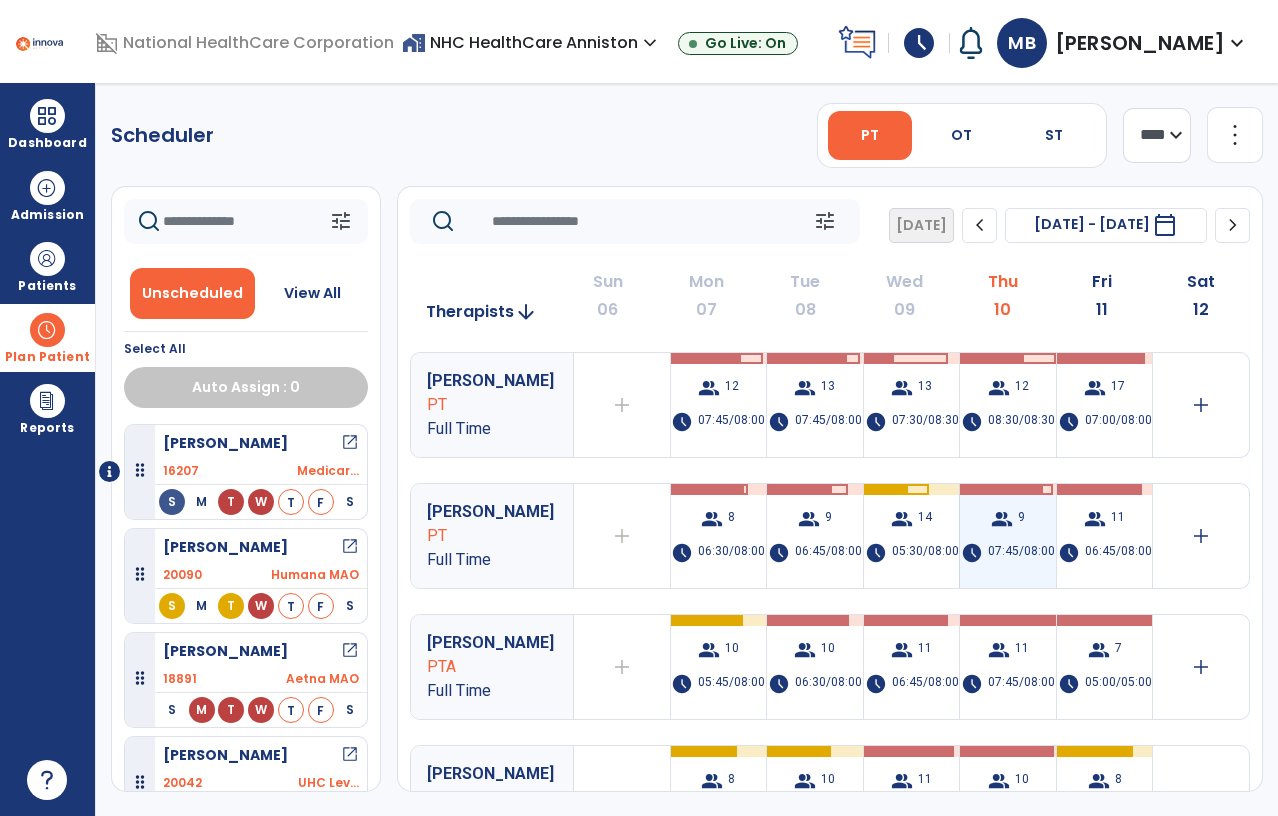click on "group  9  schedule  07:45/08:00" at bounding box center [1008, 536] 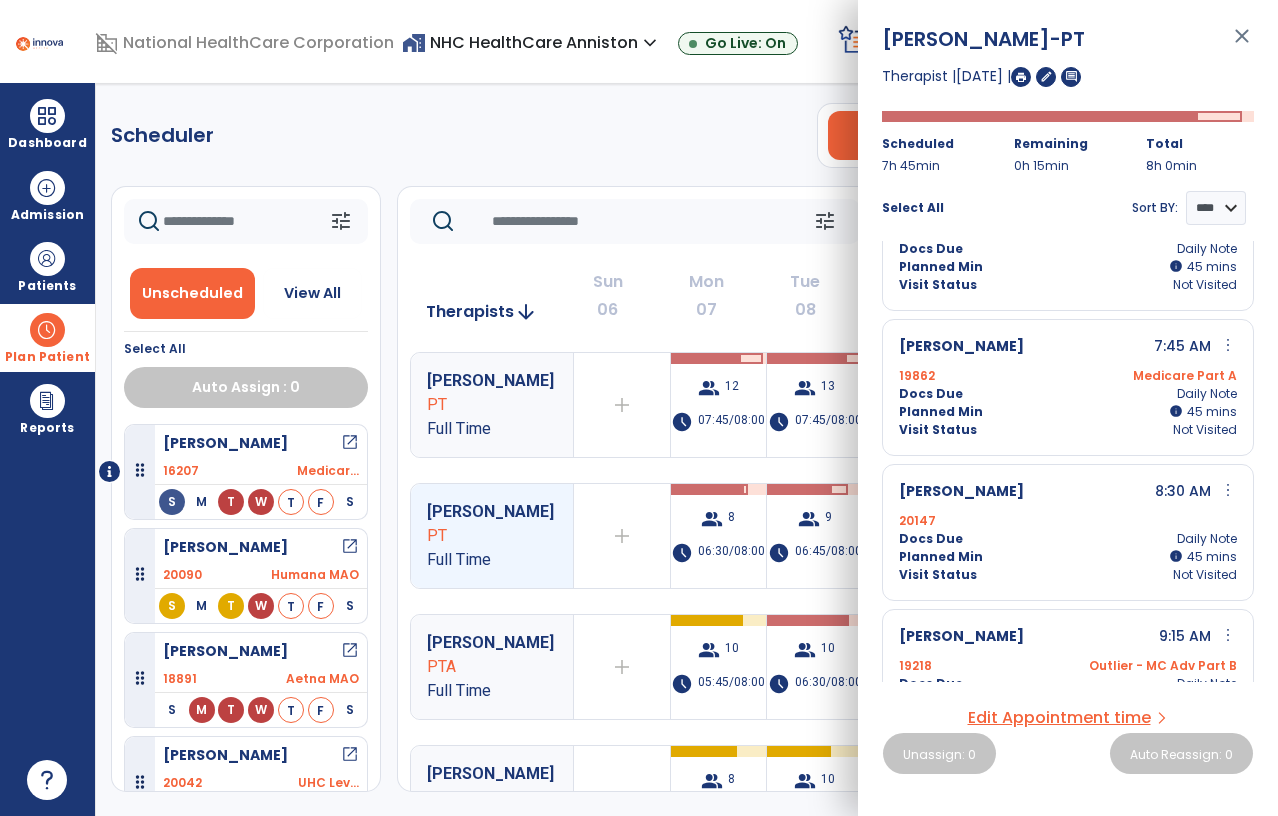 scroll, scrollTop: 76, scrollLeft: 0, axis: vertical 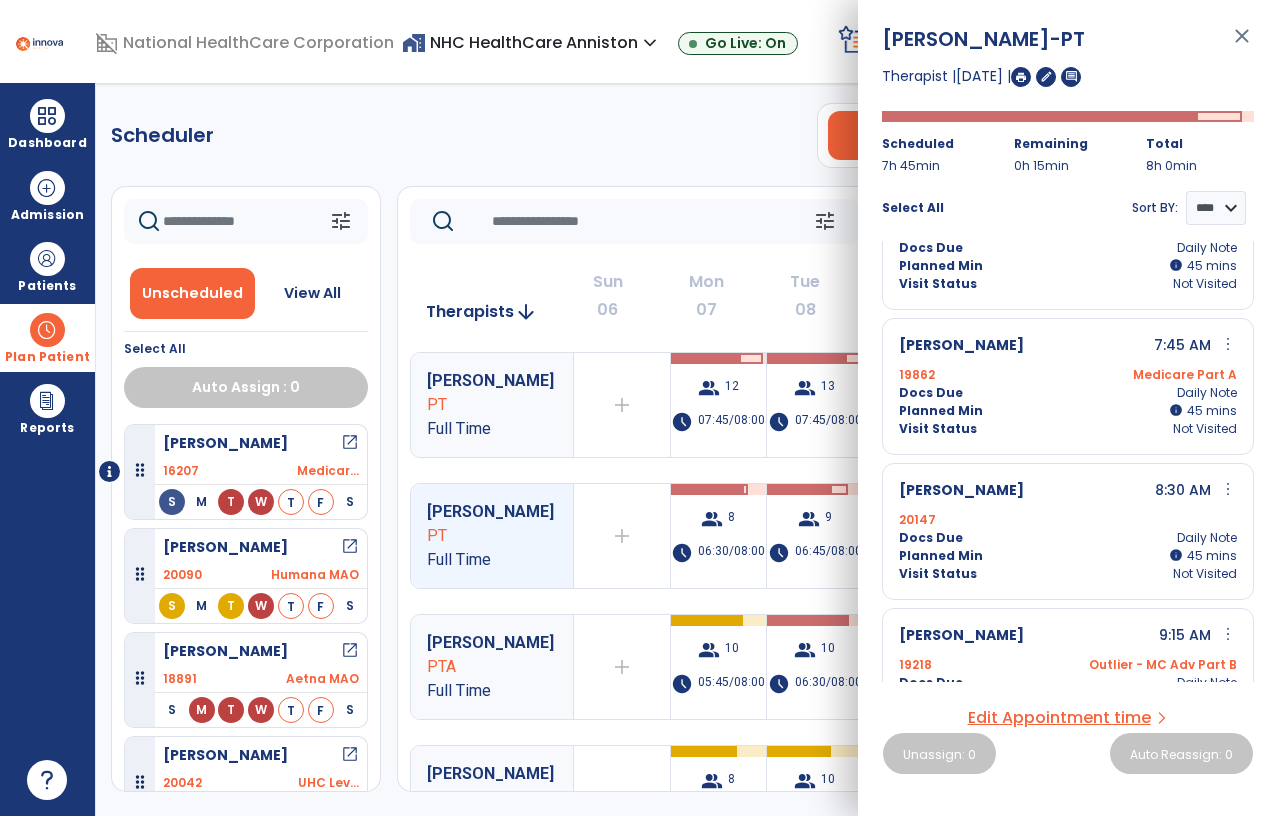click on "Edit Appointment time" at bounding box center [1059, 718] 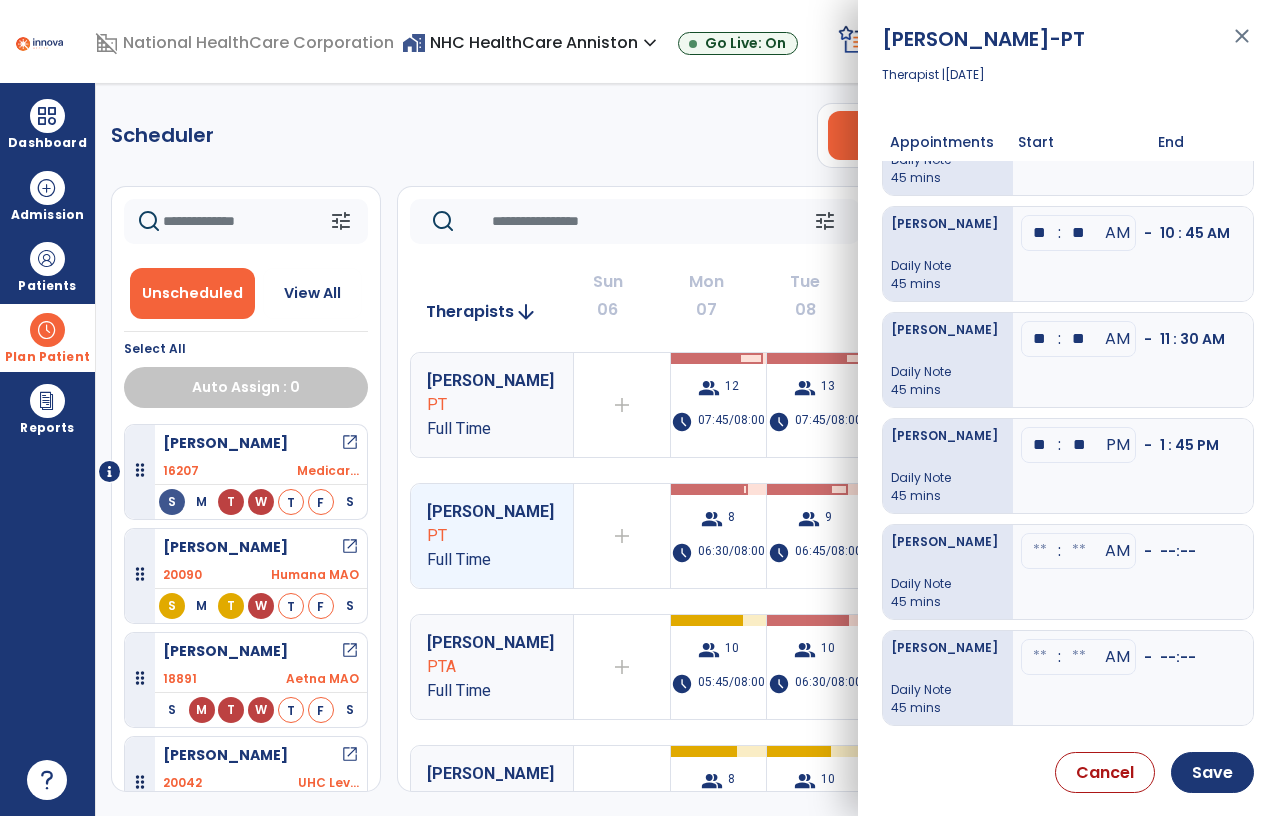 scroll, scrollTop: 397, scrollLeft: 0, axis: vertical 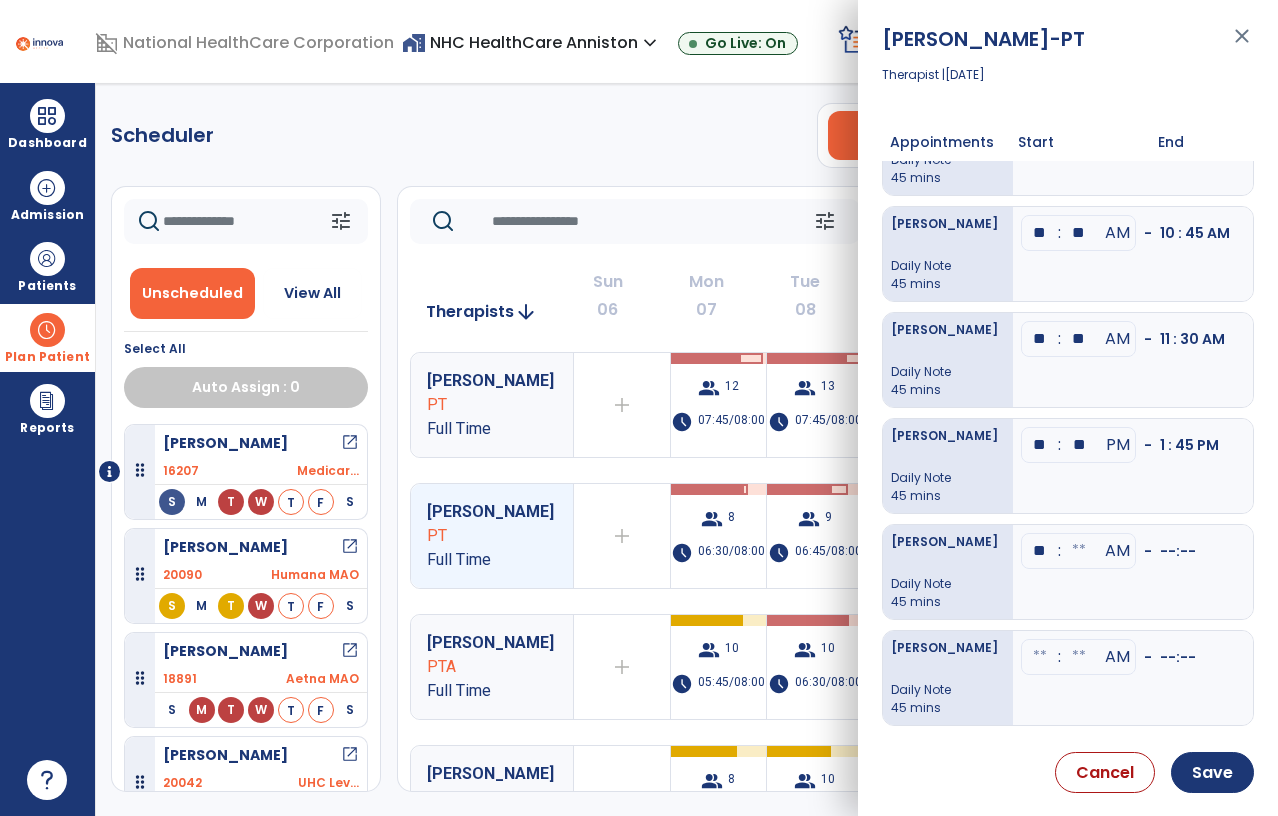 type on "**" 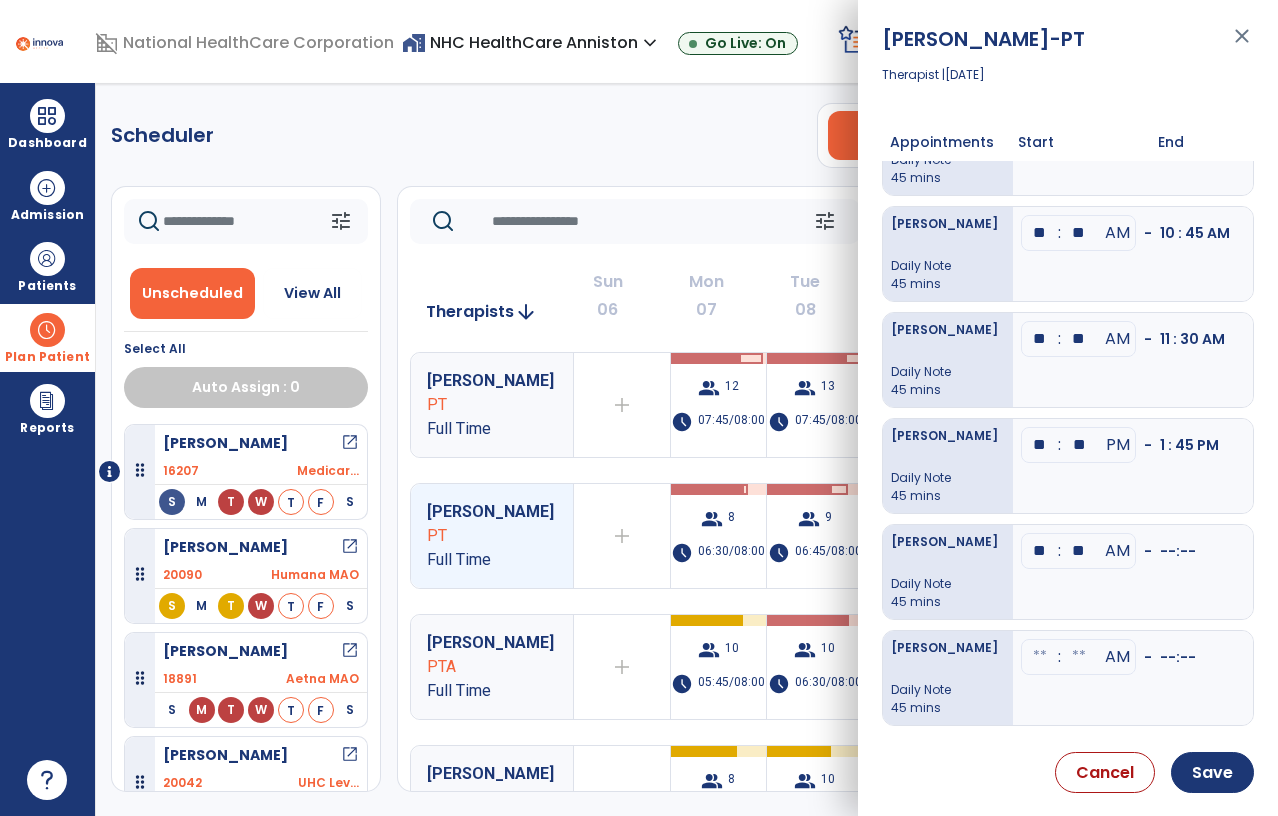 type on "**" 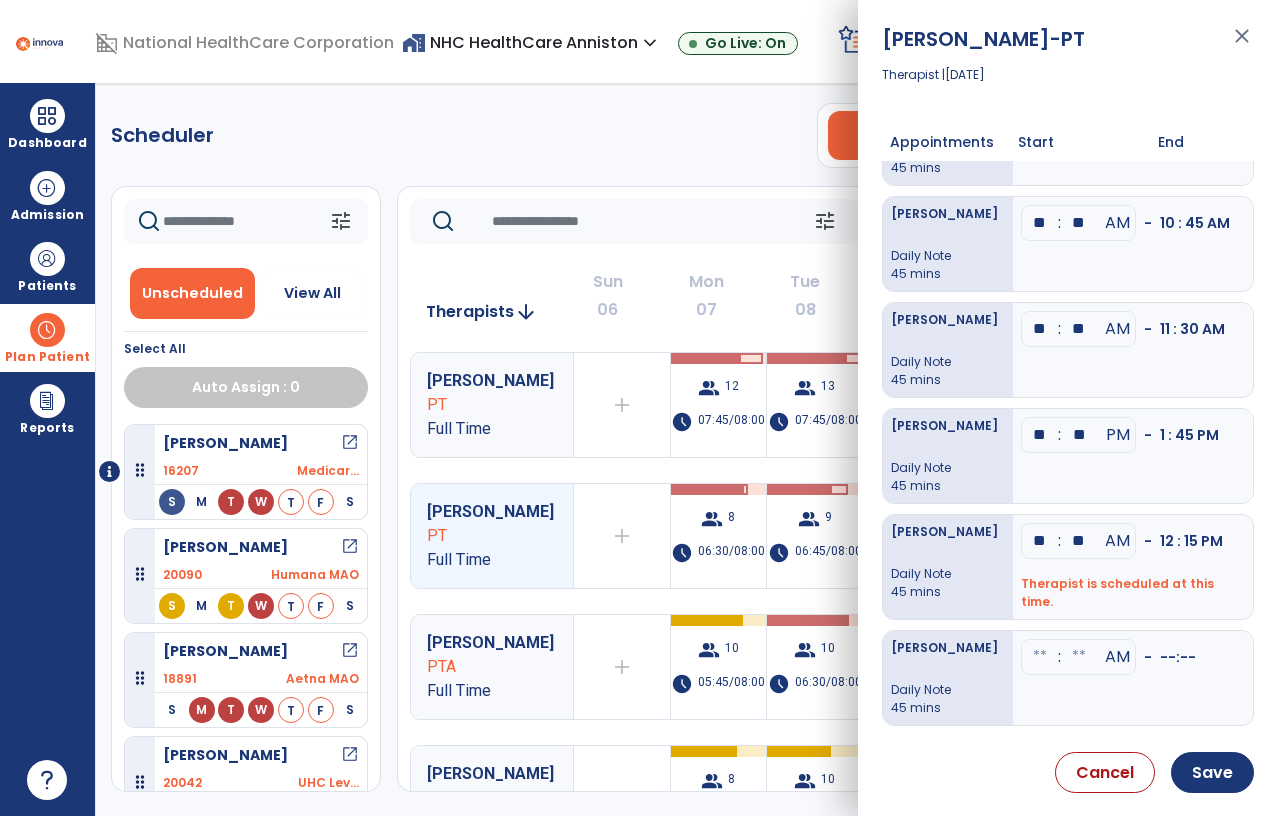 click on "** : ** AM - 12 : 15 PM  Therapist is scheduled at this time." at bounding box center [1133, 567] 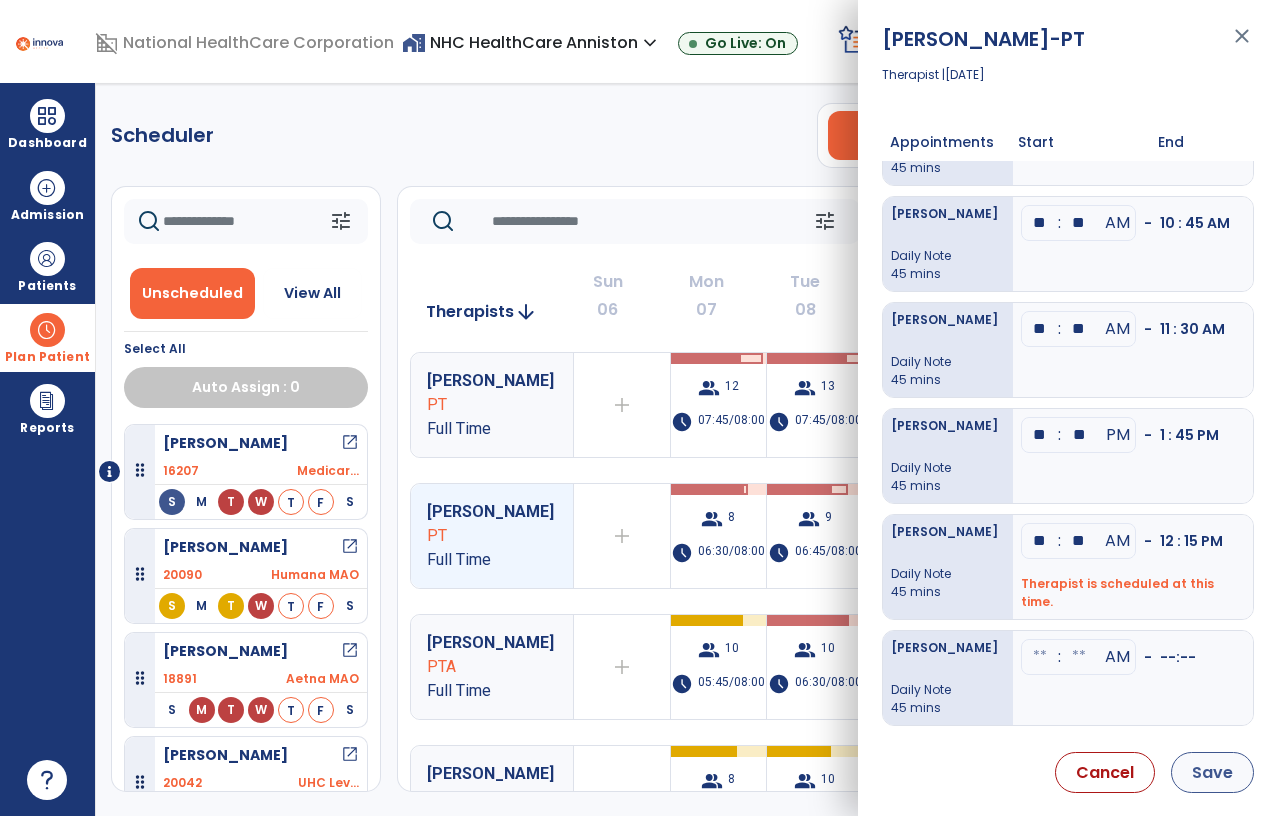 click on "Save" at bounding box center [1212, 772] 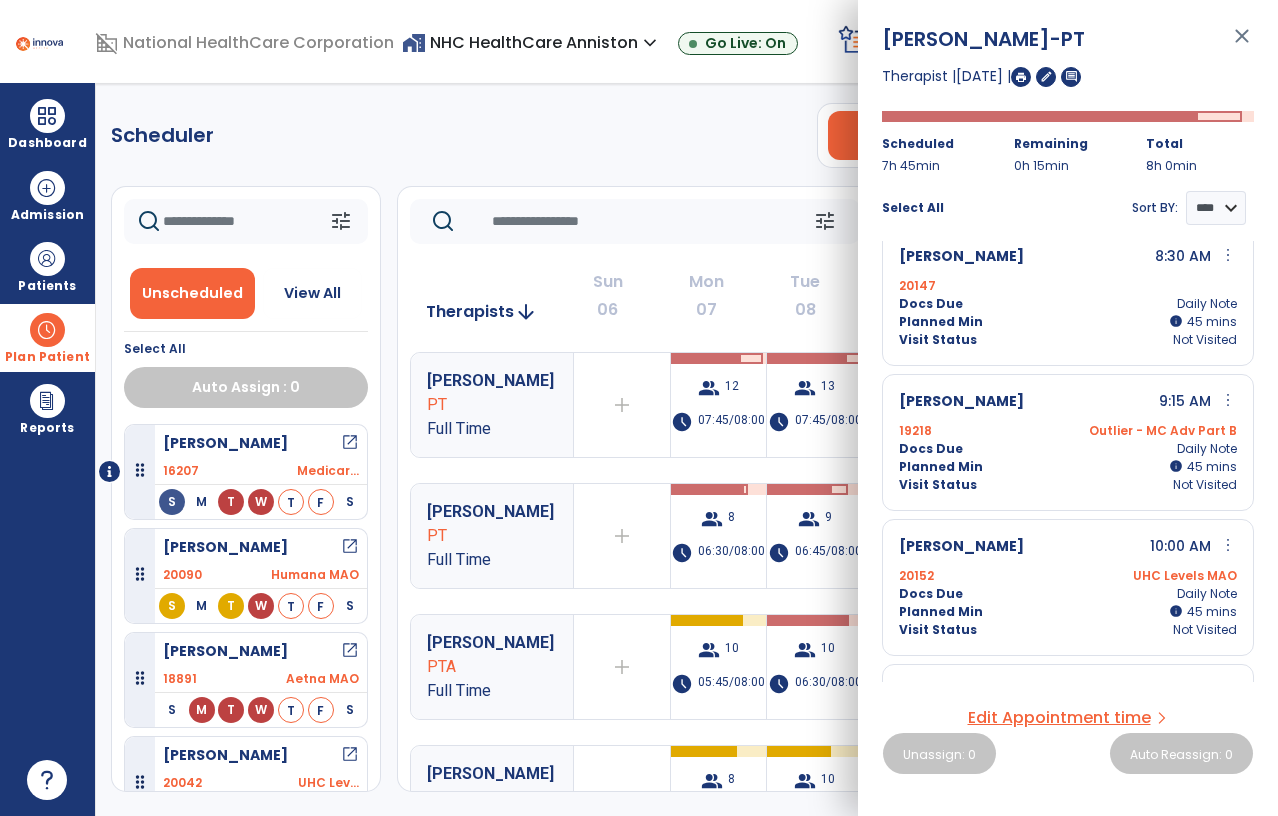 scroll, scrollTop: 261, scrollLeft: 0, axis: vertical 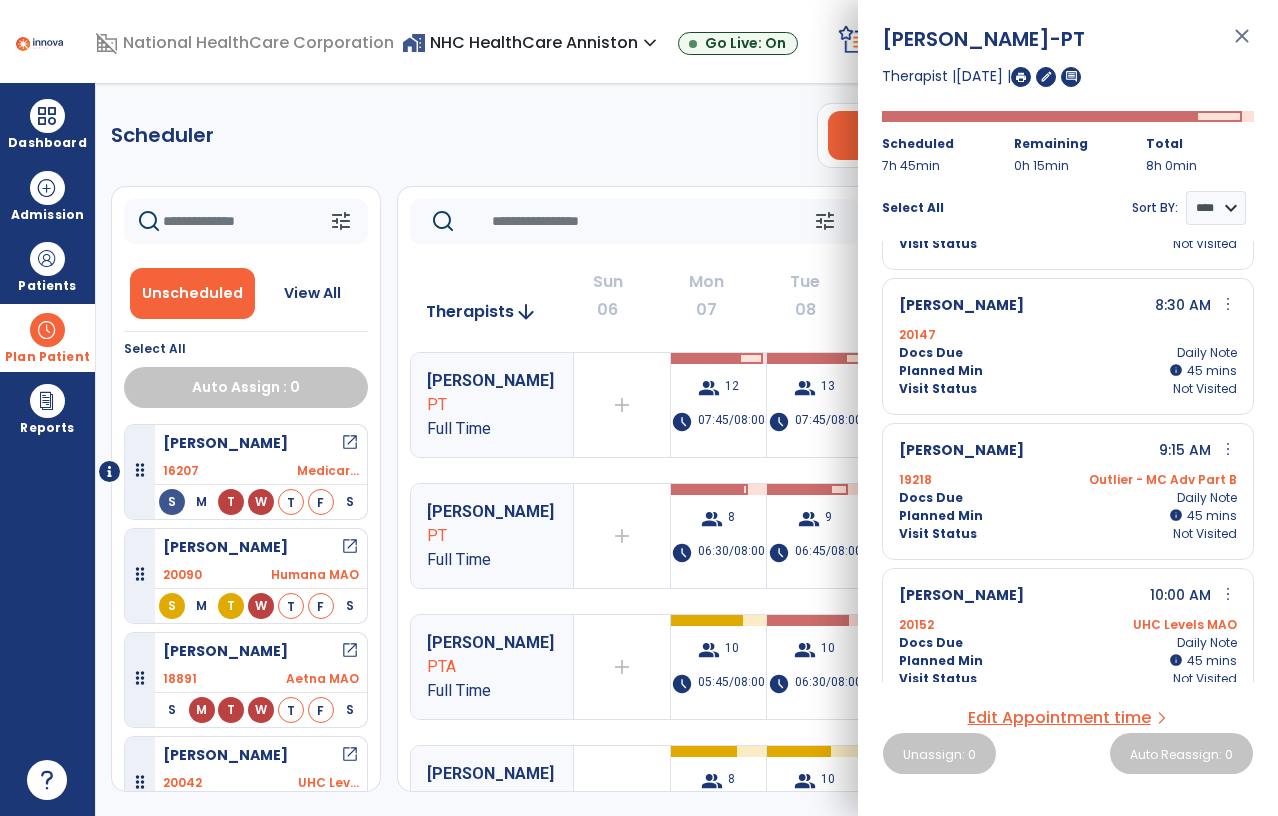 click on "Planned Min" at bounding box center (941, 516) 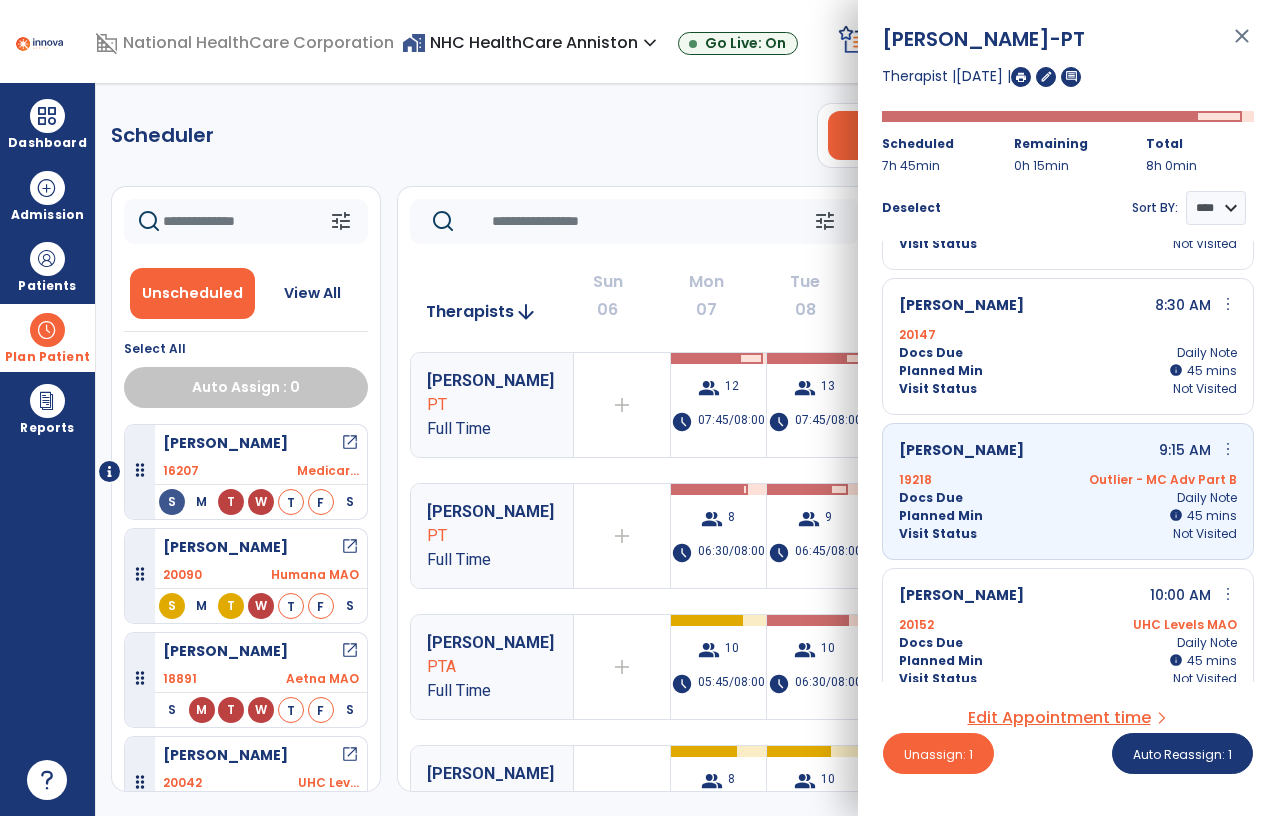 click on "Planned Min" at bounding box center (941, 516) 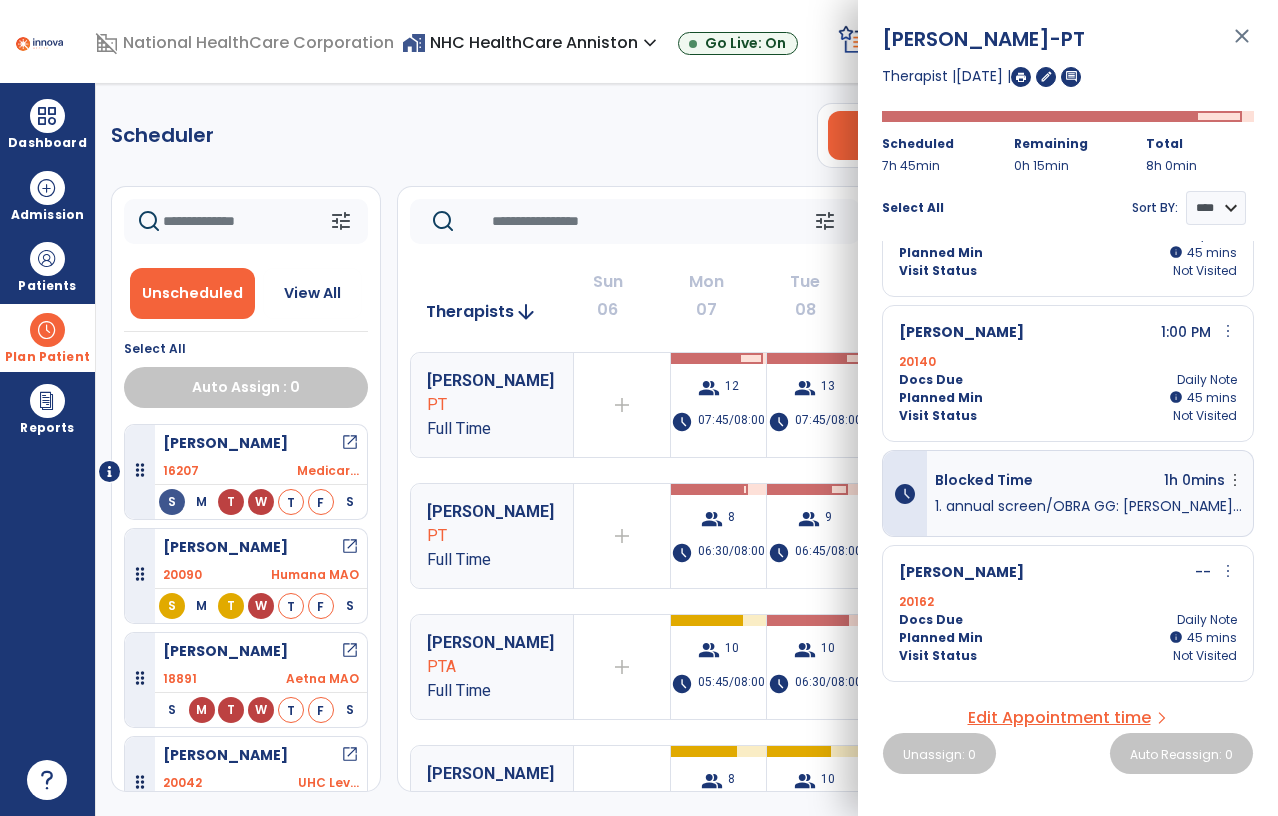 scroll, scrollTop: 959, scrollLeft: 0, axis: vertical 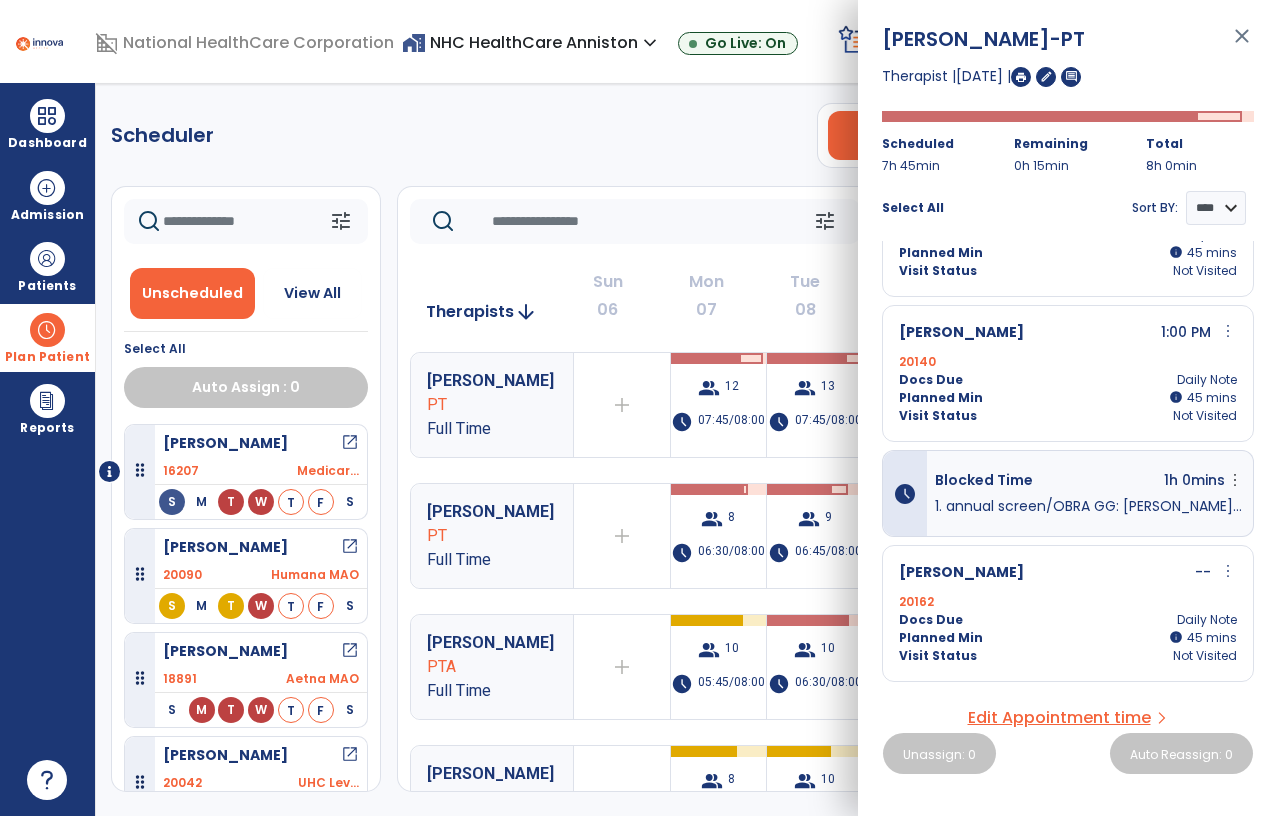 click on "Edit Appointment time" at bounding box center (1059, 718) 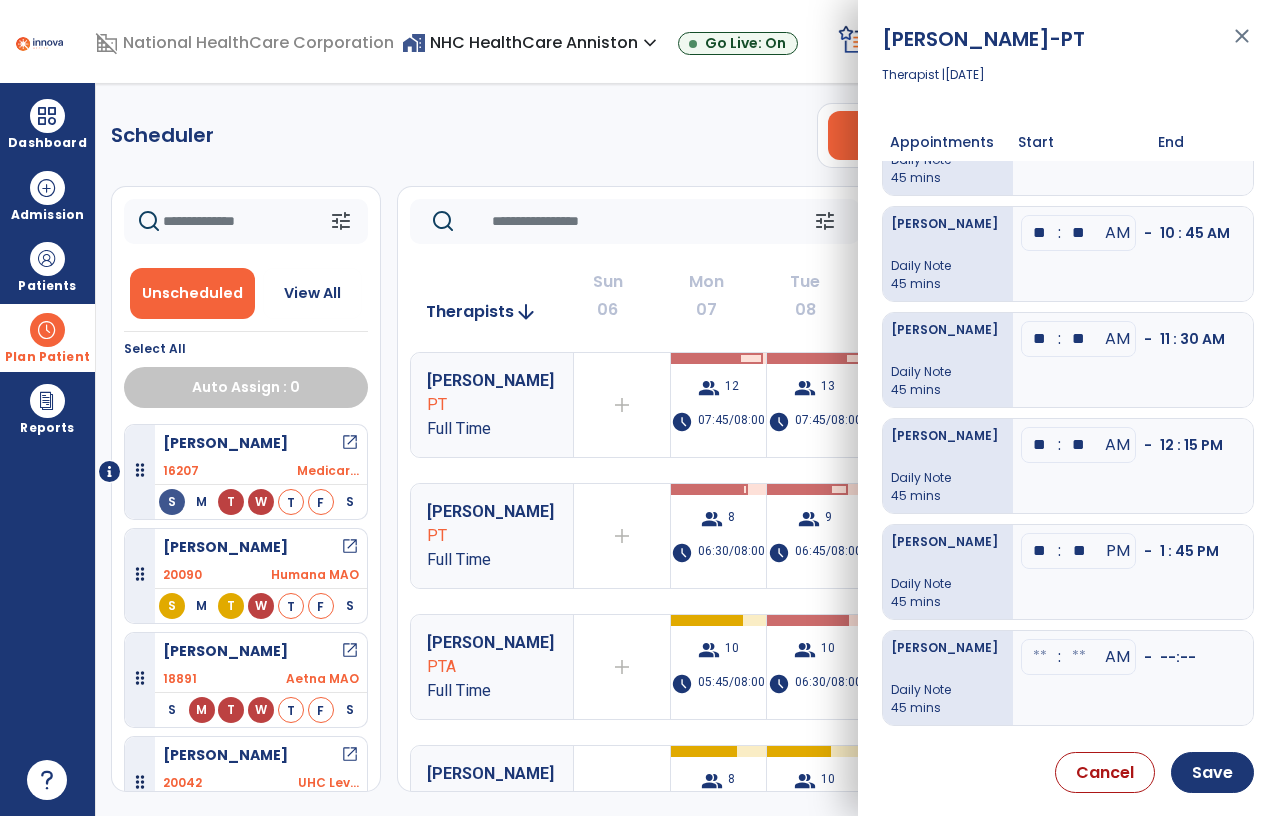 scroll, scrollTop: 397, scrollLeft: 0, axis: vertical 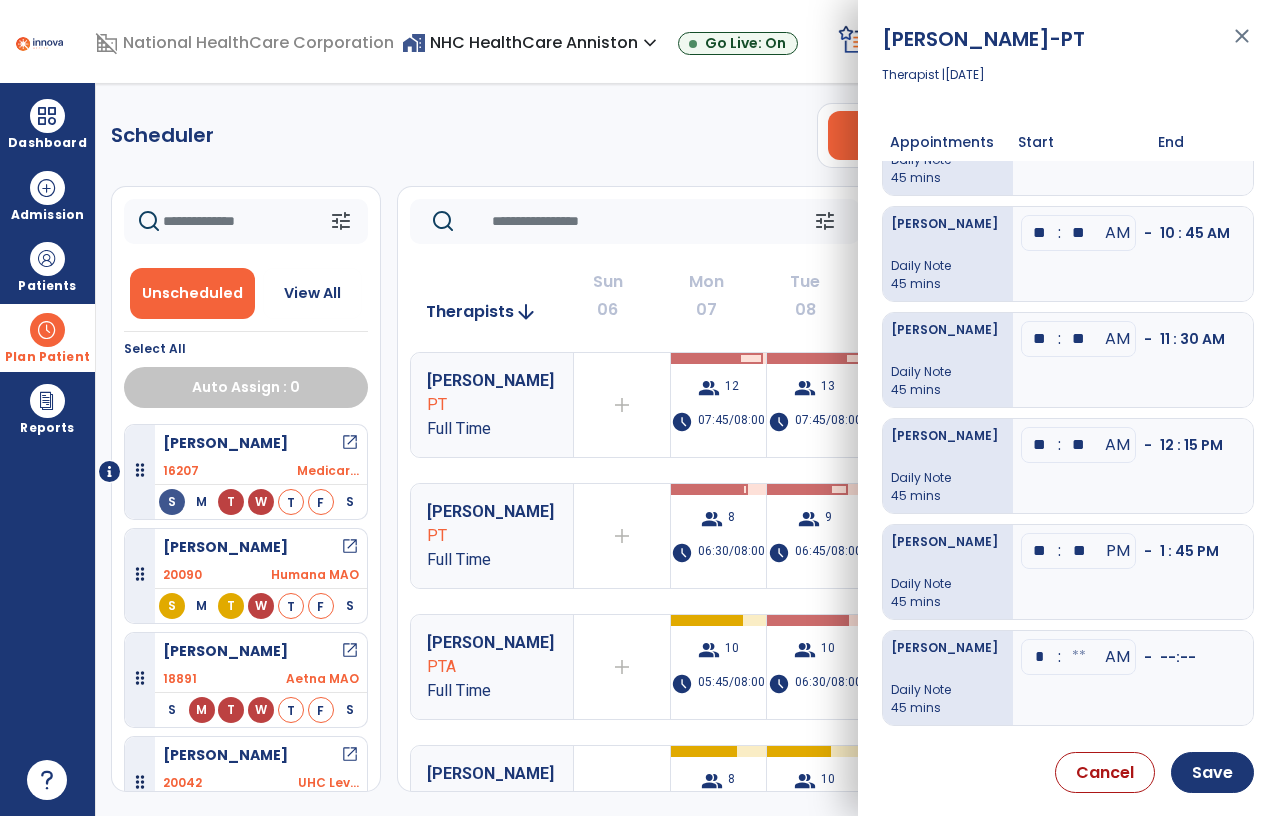 type on "**" 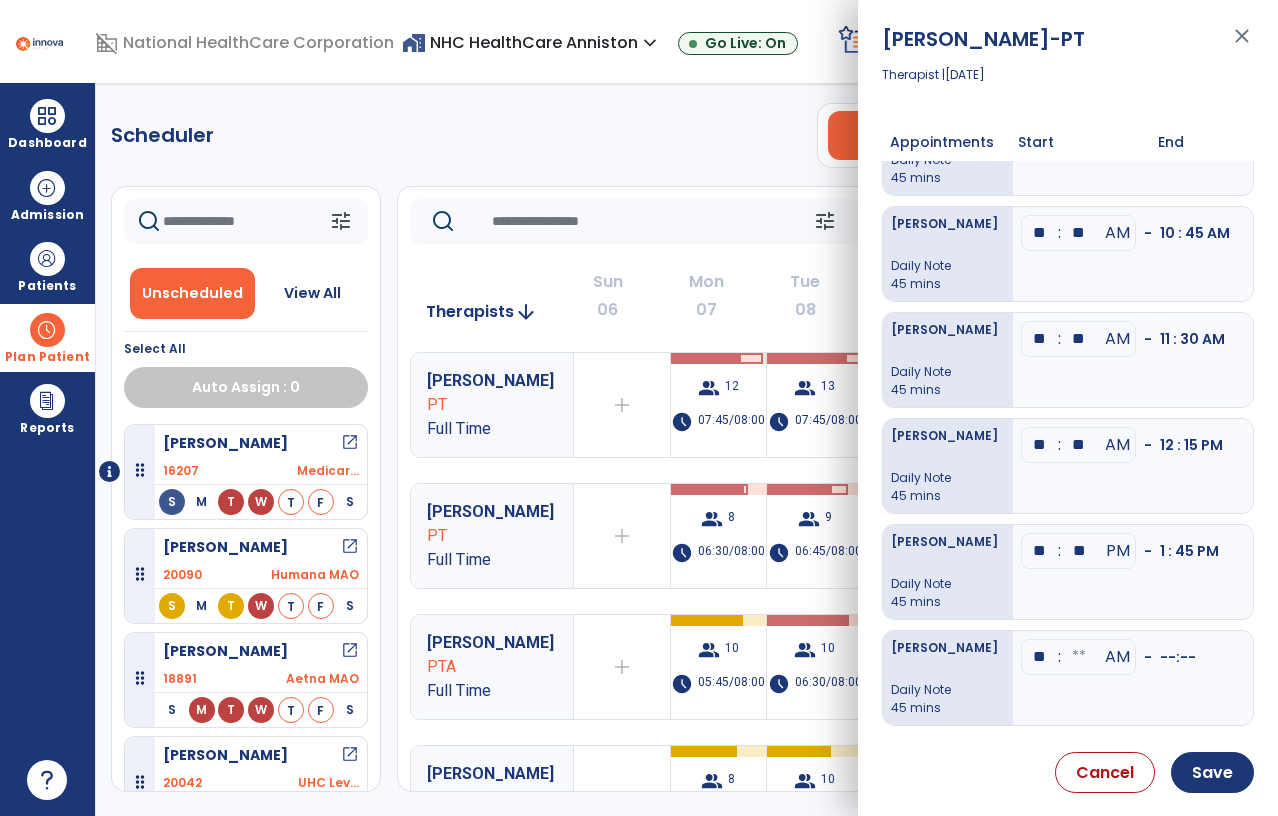 click at bounding box center (1079, 657) 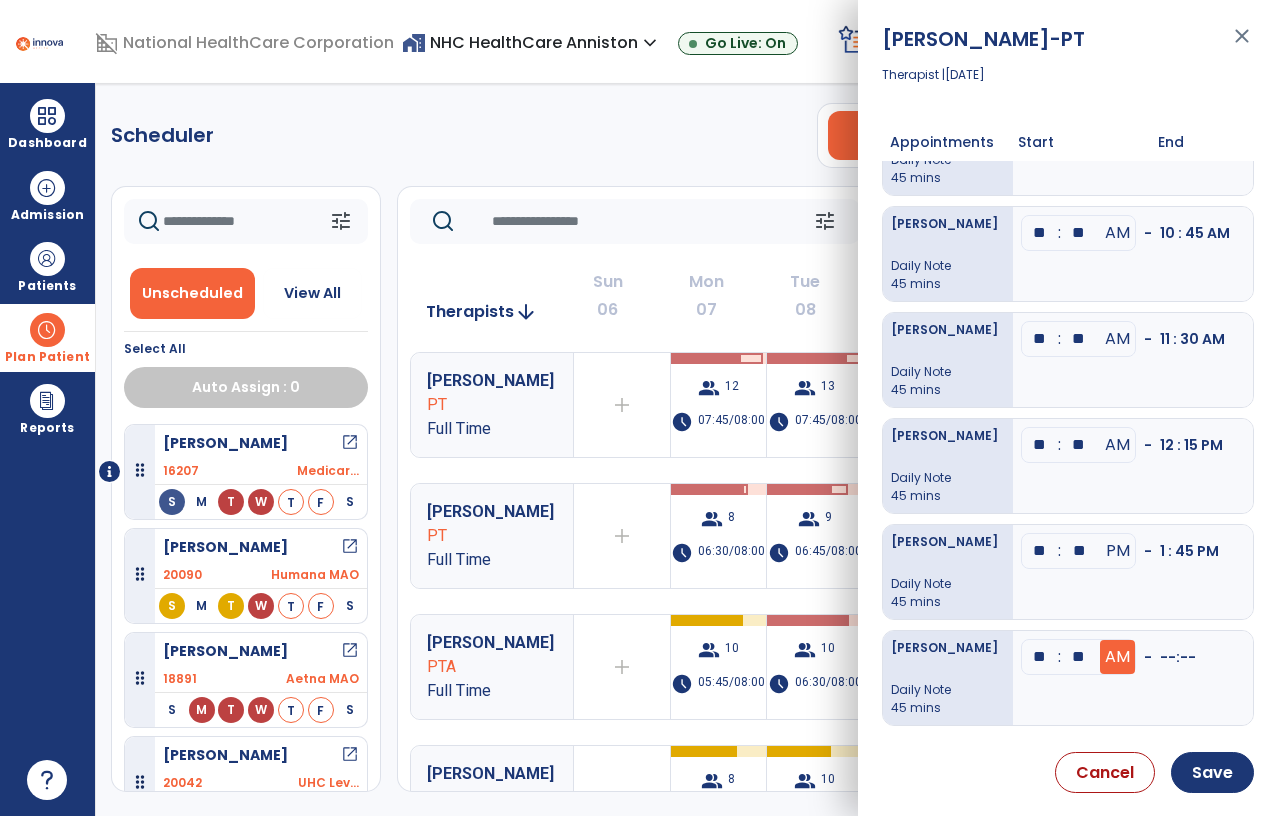 type on "**" 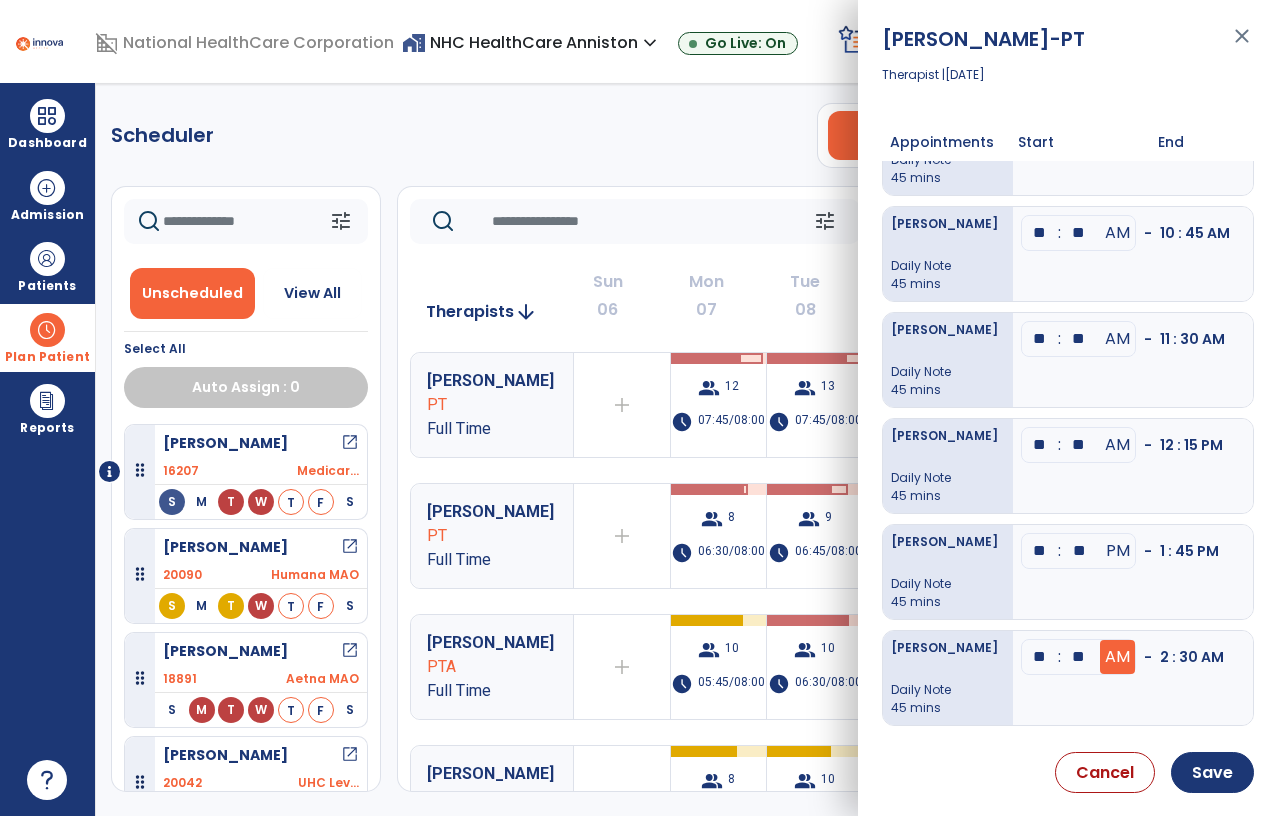 click on "AM" at bounding box center (1117, 657) 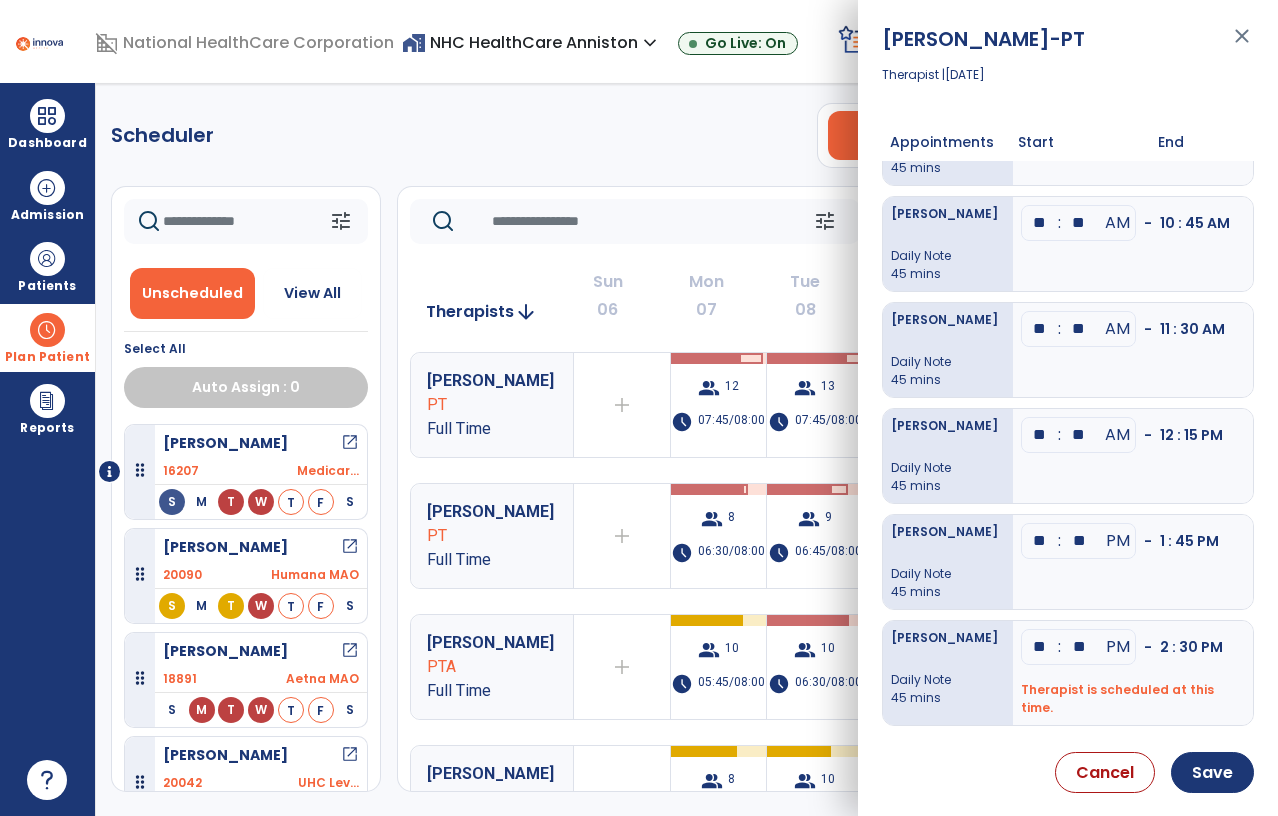 click on "Therapist is scheduled at this time." at bounding box center (1133, 699) 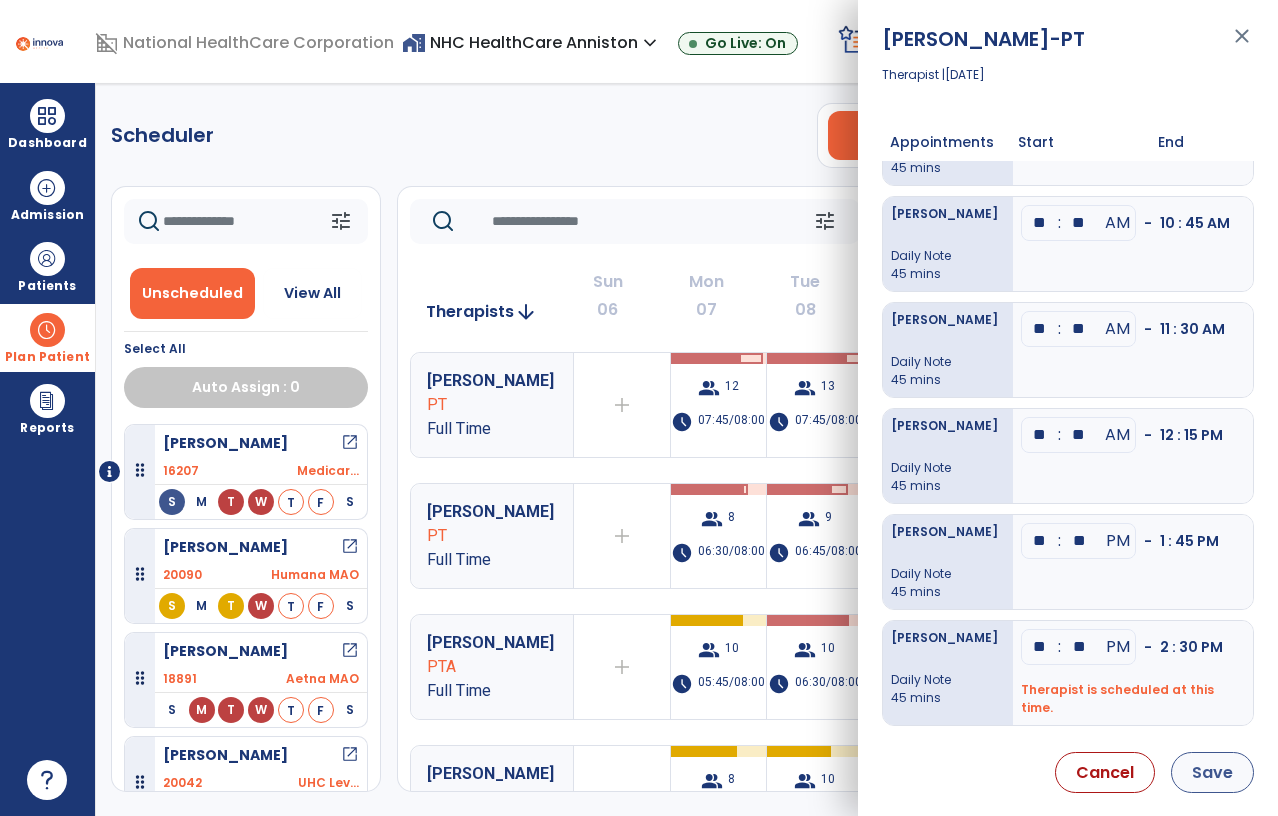 click on "Save" at bounding box center (1212, 772) 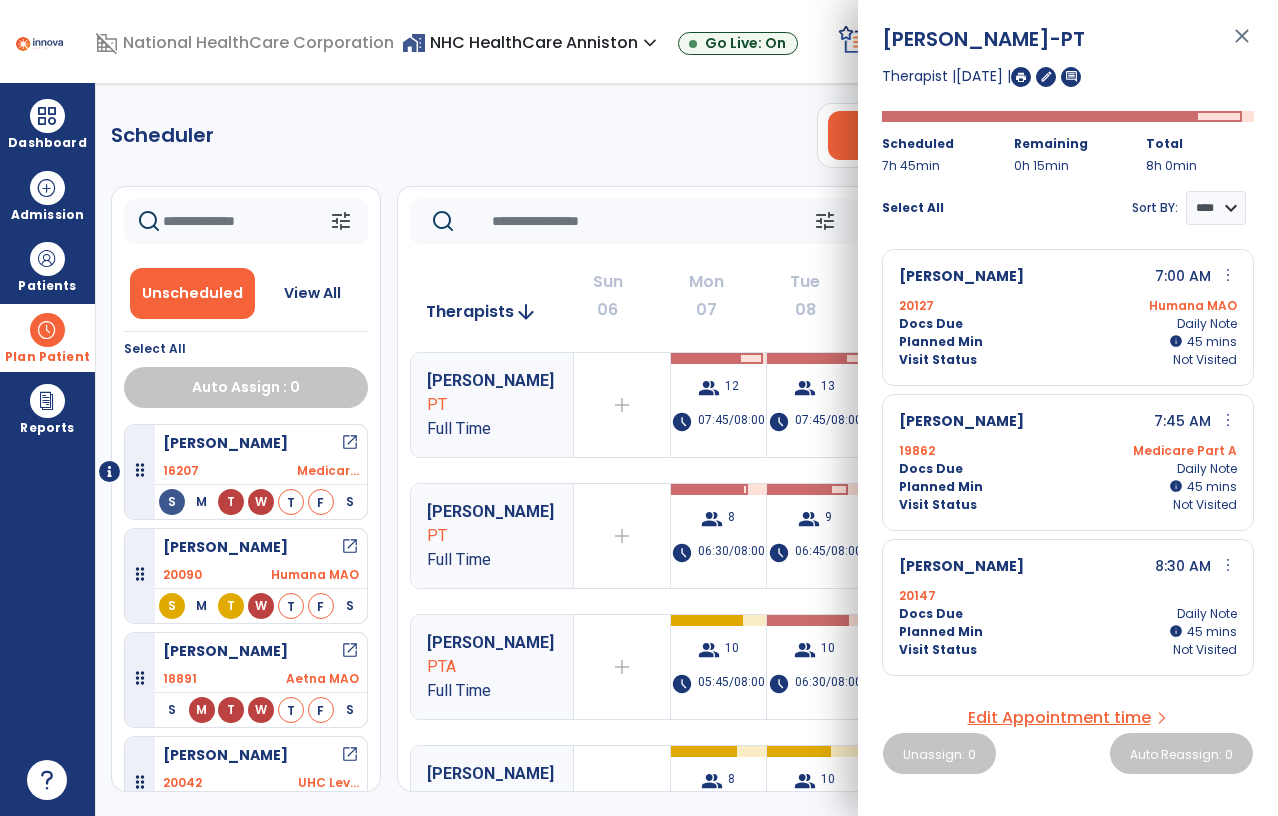 click on "close" at bounding box center [1242, 45] 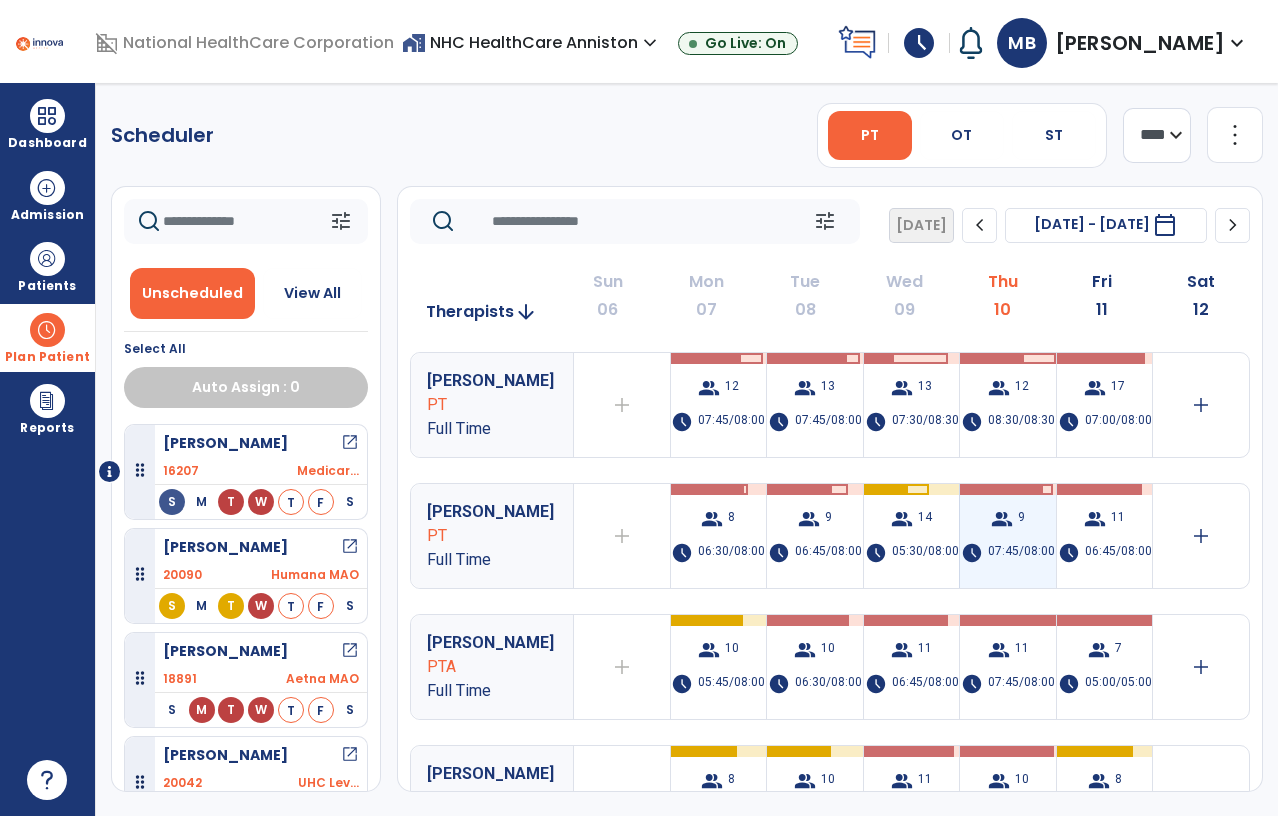 click on "group  9  schedule  07:45/08:00" at bounding box center (1008, 536) 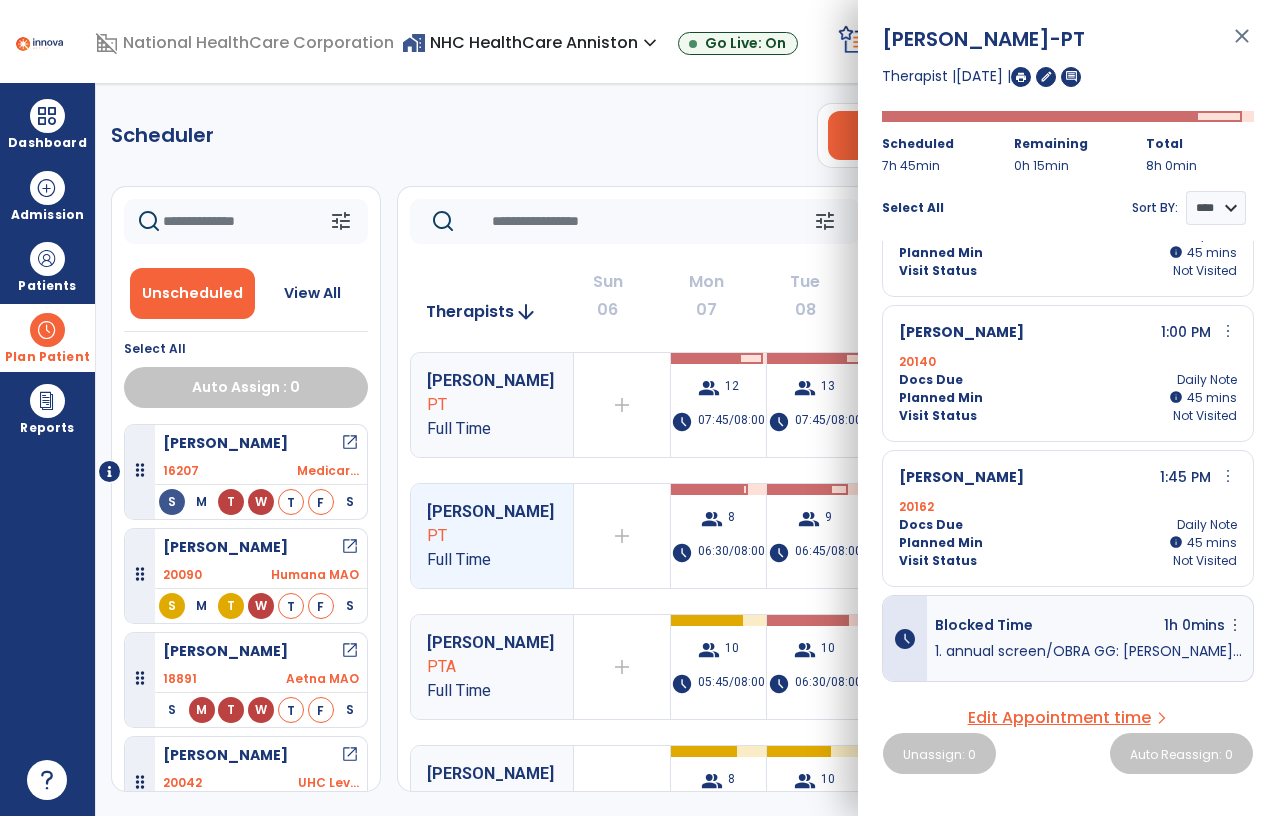 scroll, scrollTop: 959, scrollLeft: 0, axis: vertical 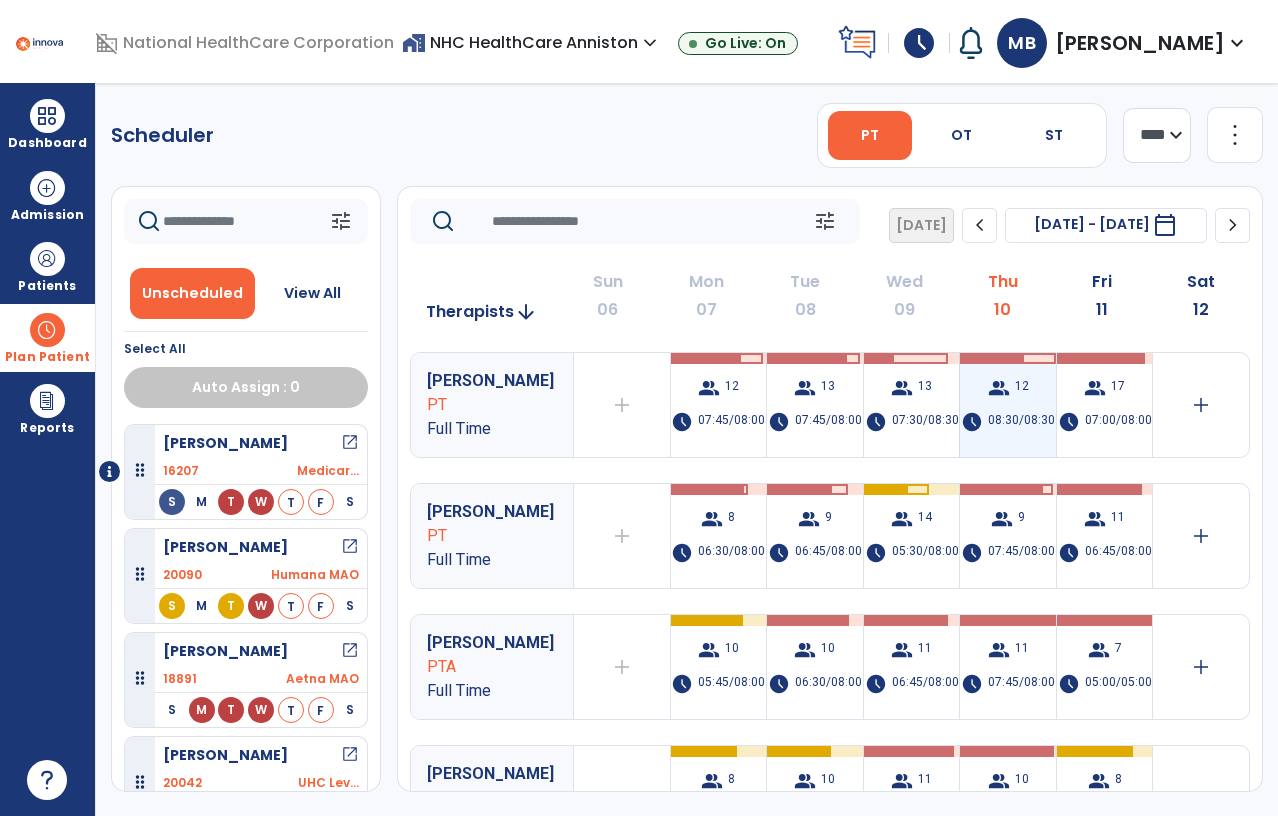 click on "group  12" at bounding box center [1008, 388] 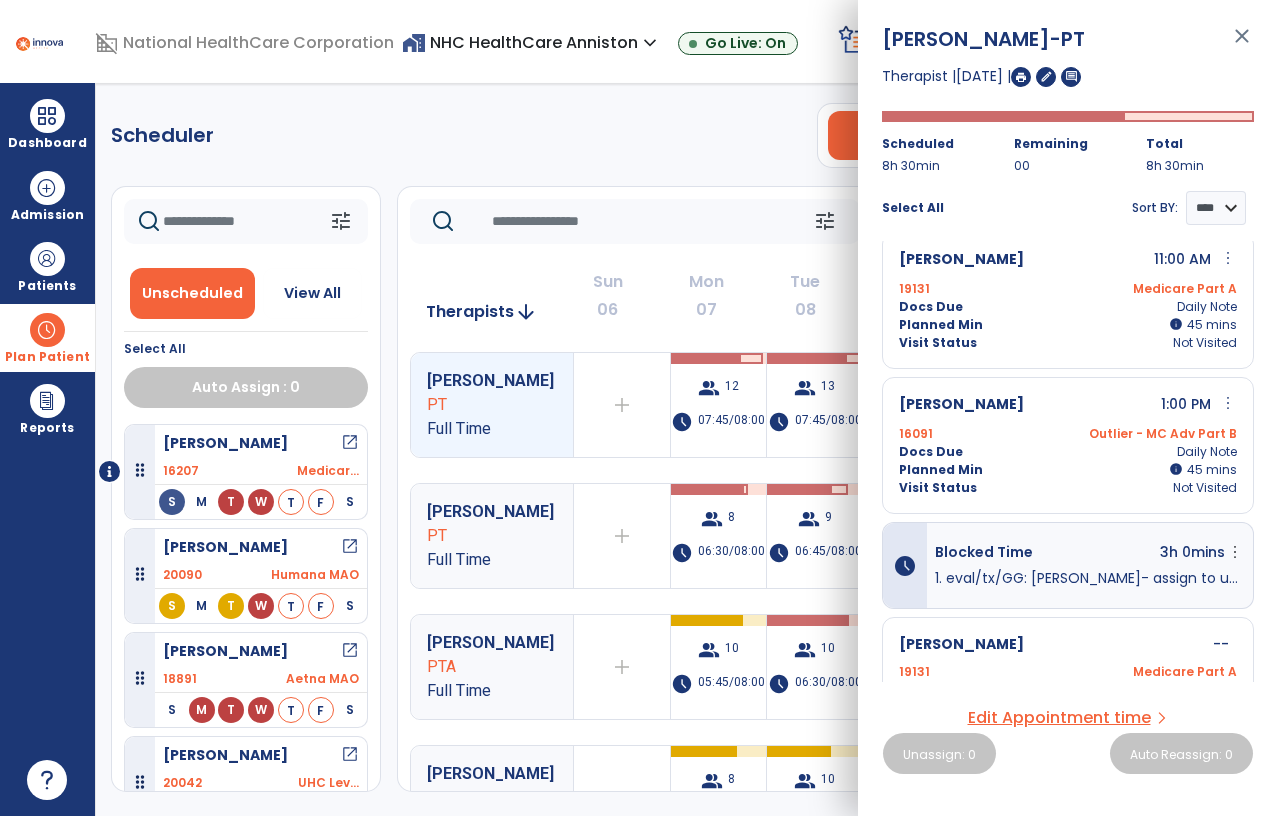scroll, scrollTop: 741, scrollLeft: 0, axis: vertical 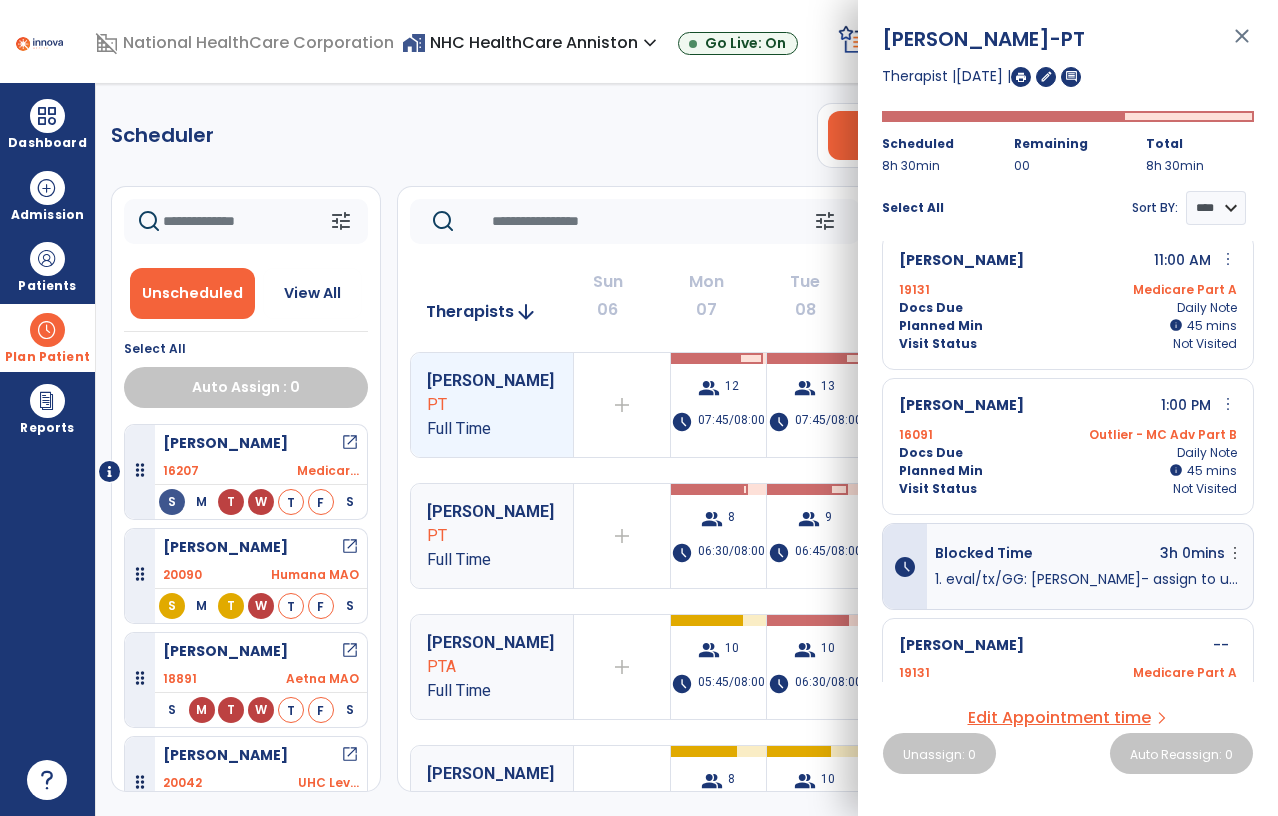 click on "close" at bounding box center [1242, 45] 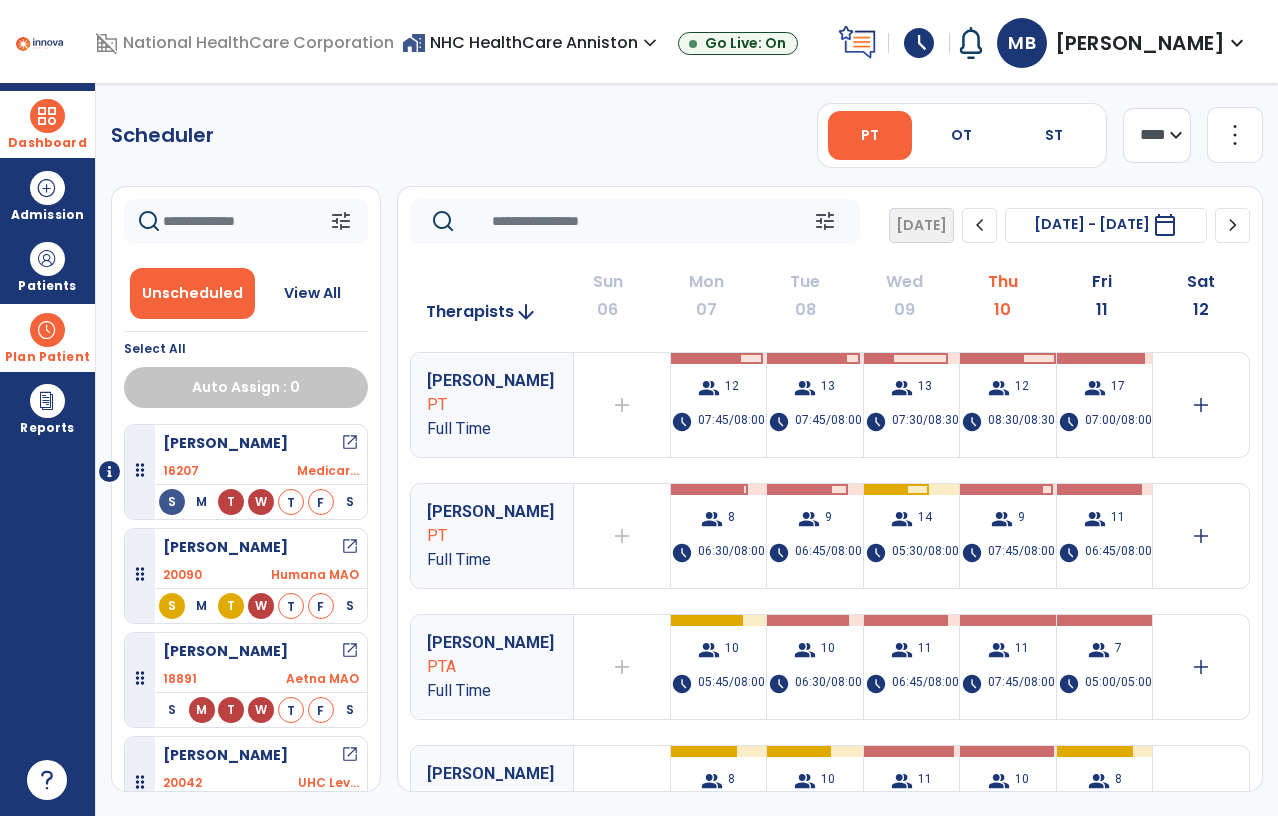 click at bounding box center (47, 116) 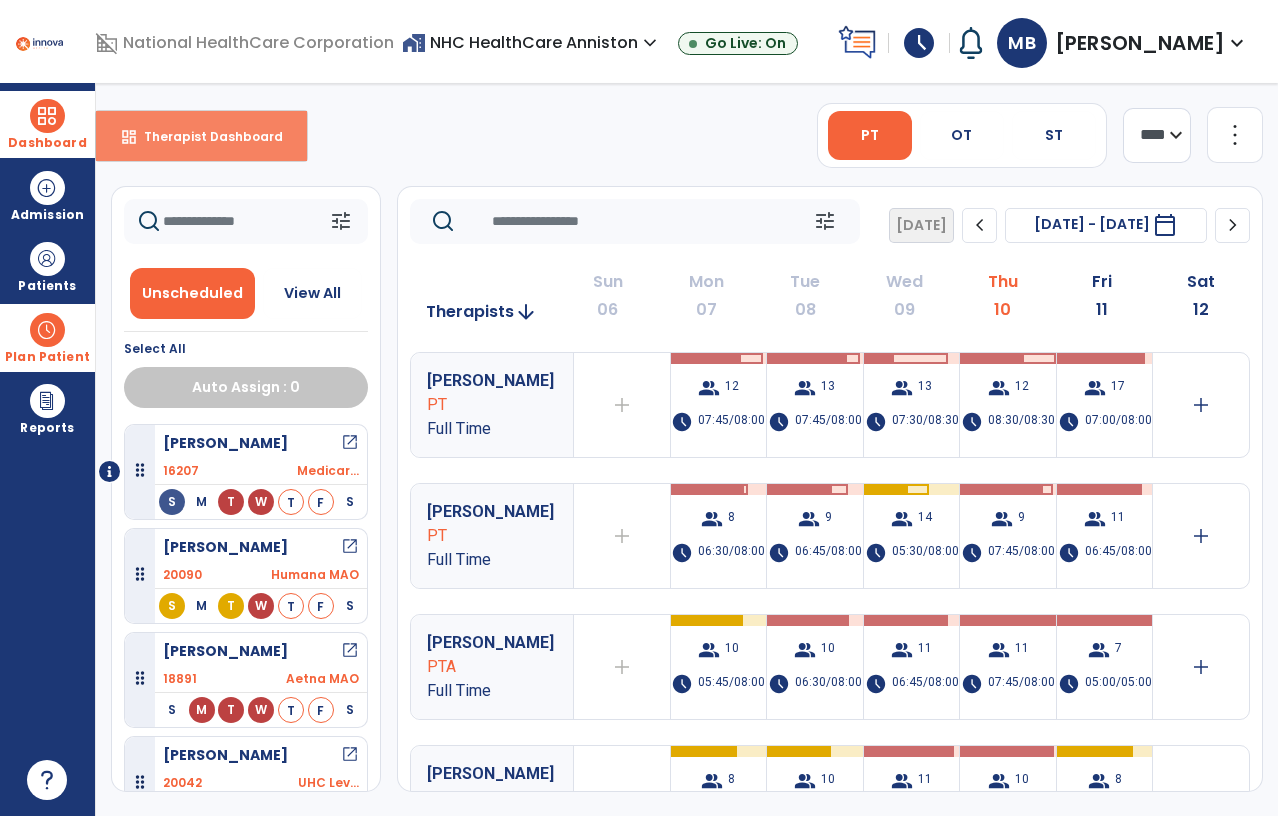 click on "Therapist Dashboard" at bounding box center [205, 136] 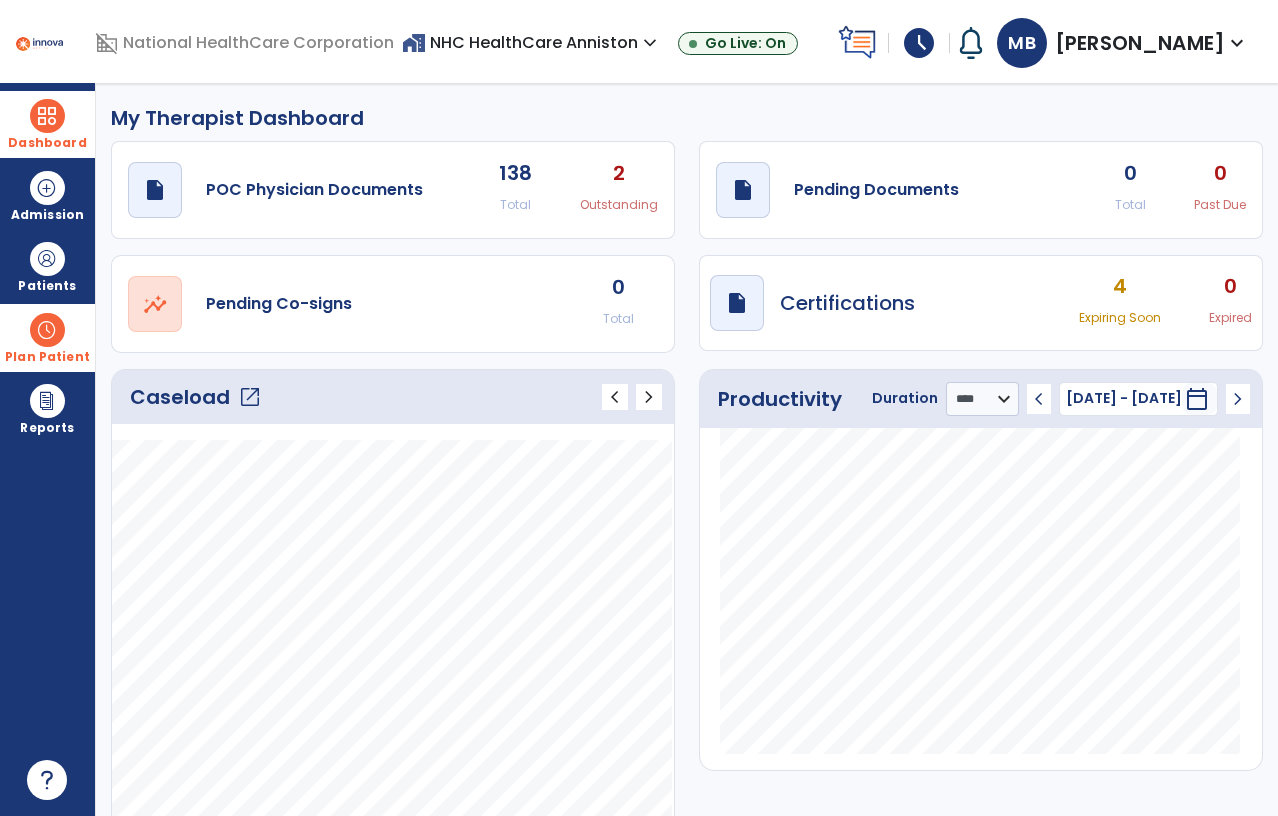 click on "Plan Patient" at bounding box center (47, 266) 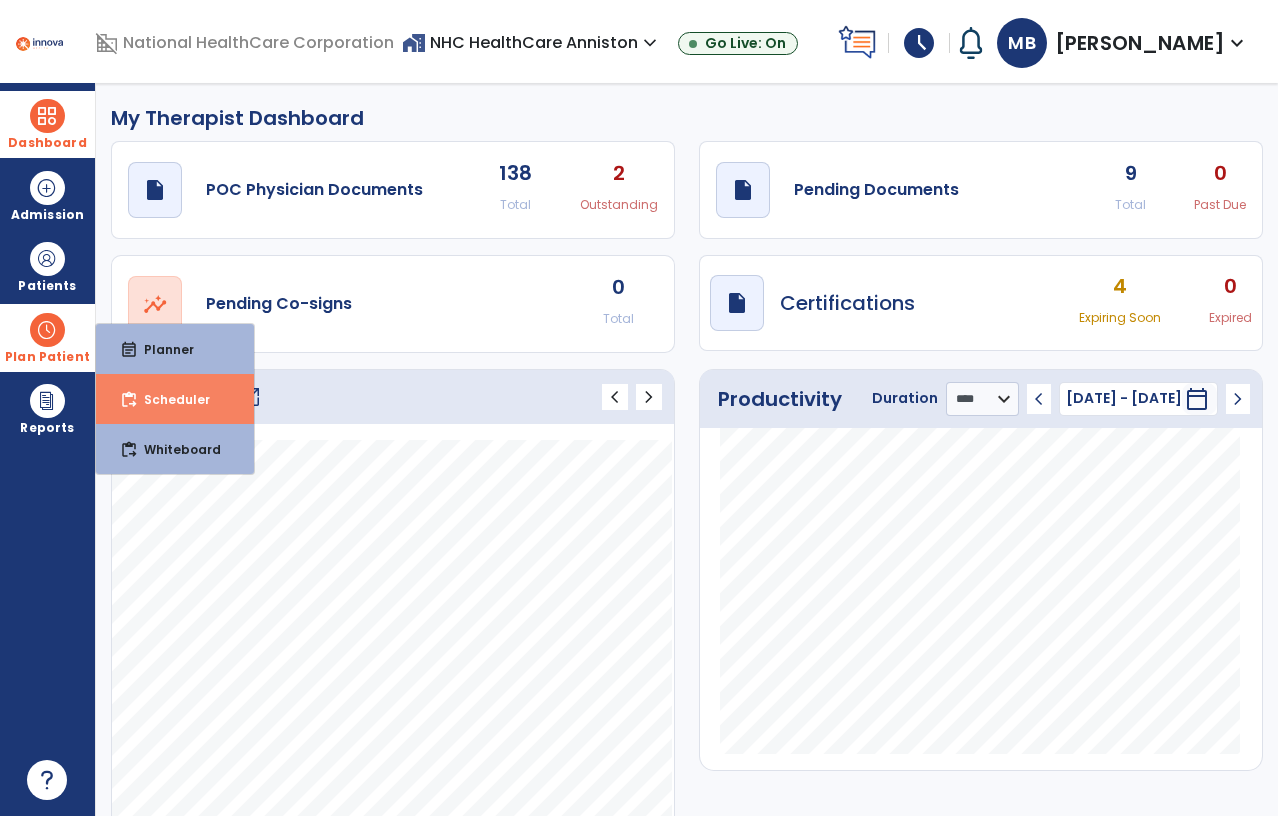 click on "Scheduler" at bounding box center [169, 399] 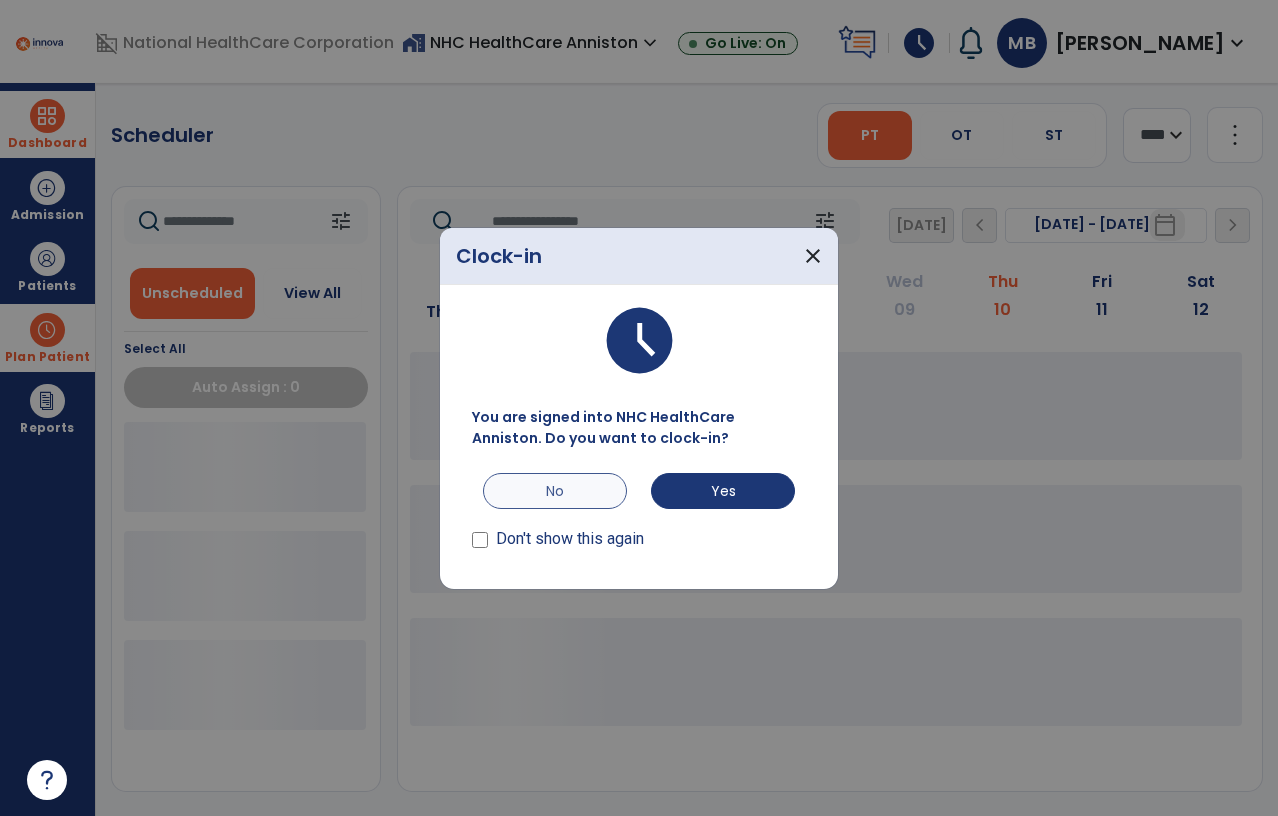 click on "No" at bounding box center (555, 491) 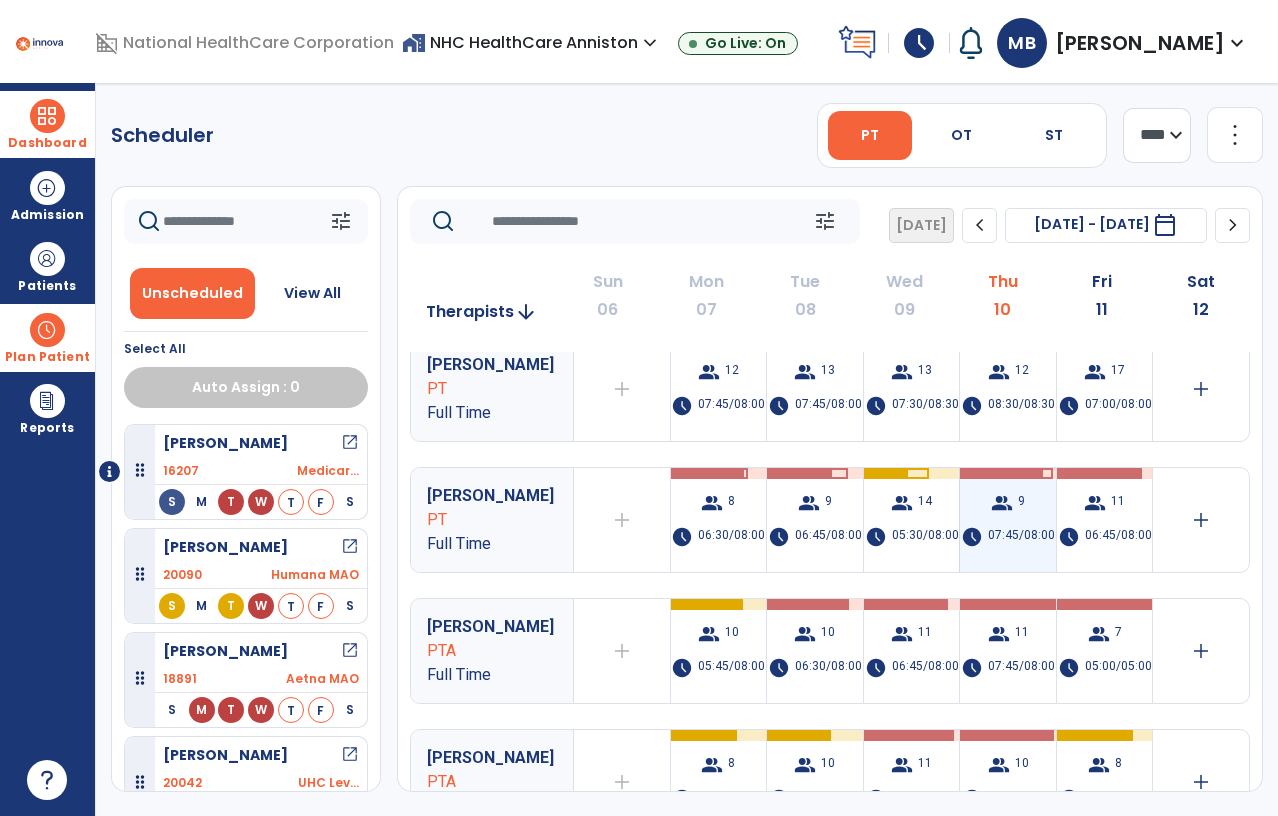 scroll, scrollTop: 0, scrollLeft: 0, axis: both 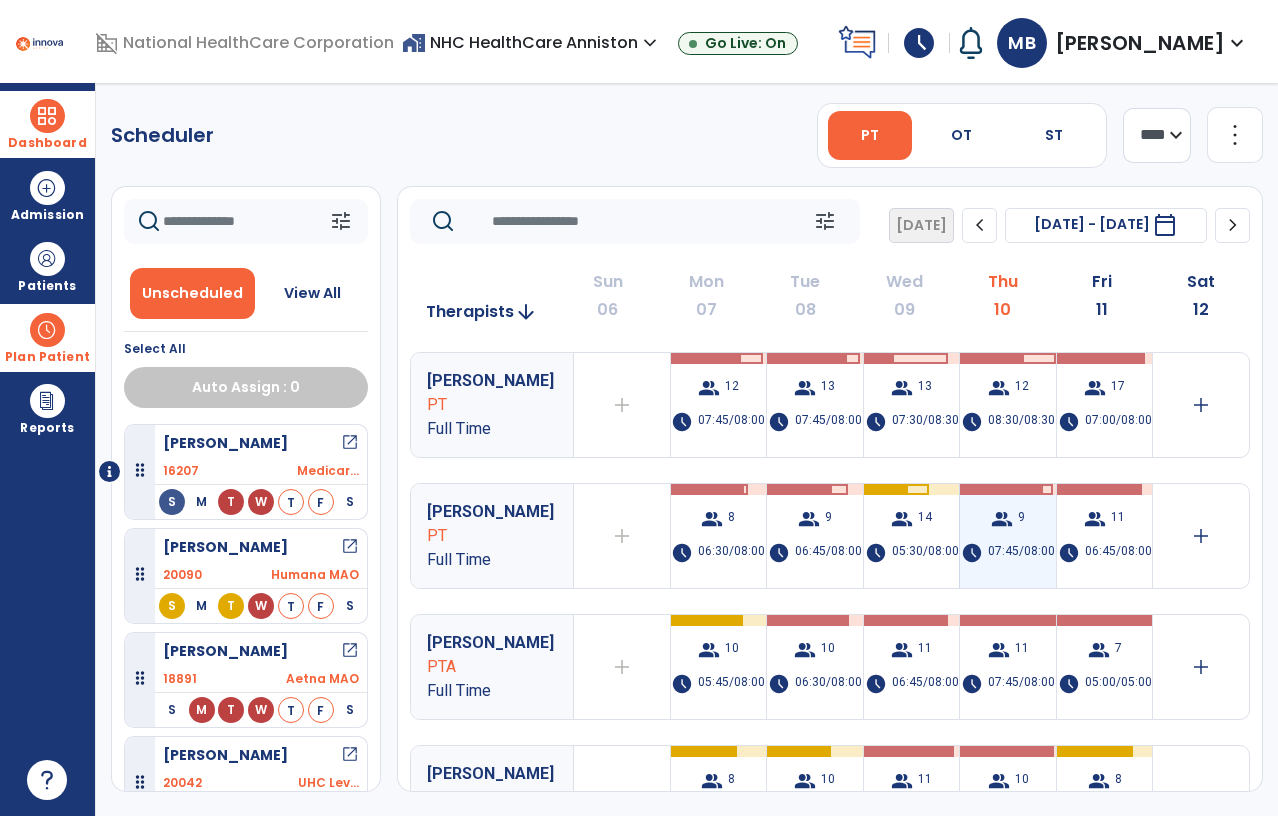 click on "9" at bounding box center [1021, 519] 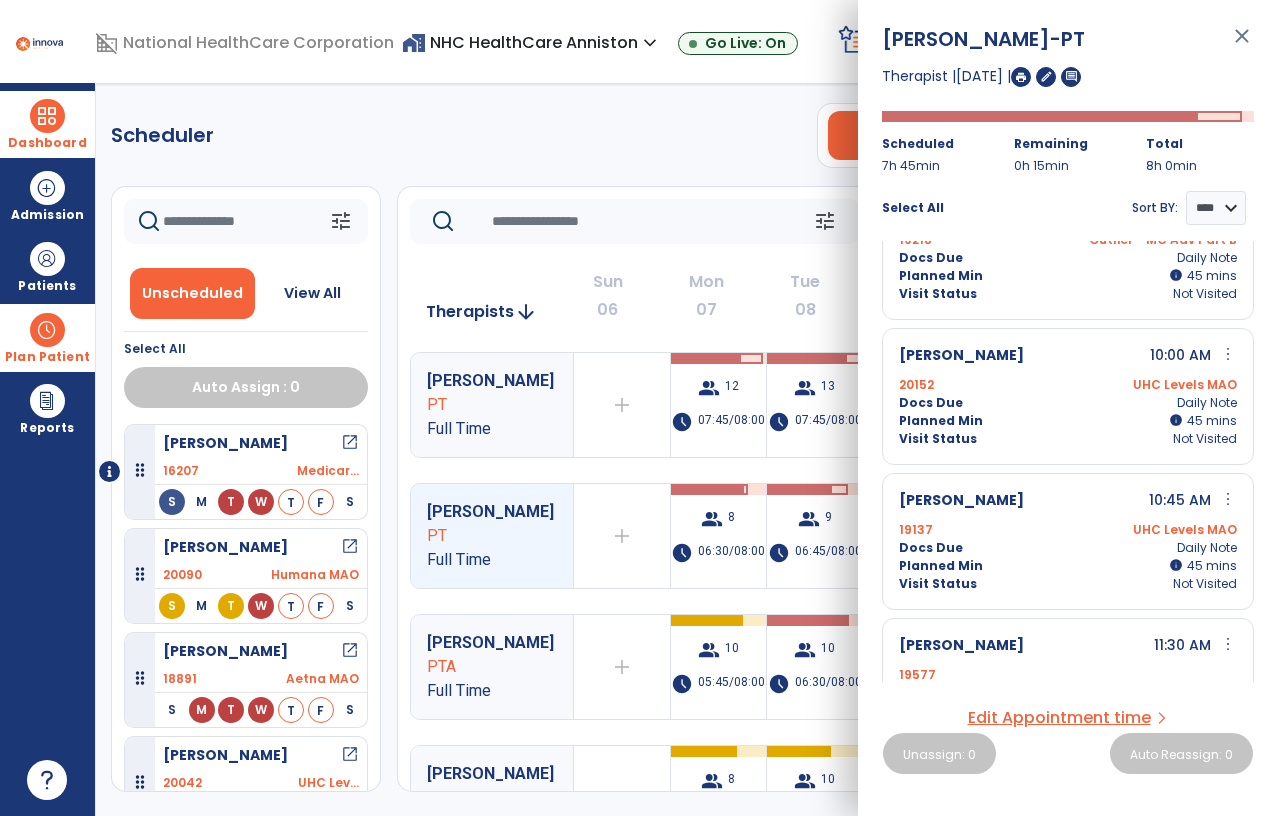 scroll, scrollTop: 516, scrollLeft: 0, axis: vertical 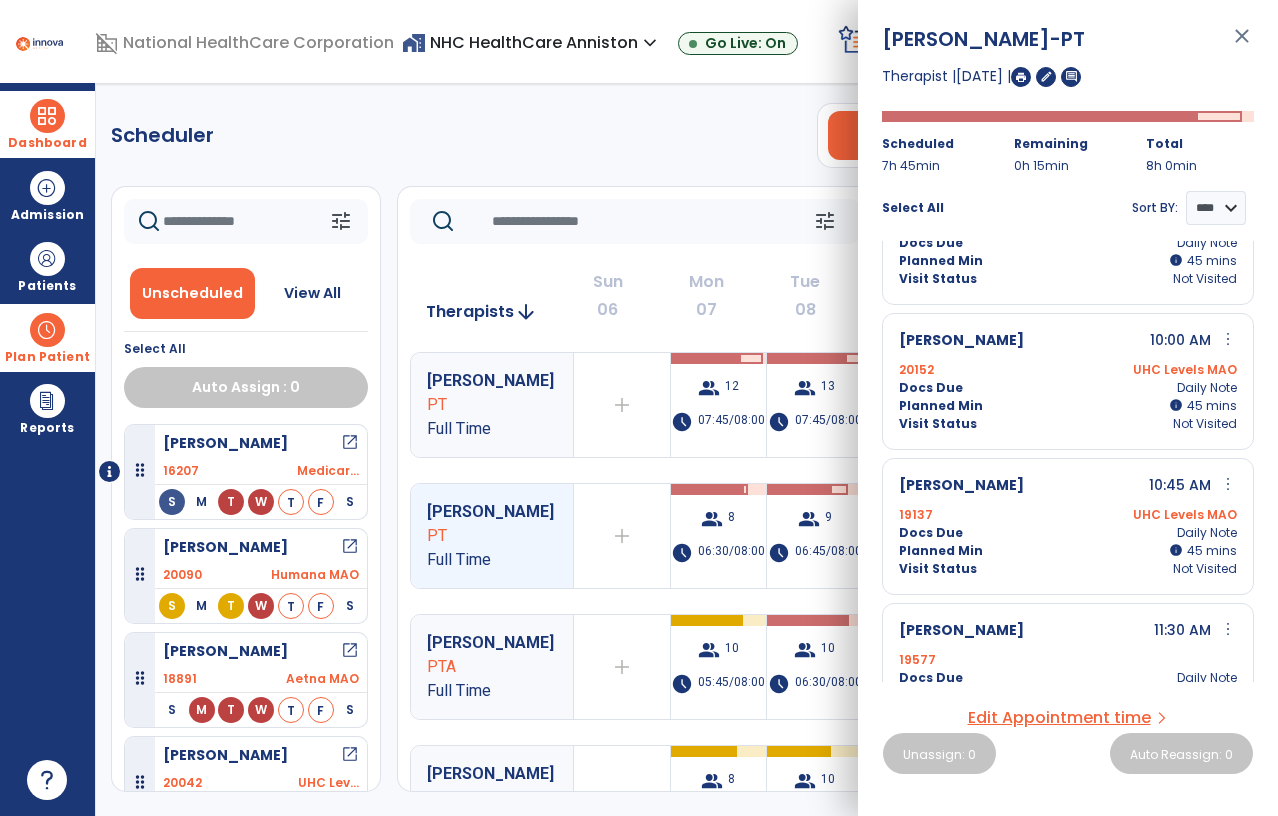 click on "close" at bounding box center [1242, 45] 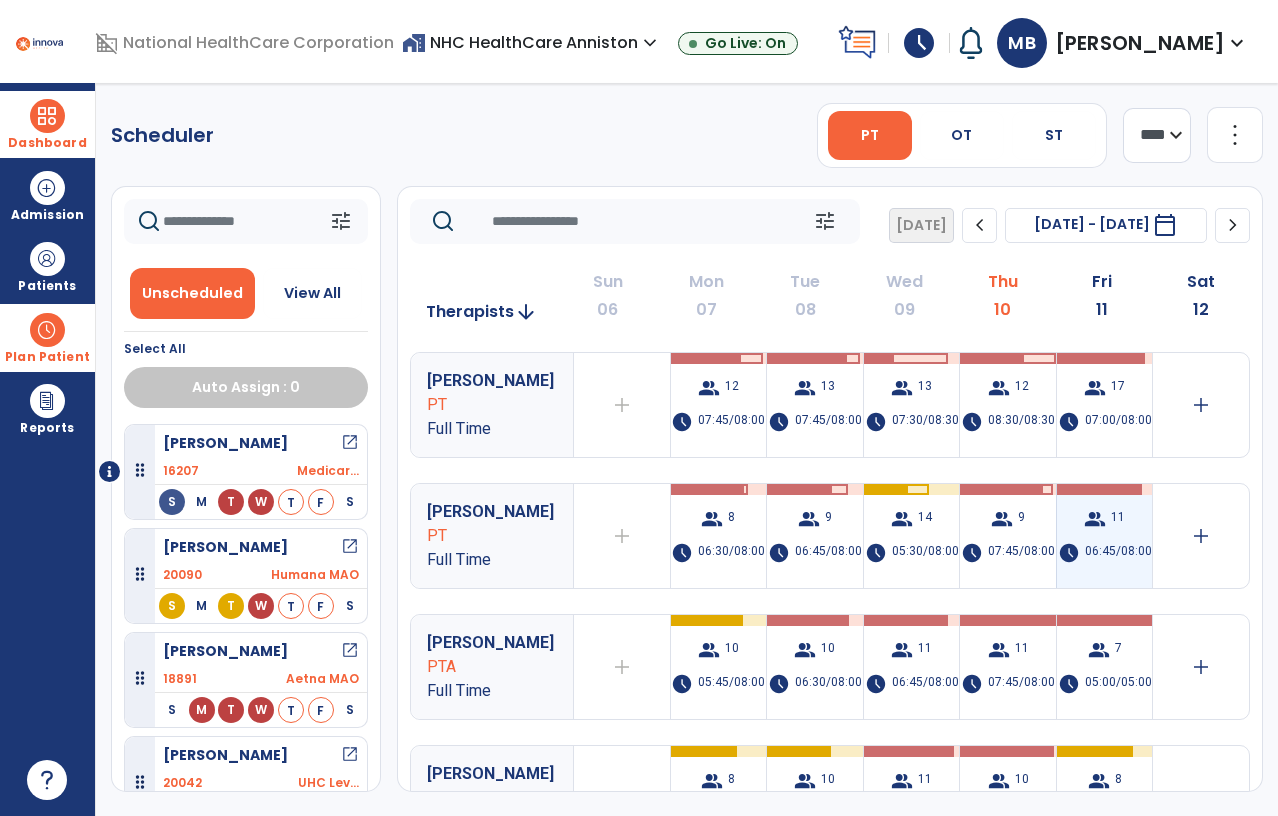 click on "group" at bounding box center (1095, 519) 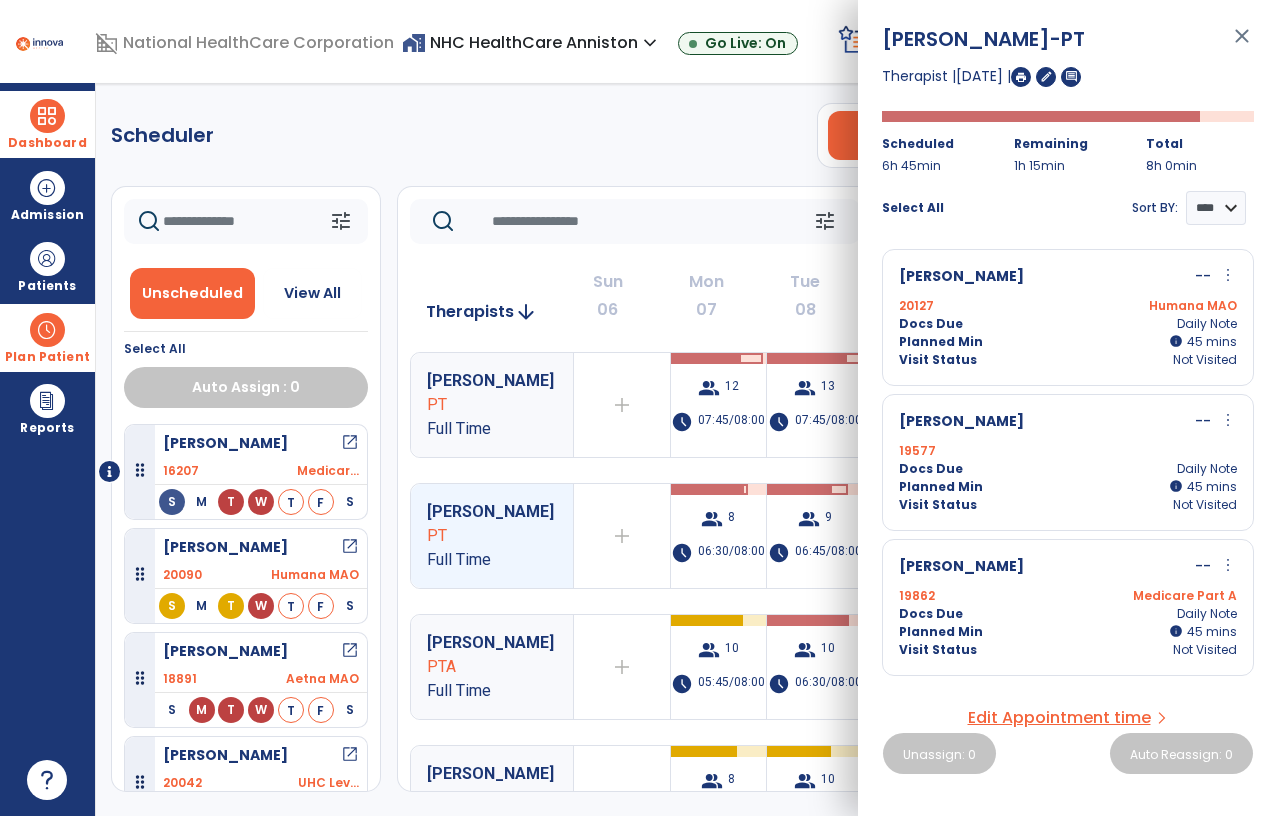 click on "Edit Appointment time" at bounding box center (1059, 718) 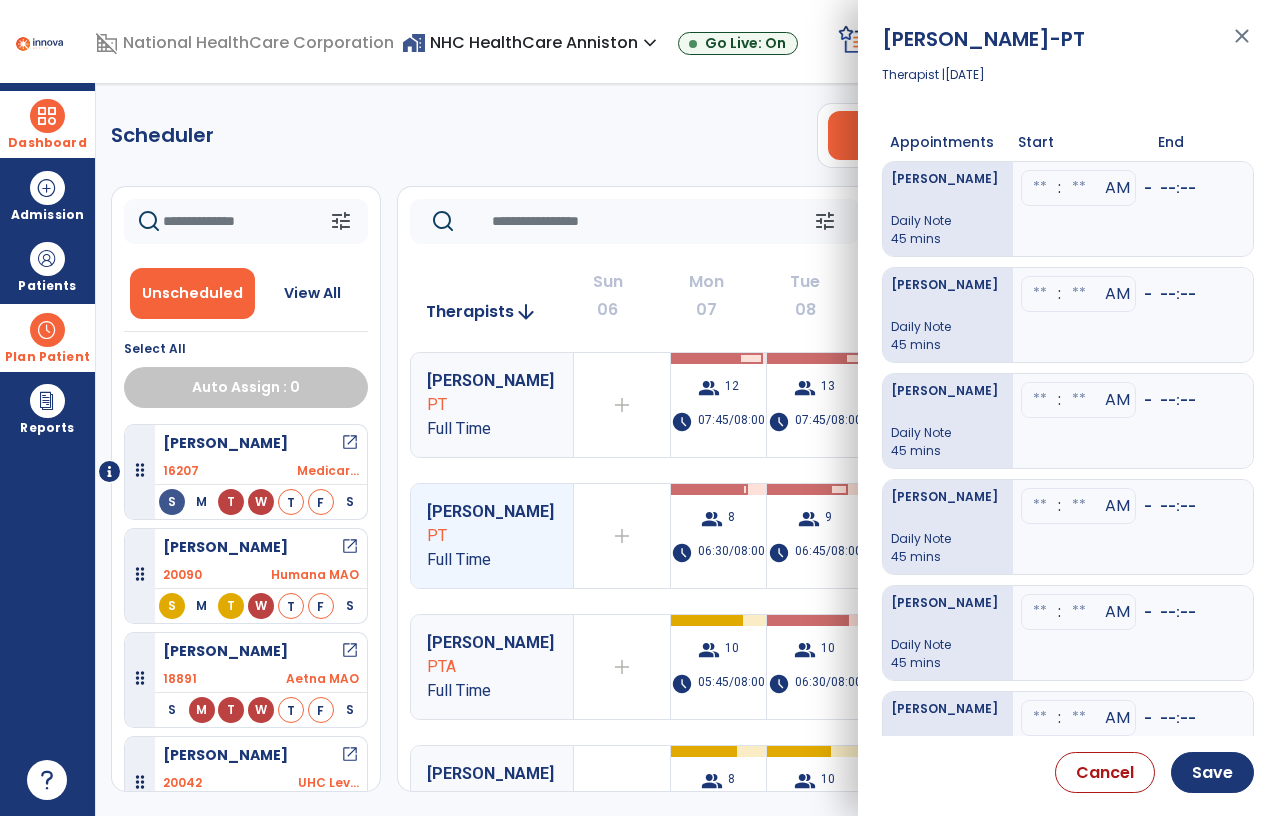 click at bounding box center (1040, 188) 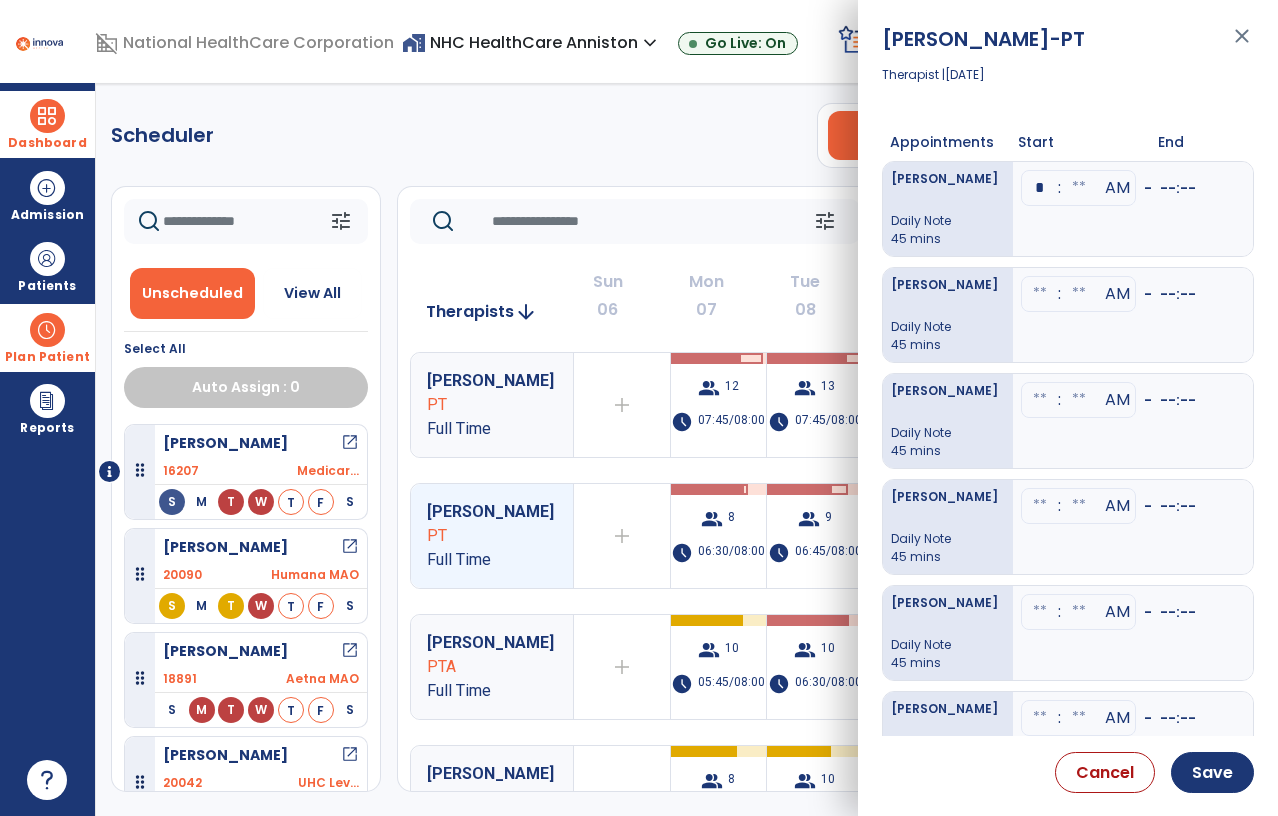 type on "**" 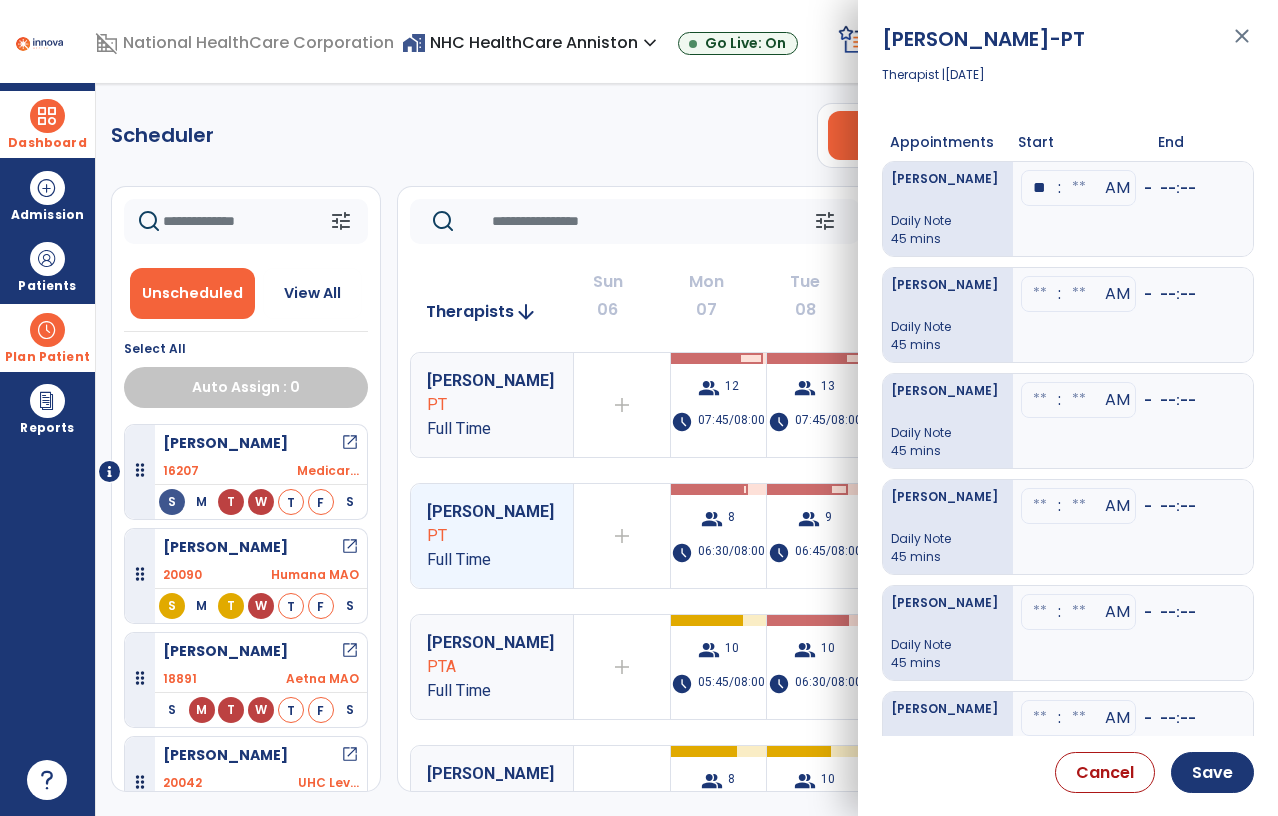 click at bounding box center [1079, 188] 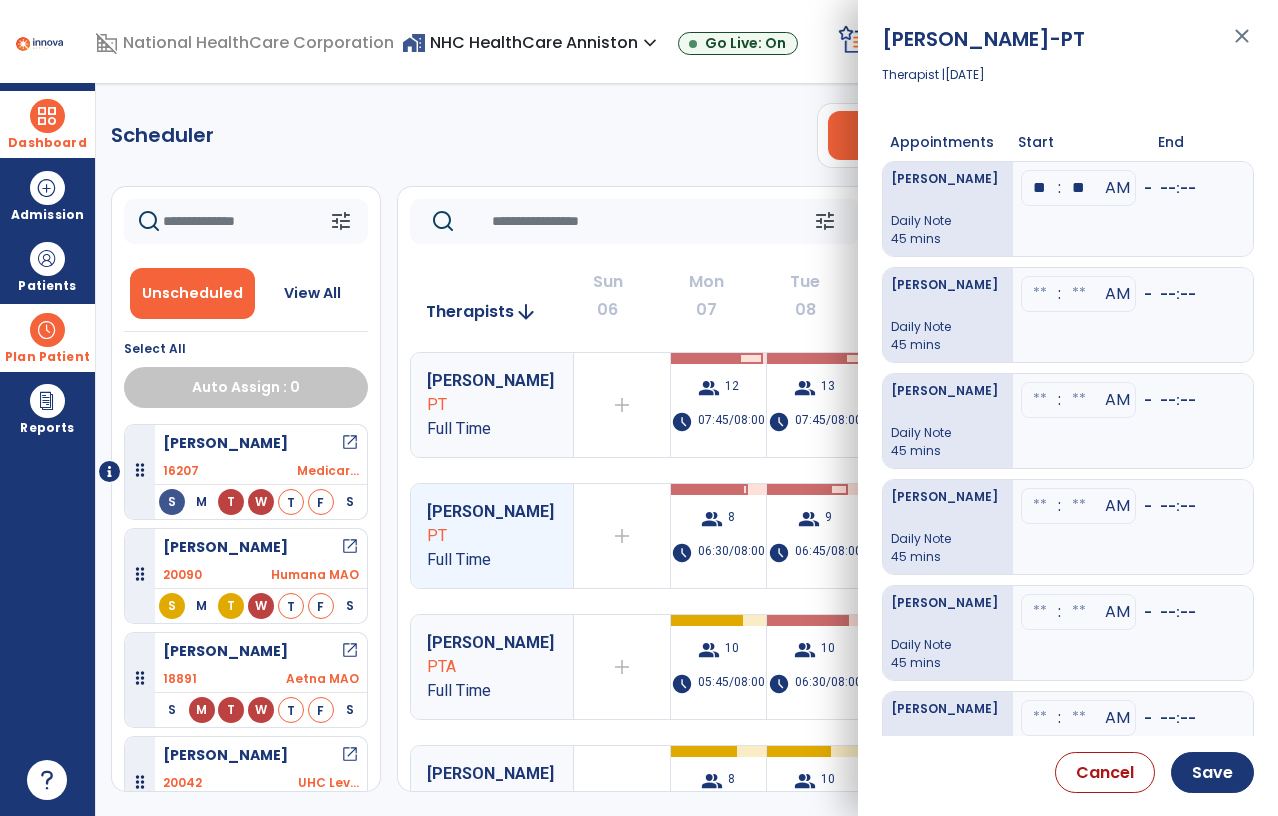 type on "**" 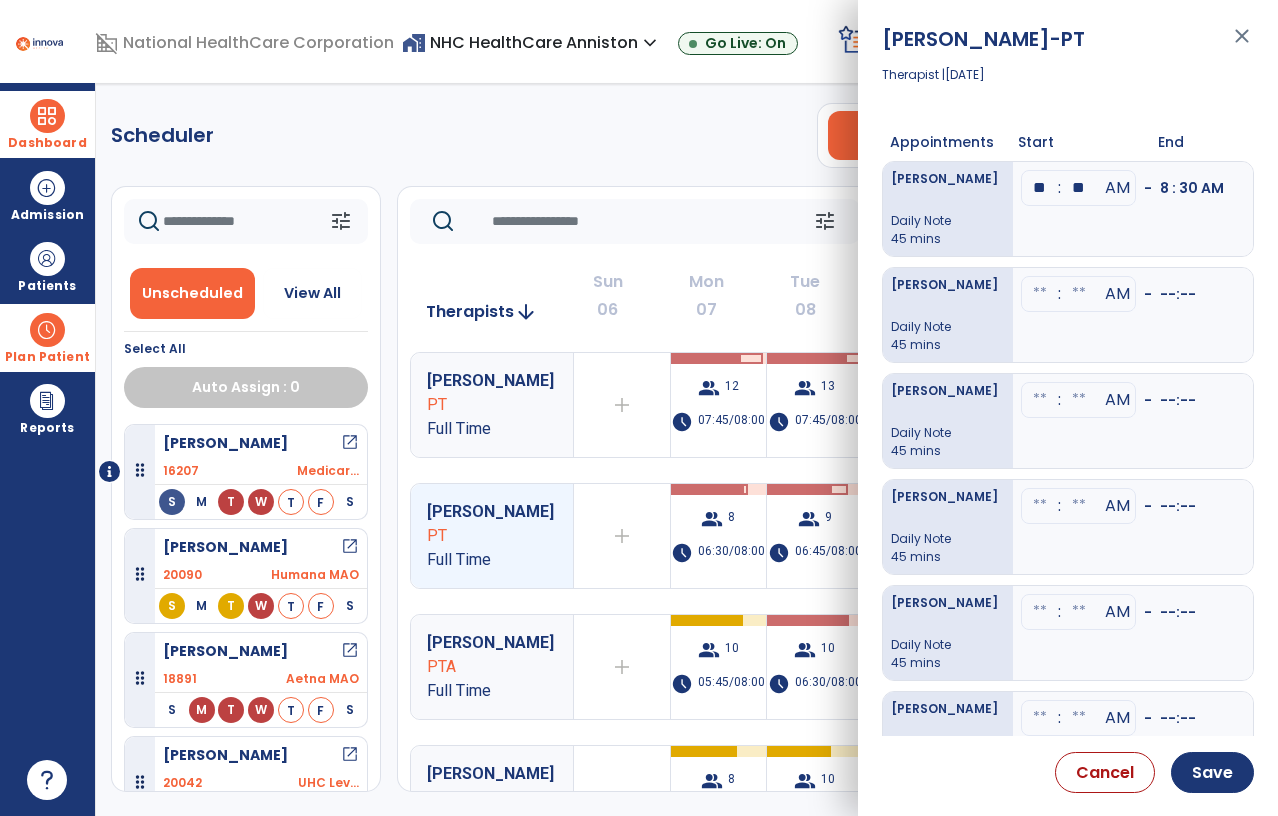 click on "** : ** AM - 8 : 30 AM" at bounding box center (1133, 209) 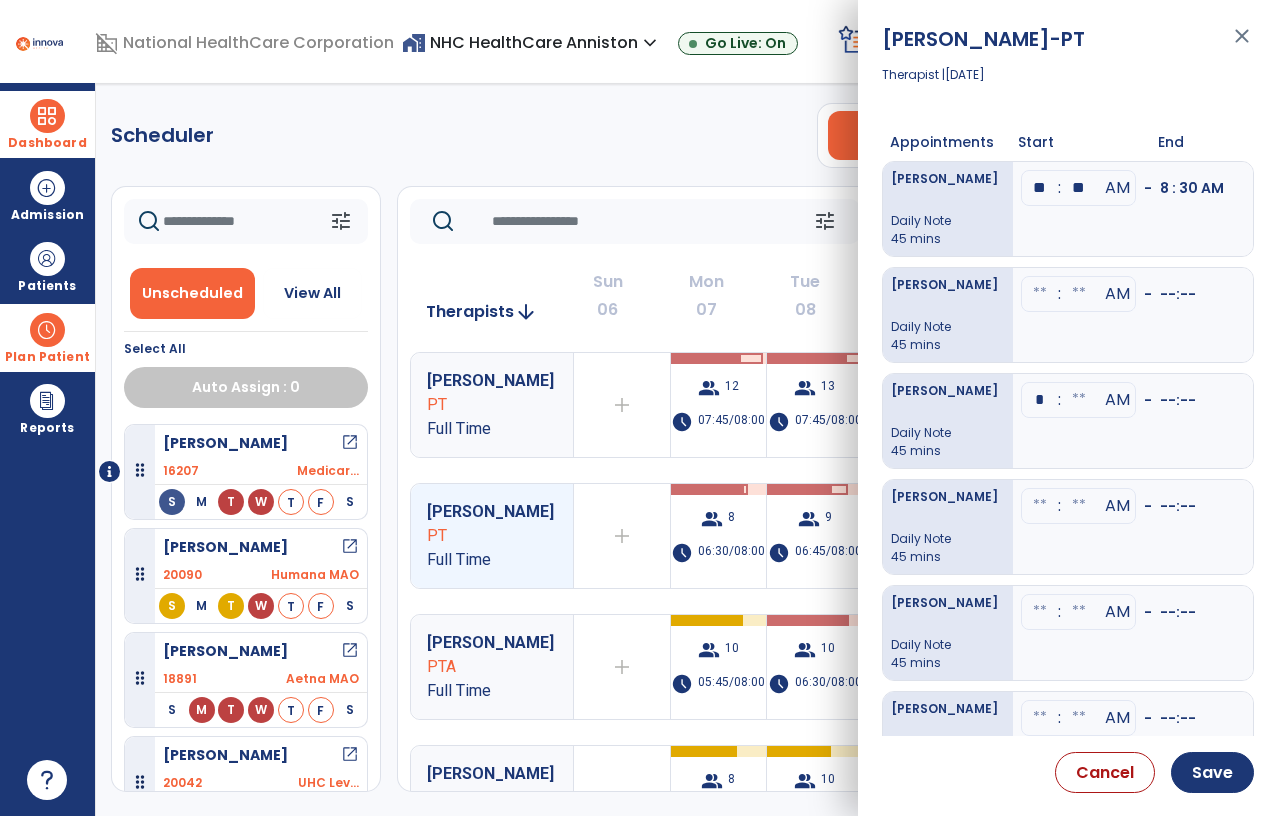 type on "**" 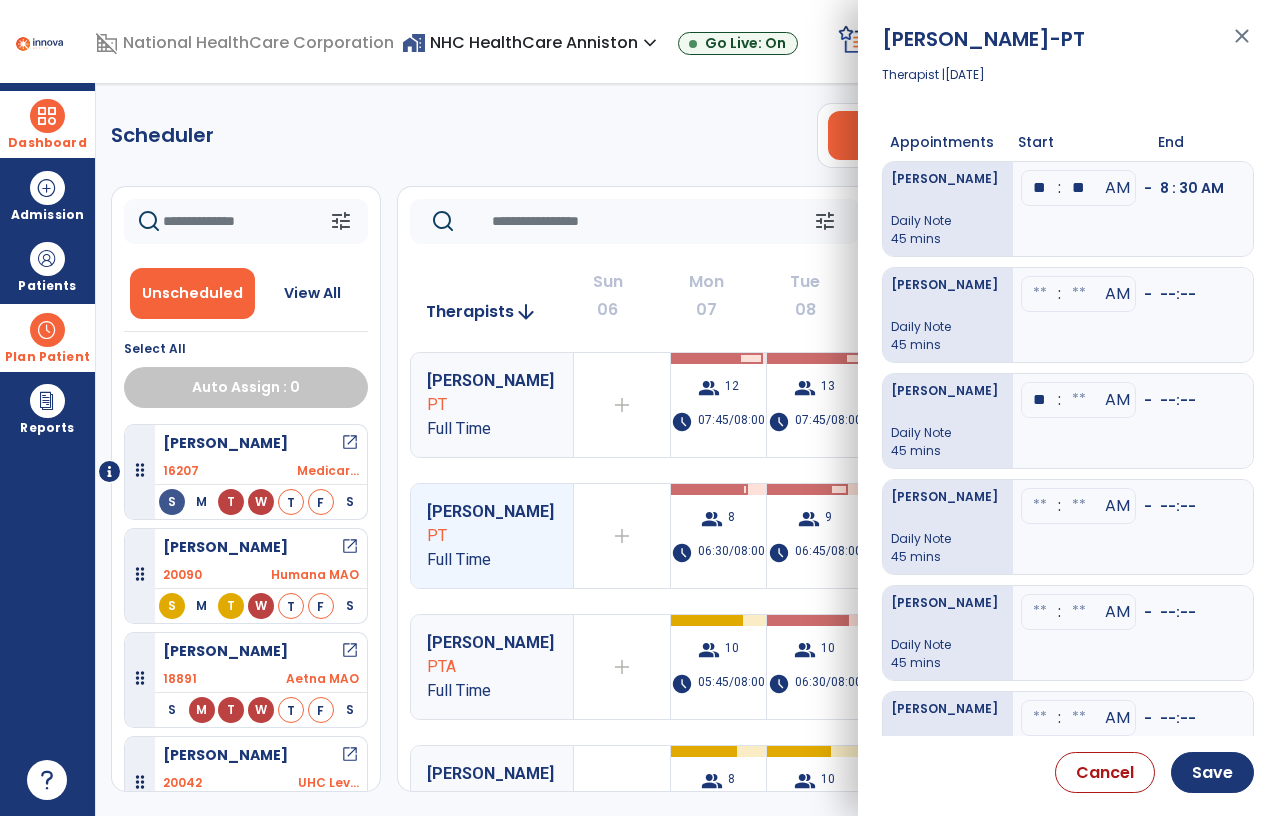 click at bounding box center (1079, 294) 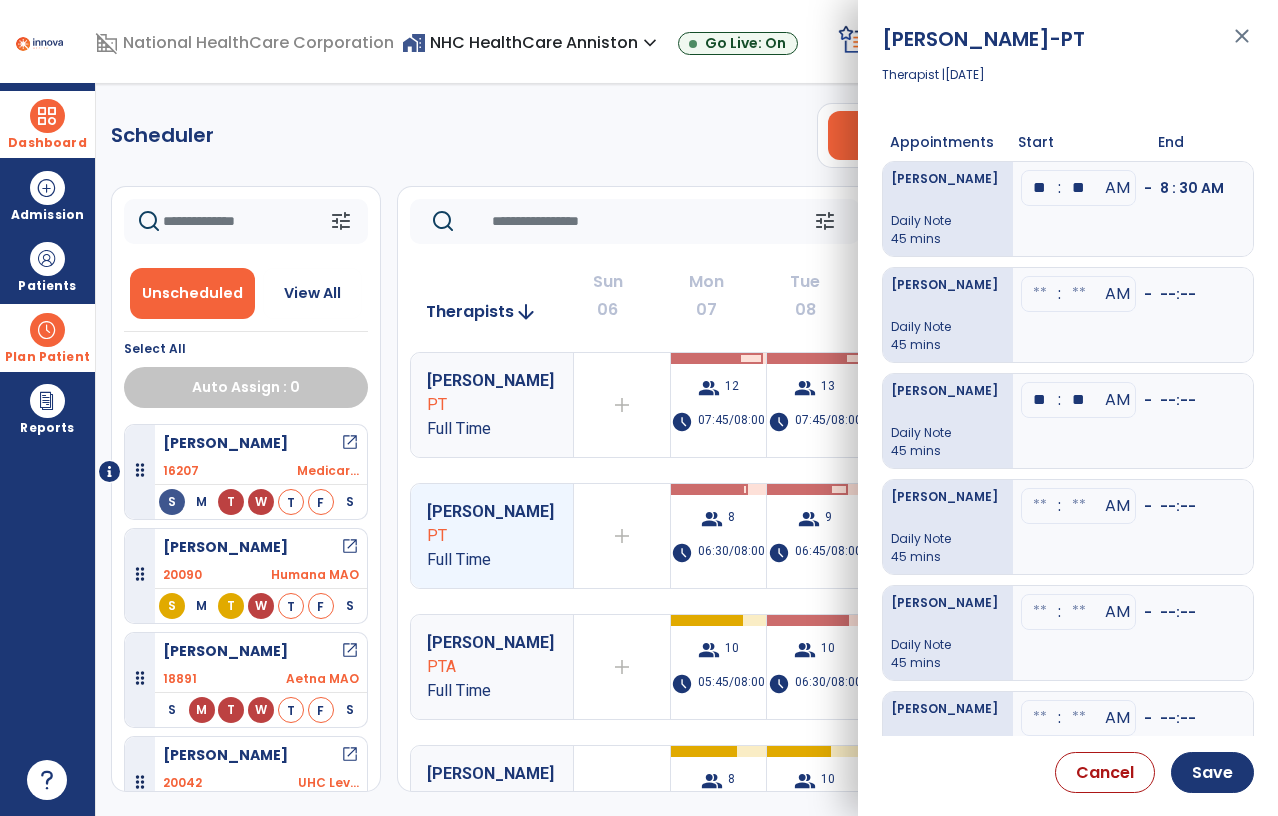 type on "**" 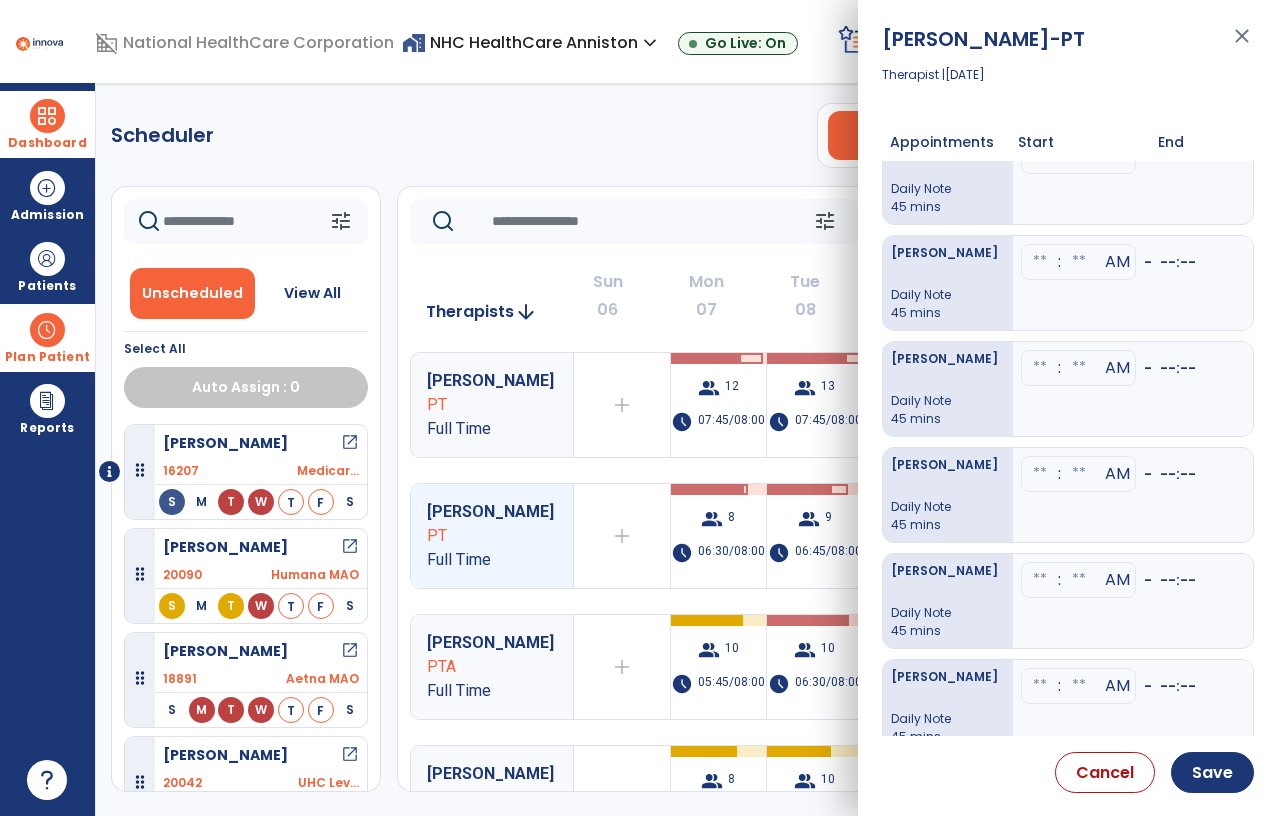 scroll, scrollTop: 378, scrollLeft: 0, axis: vertical 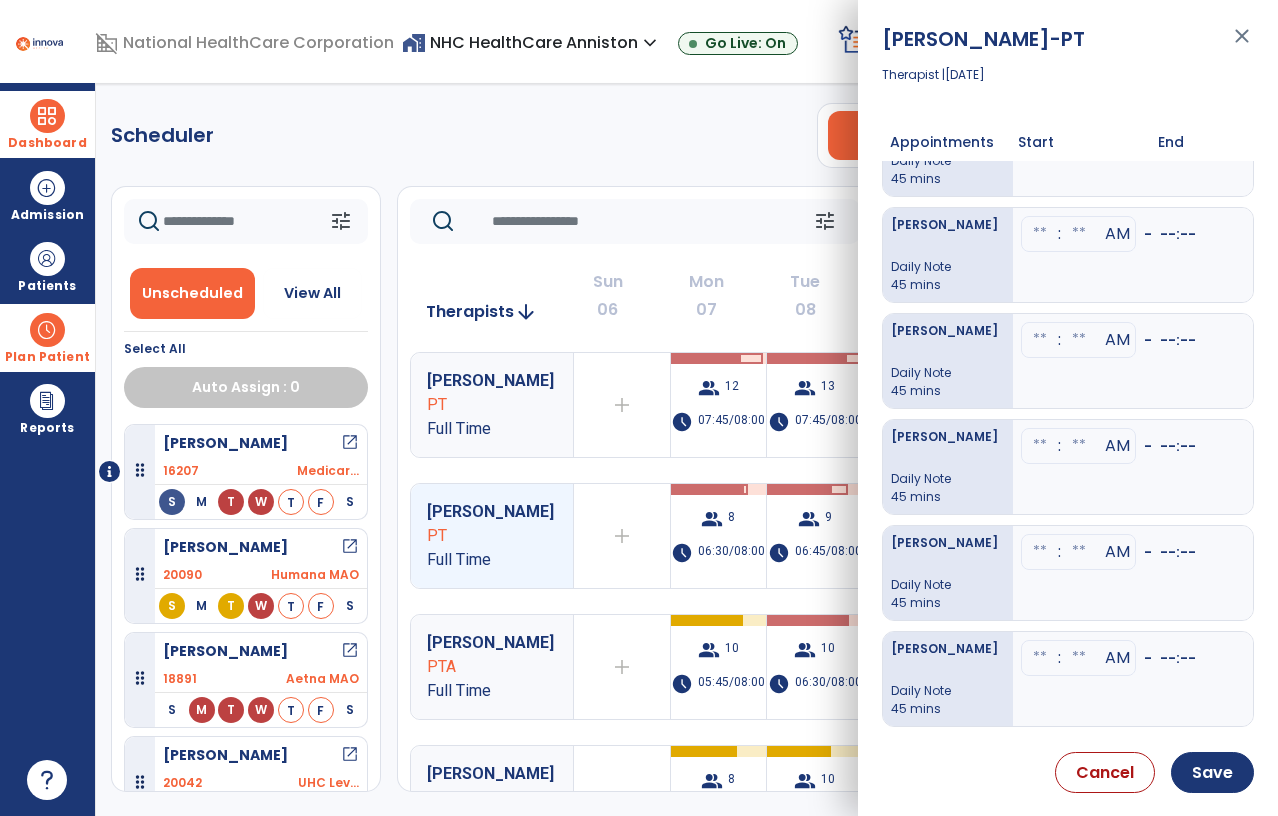 click at bounding box center [1040, -84] 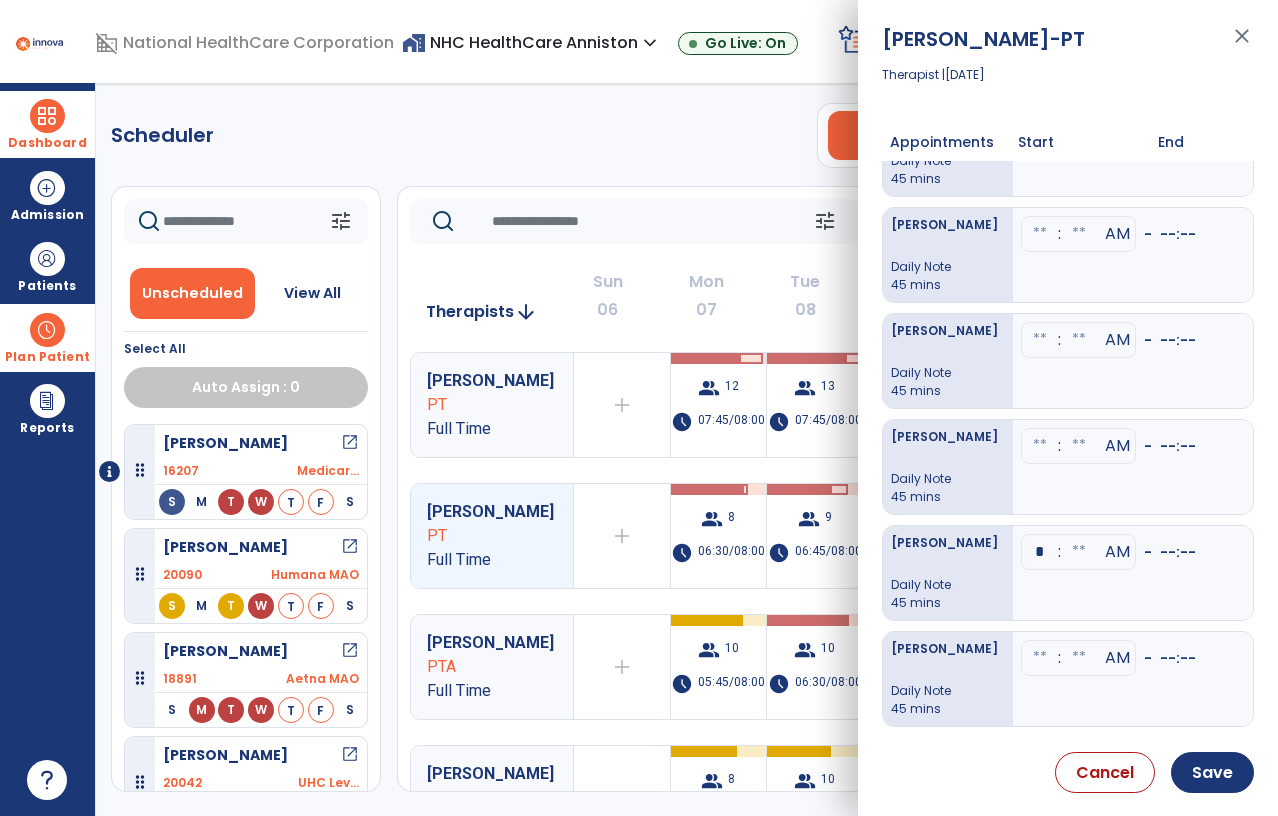 type on "**" 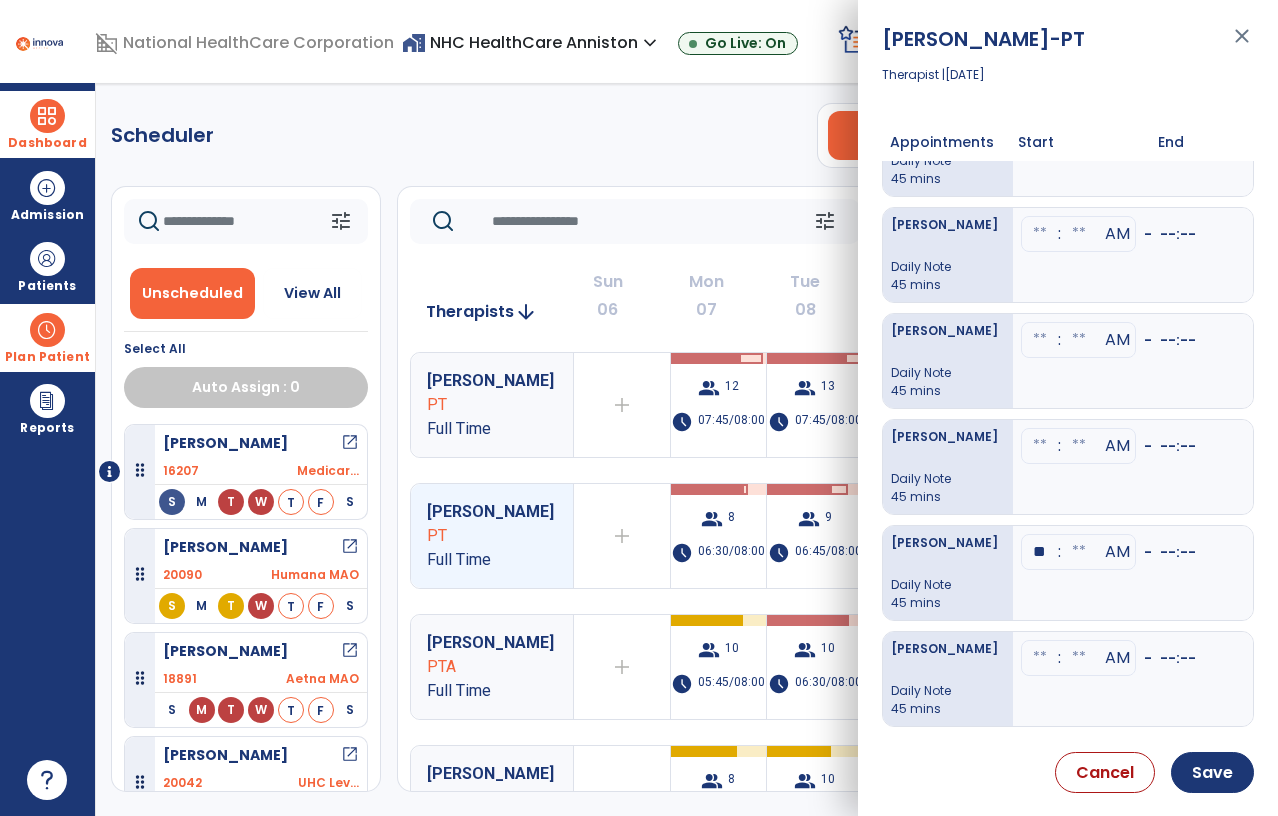 click at bounding box center (1079, -84) 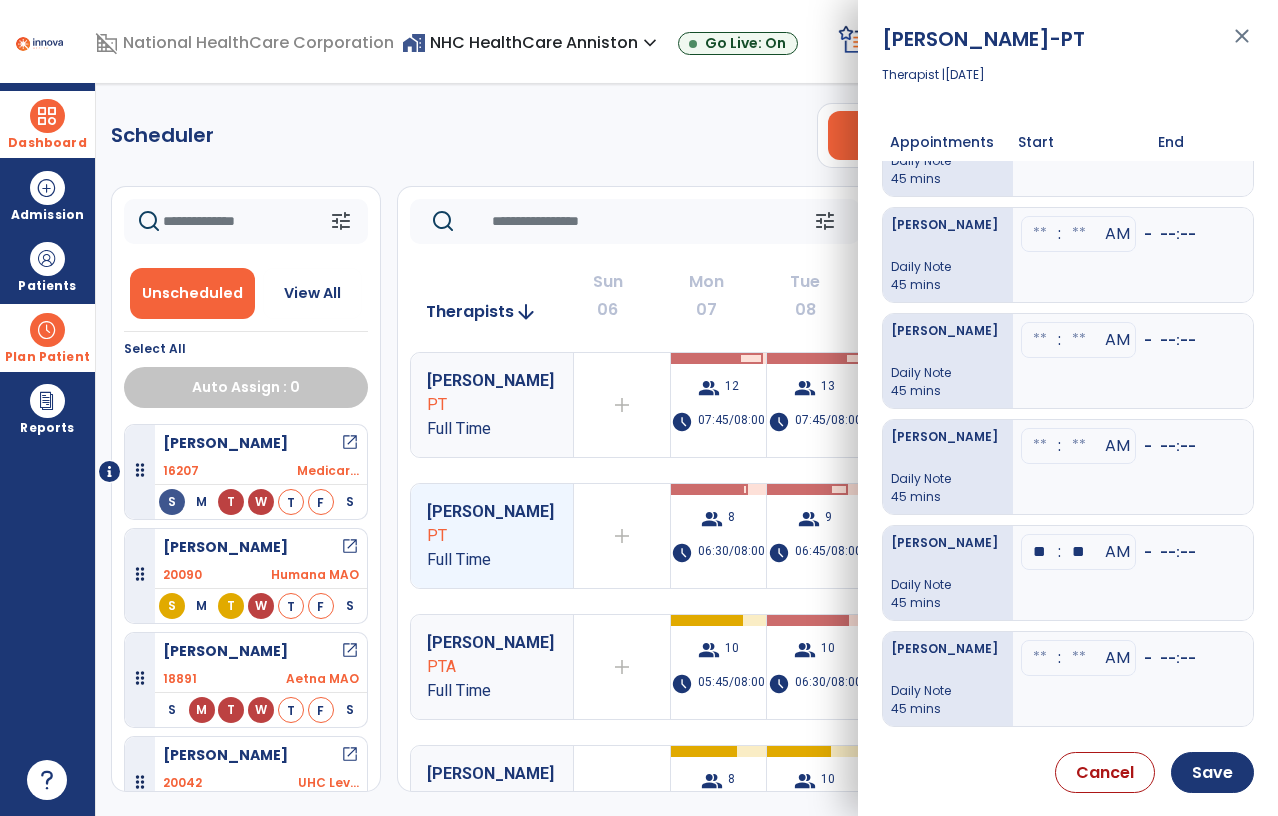 type on "**" 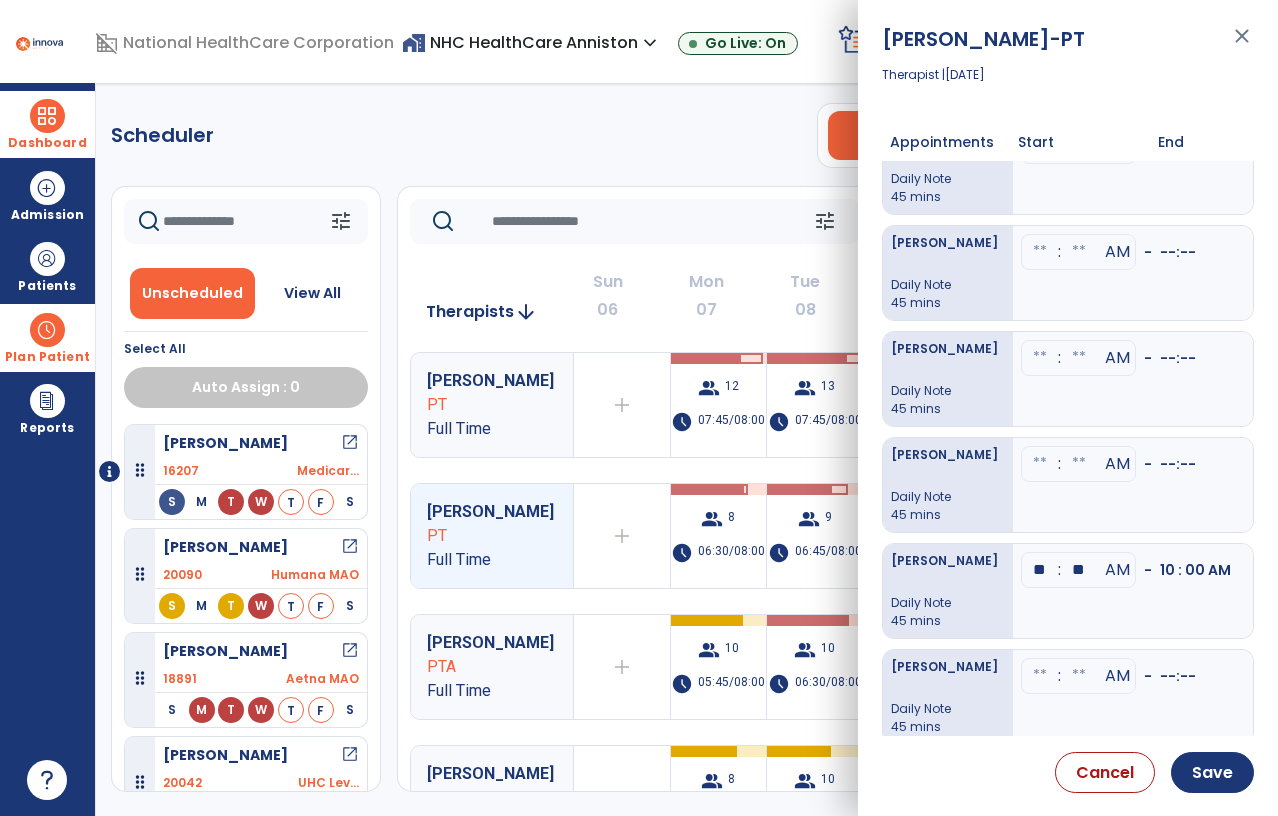 scroll, scrollTop: 353, scrollLeft: 0, axis: vertical 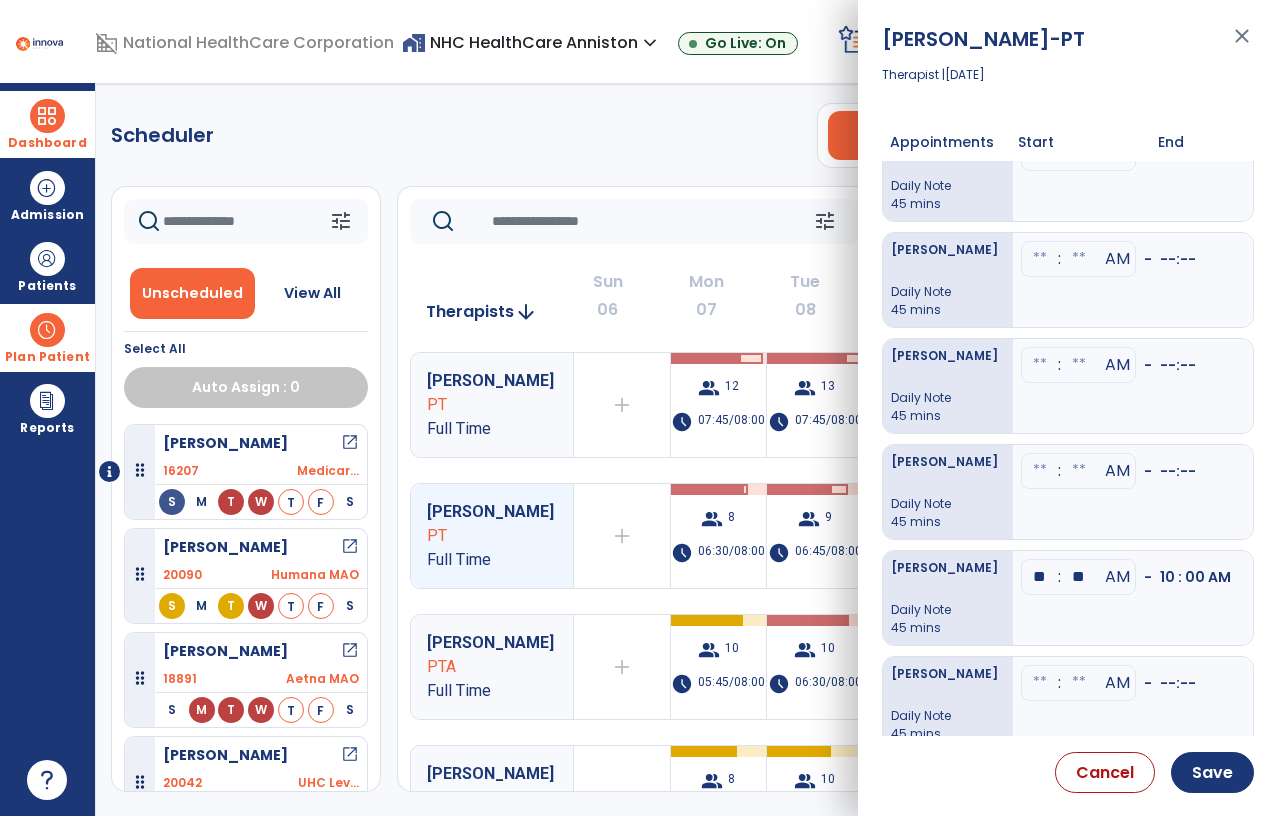 click at bounding box center [1040, -59] 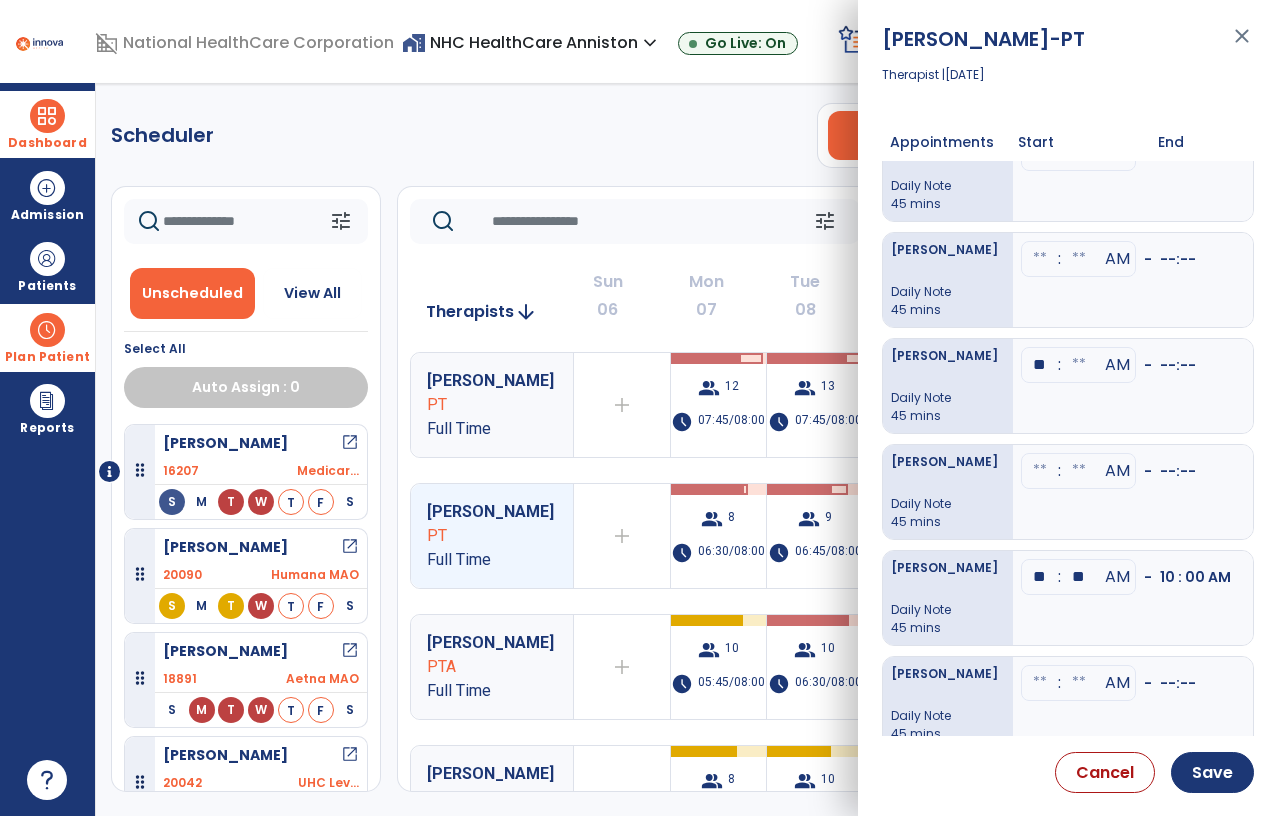 type on "**" 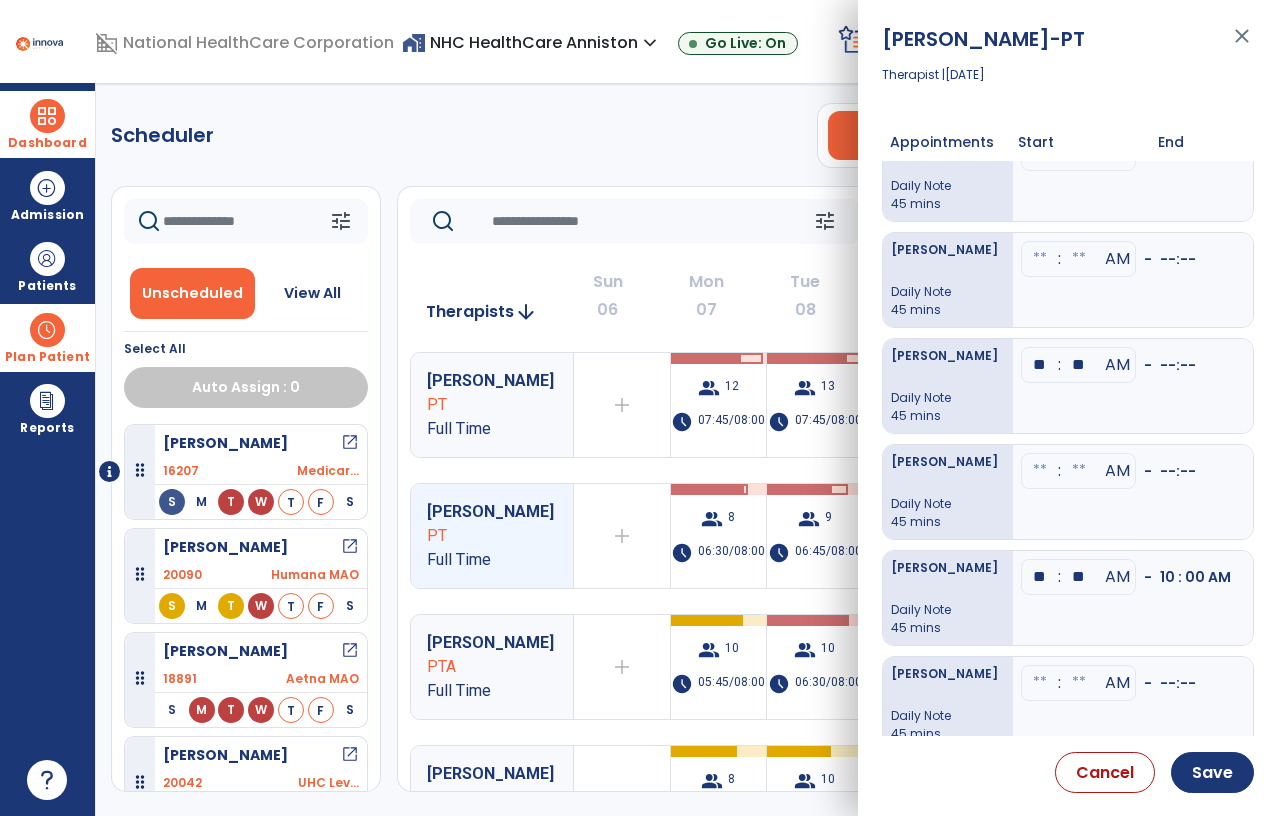 type on "**" 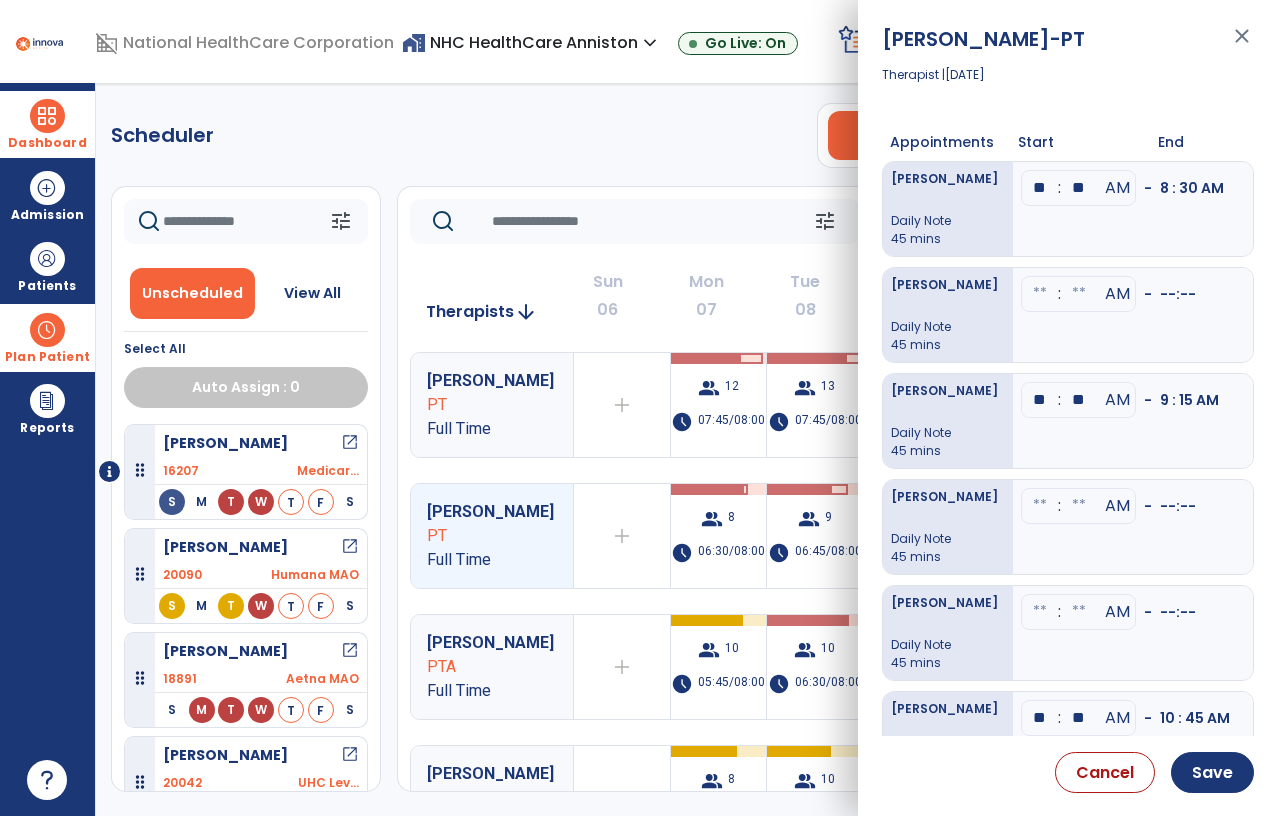 scroll, scrollTop: 0, scrollLeft: 0, axis: both 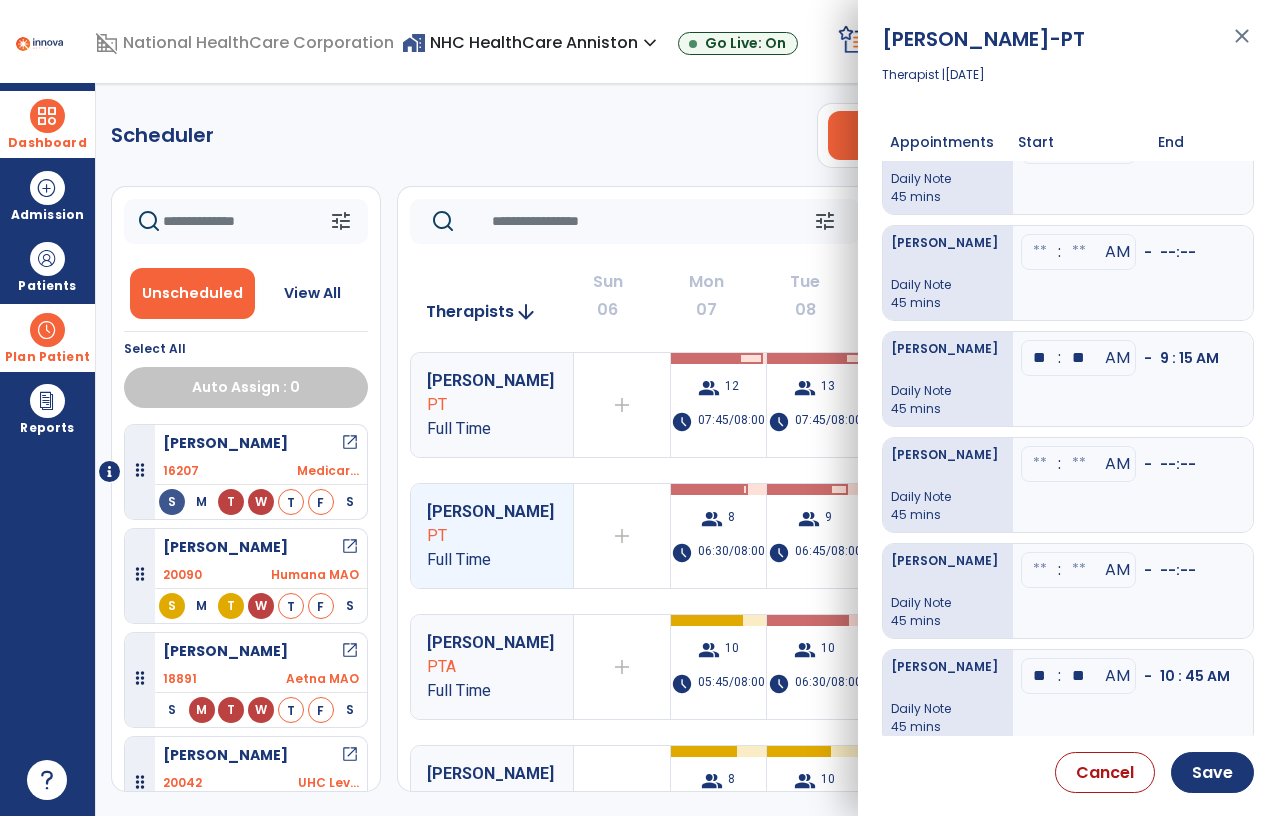 click at bounding box center [1040, 464] 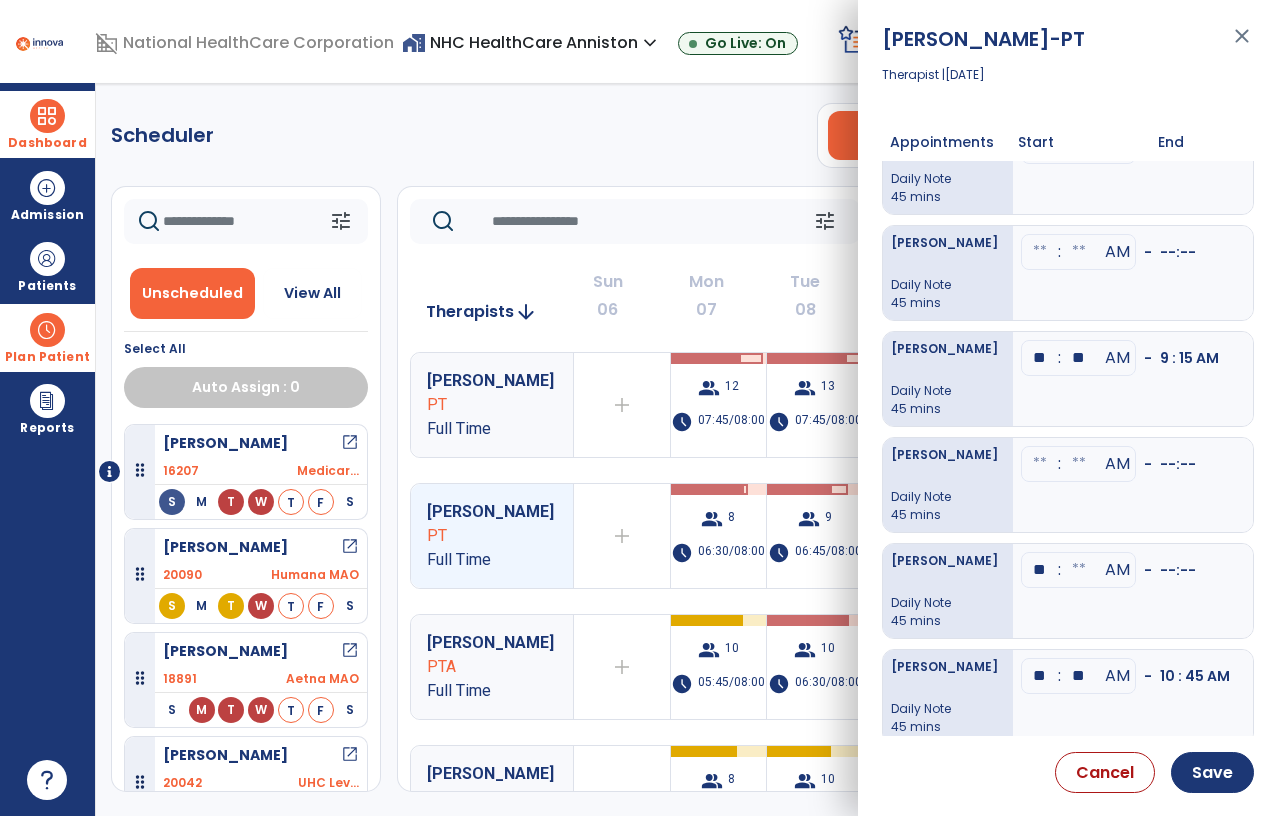 type on "**" 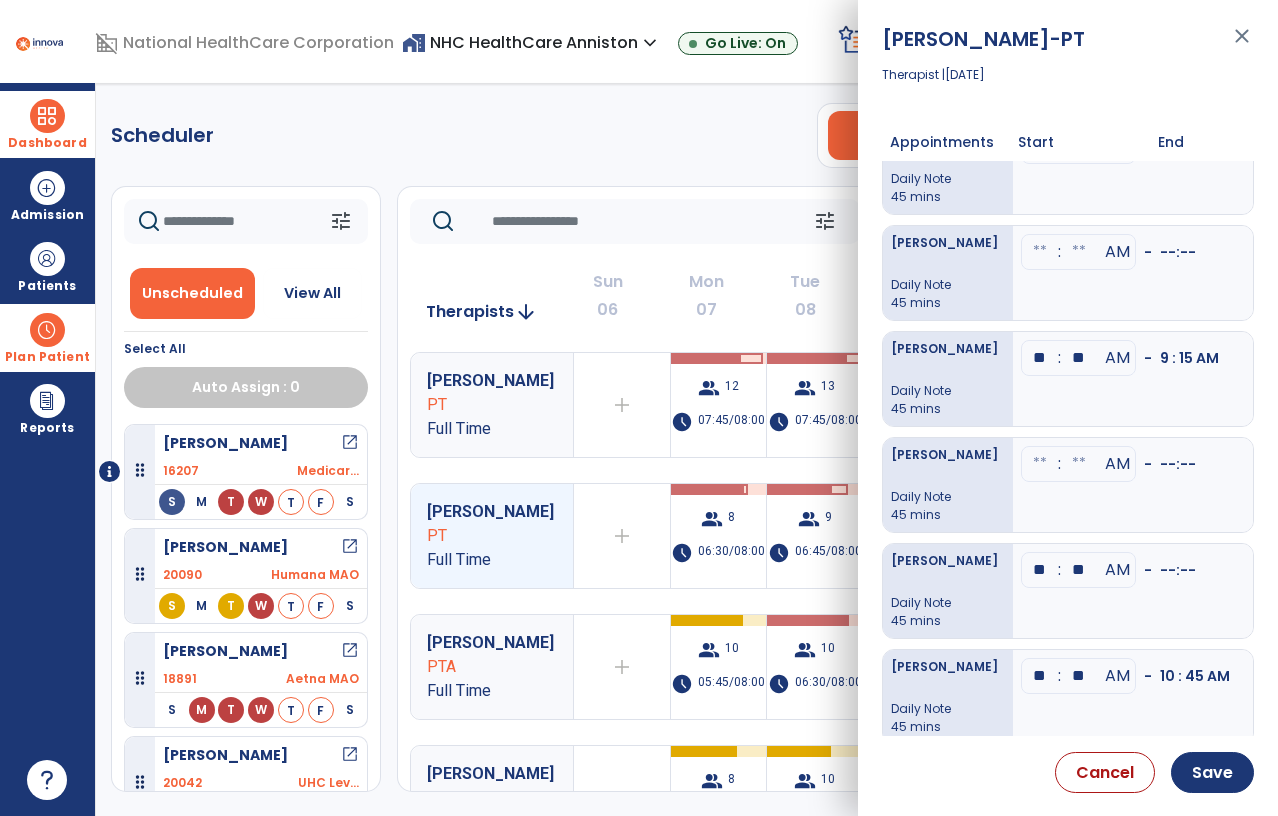type on "**" 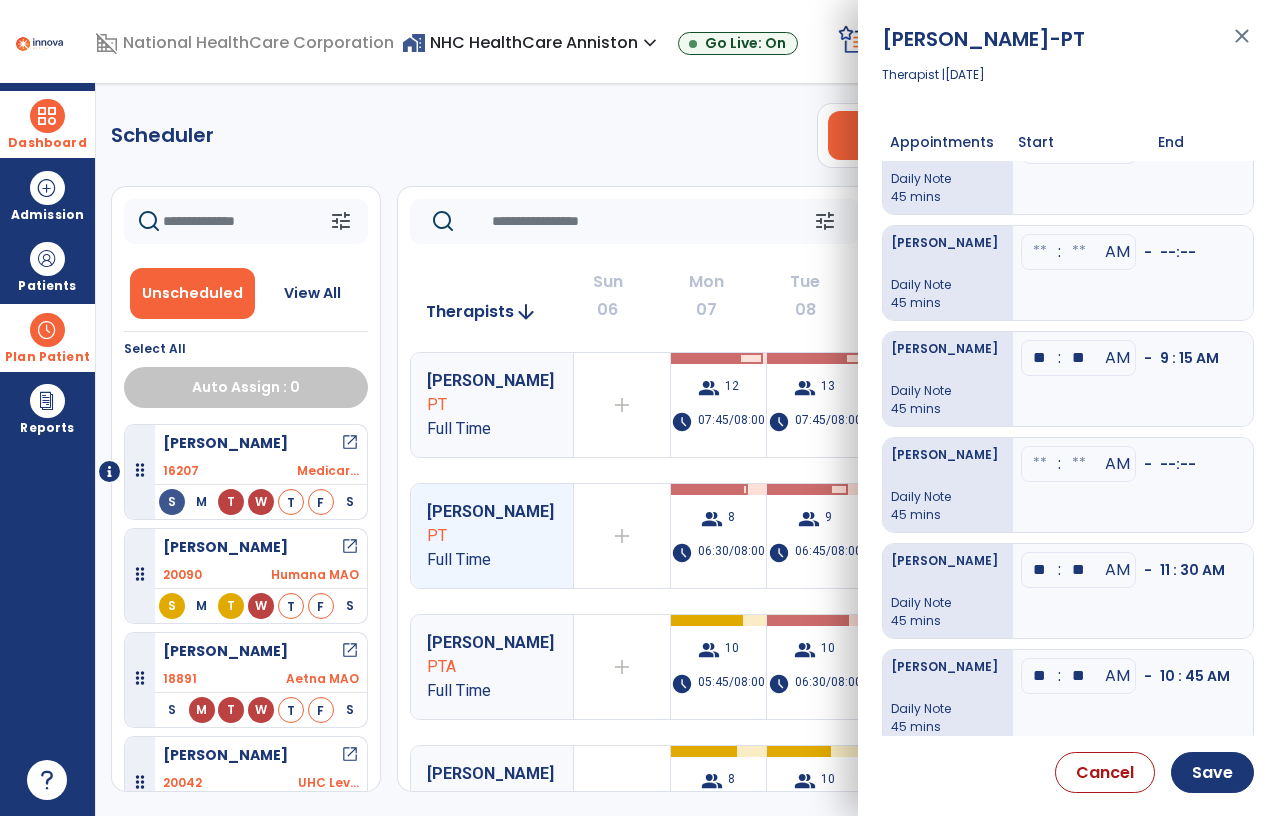 click at bounding box center [1040, 252] 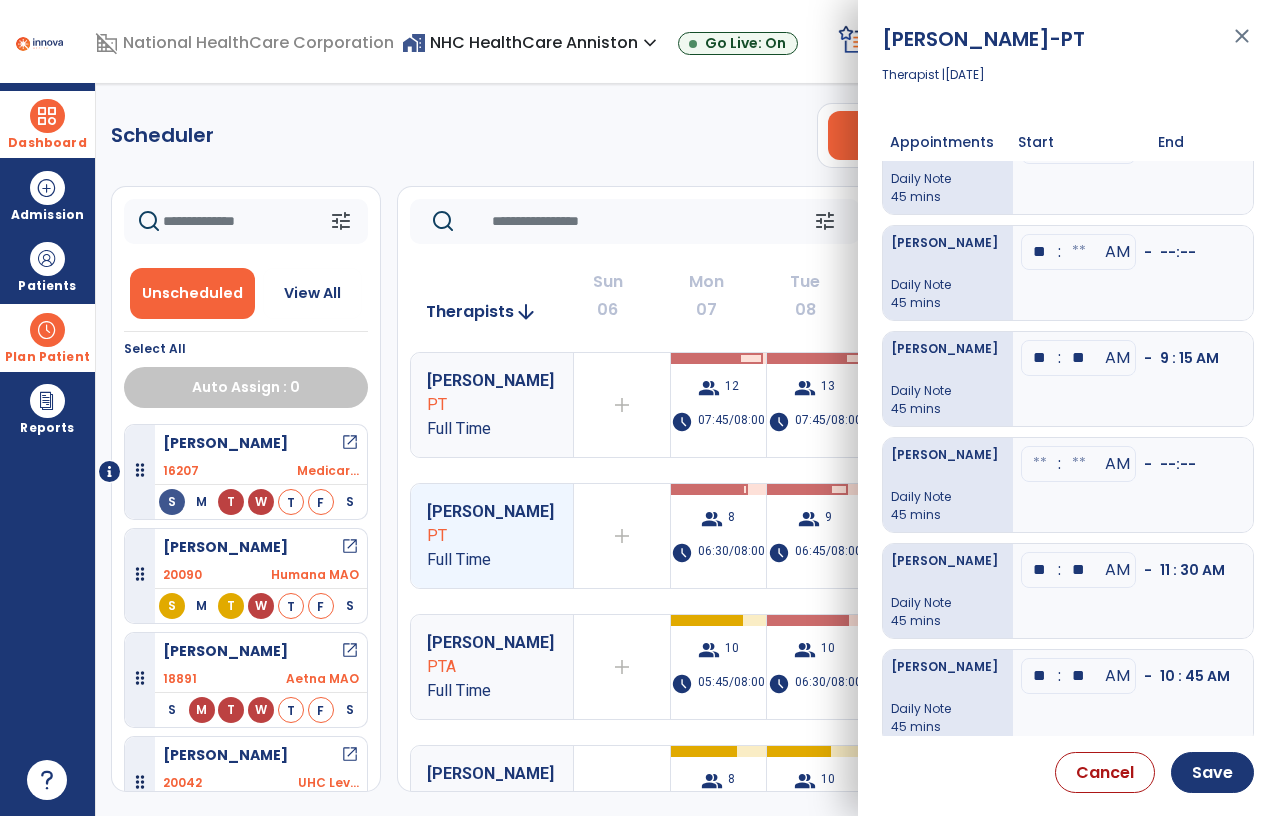 type on "**" 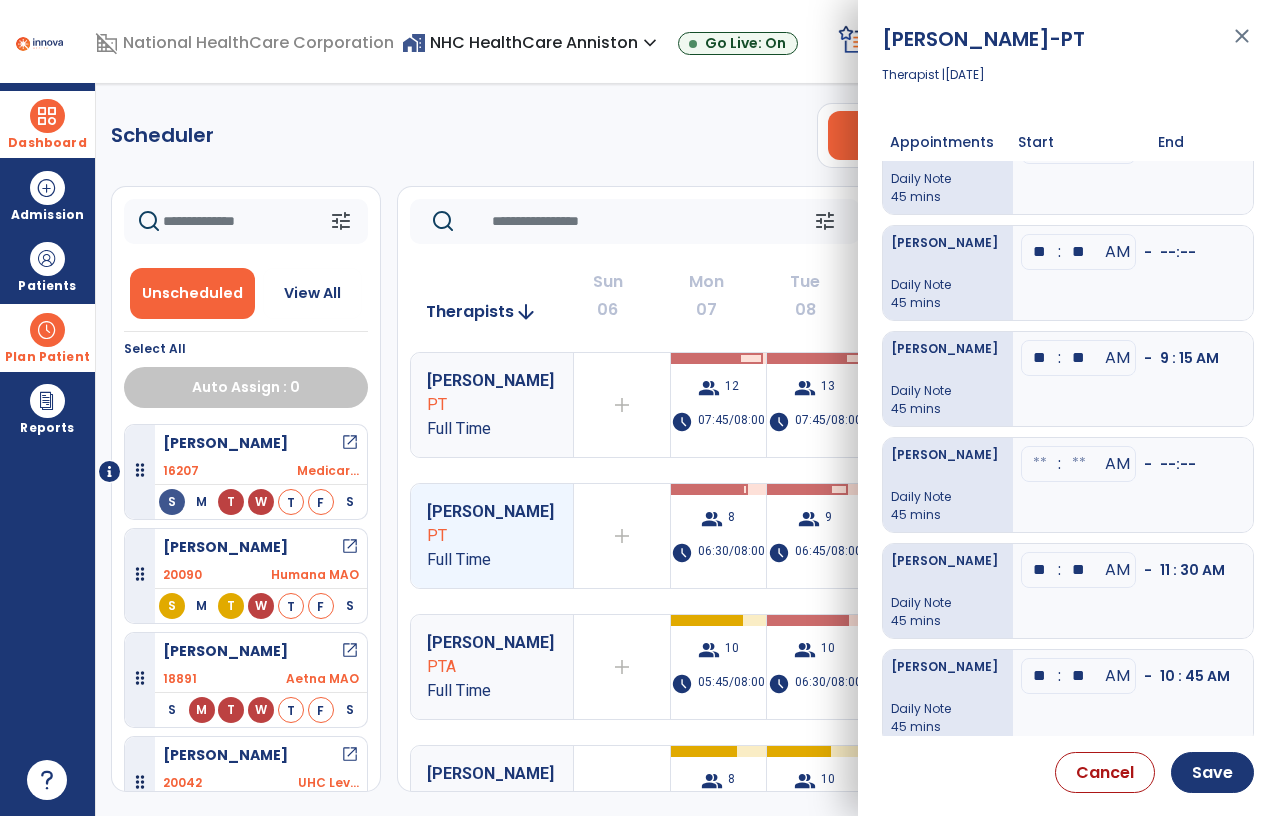 type on "**" 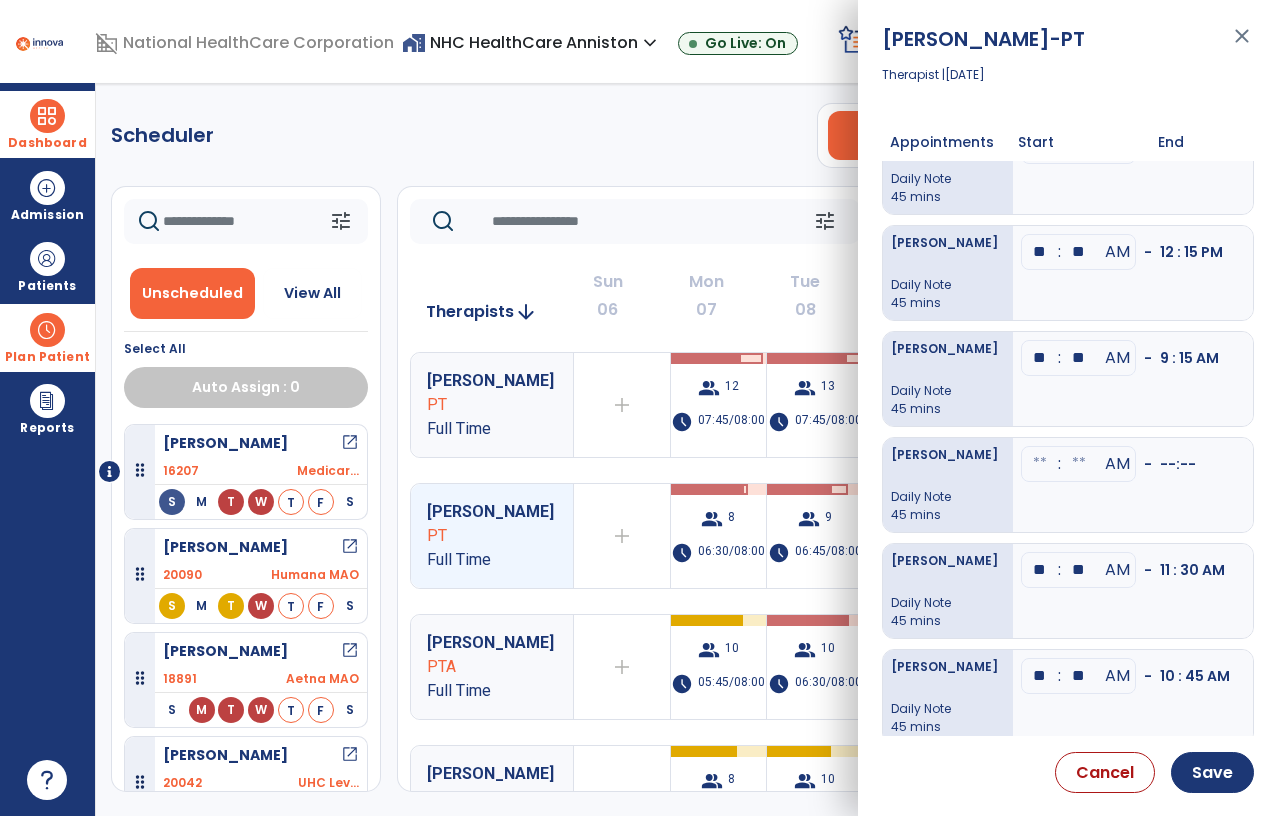 click on "** : ** AM - 12 : 15 PM" at bounding box center (1133, 273) 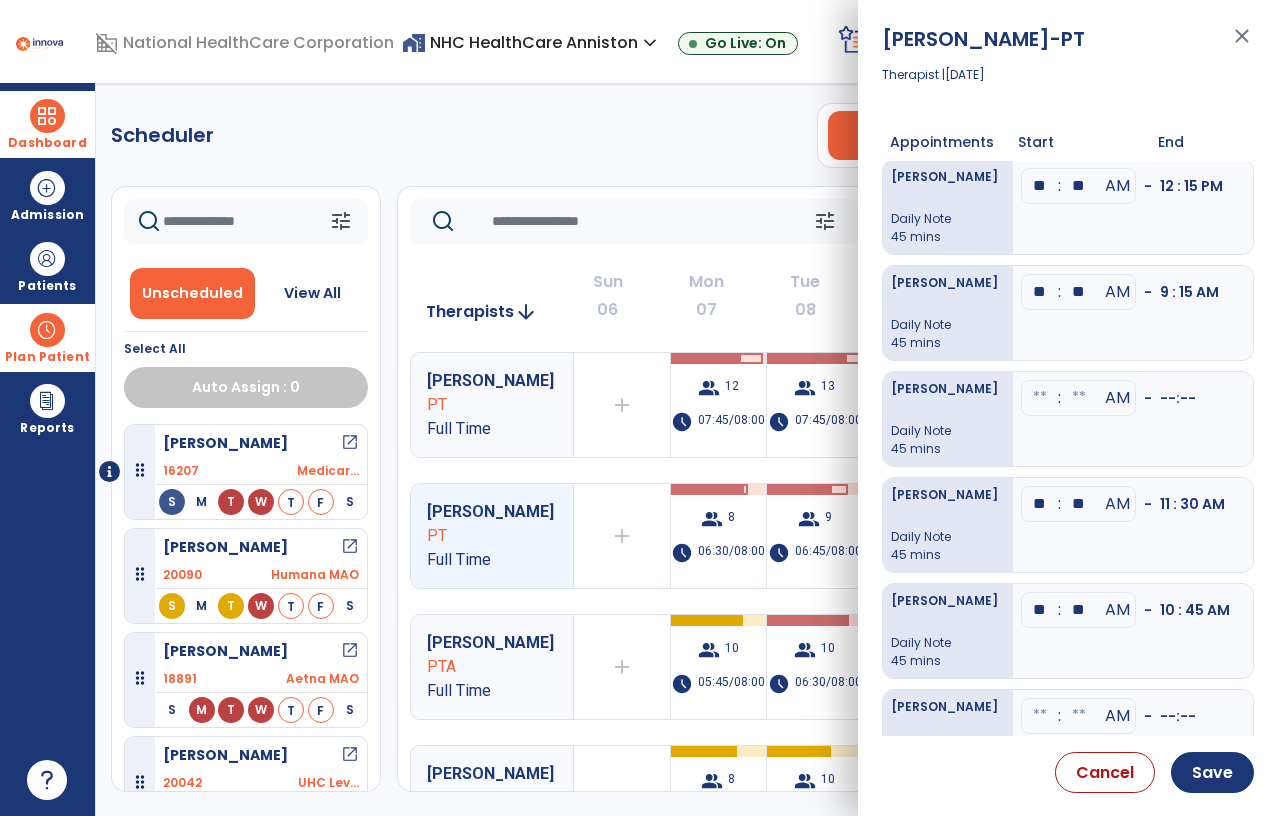 scroll, scrollTop: 109, scrollLeft: 0, axis: vertical 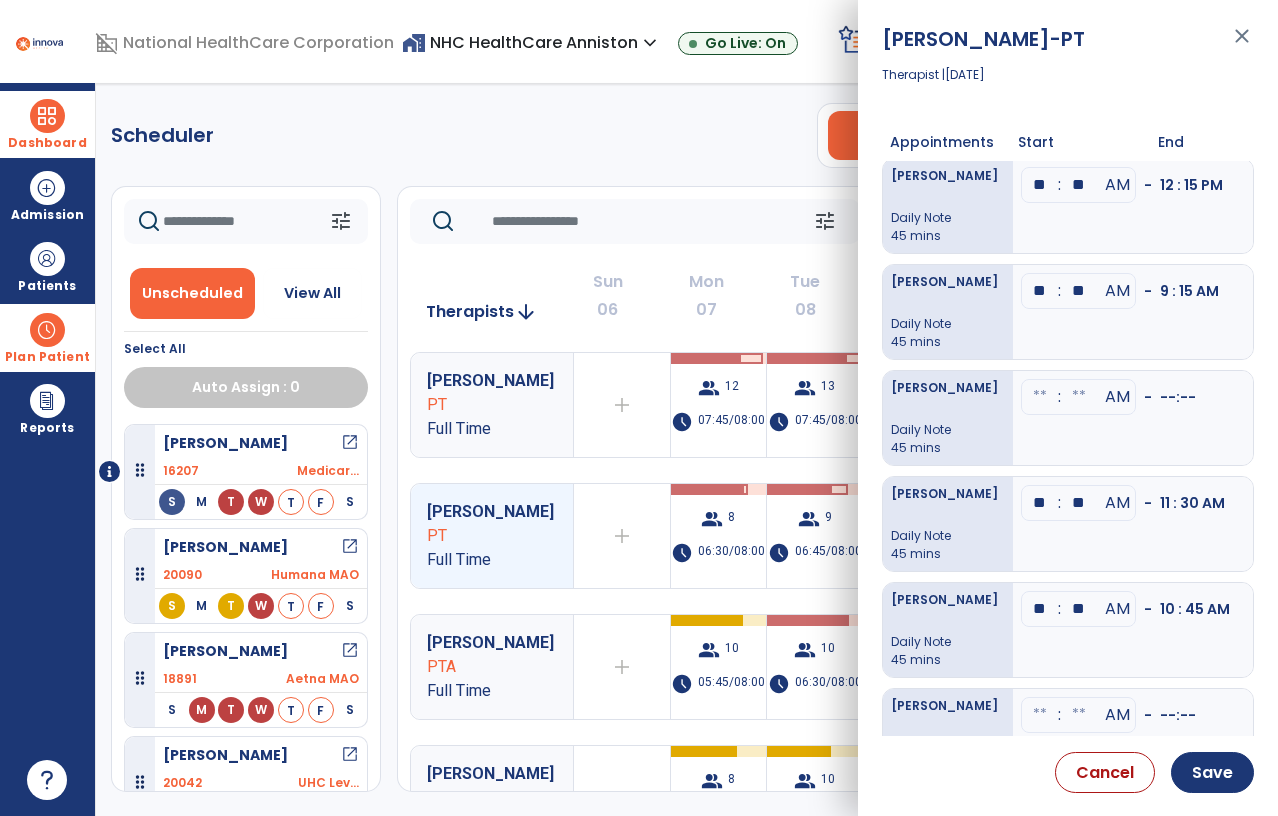 click at bounding box center (1040, 397) 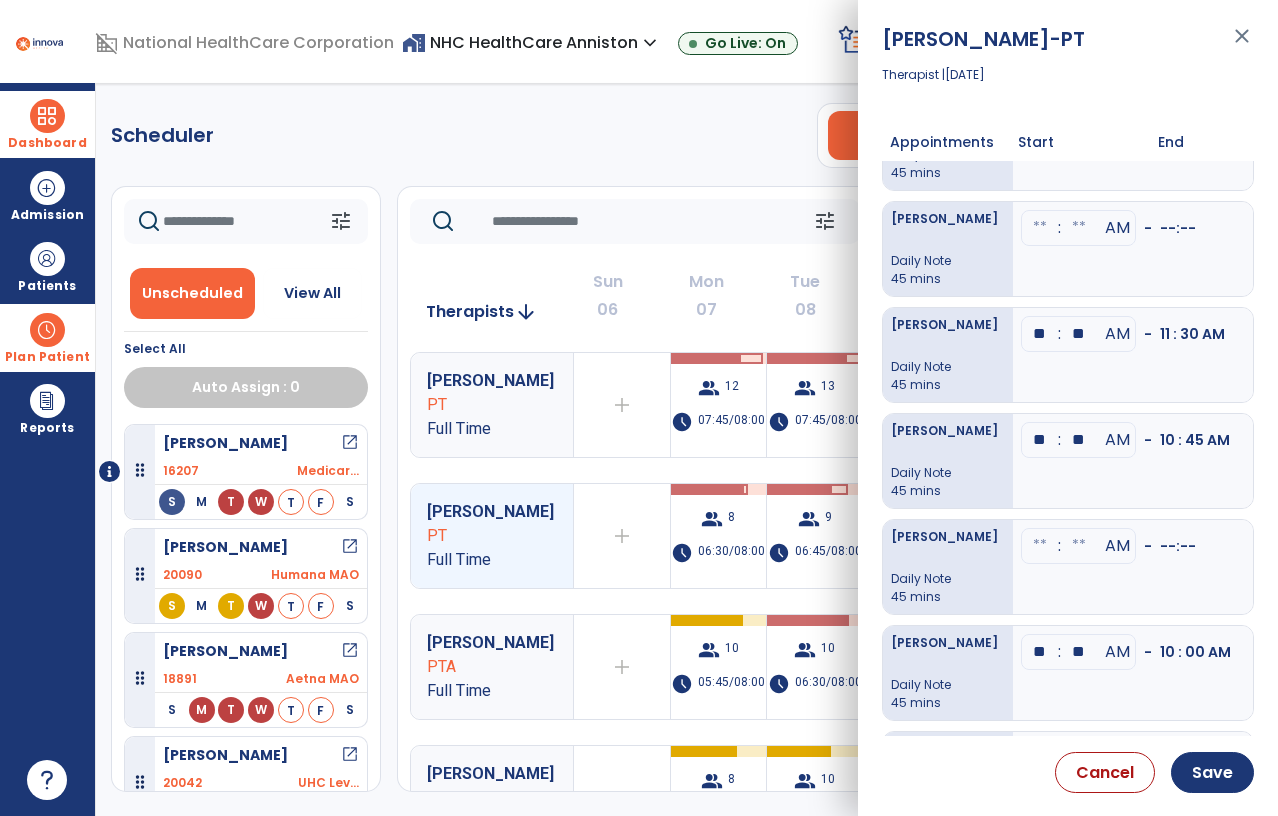 scroll, scrollTop: 366, scrollLeft: 0, axis: vertical 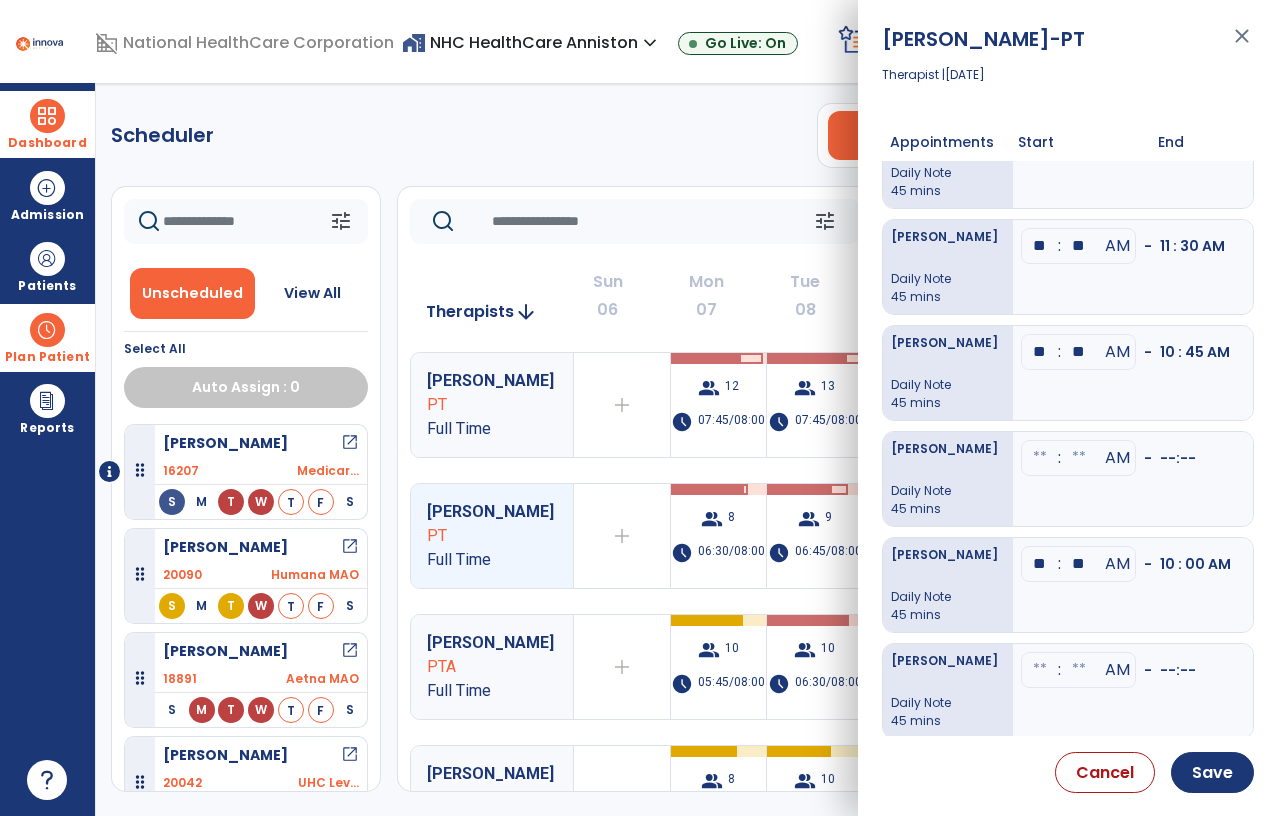 click at bounding box center (1040, 140) 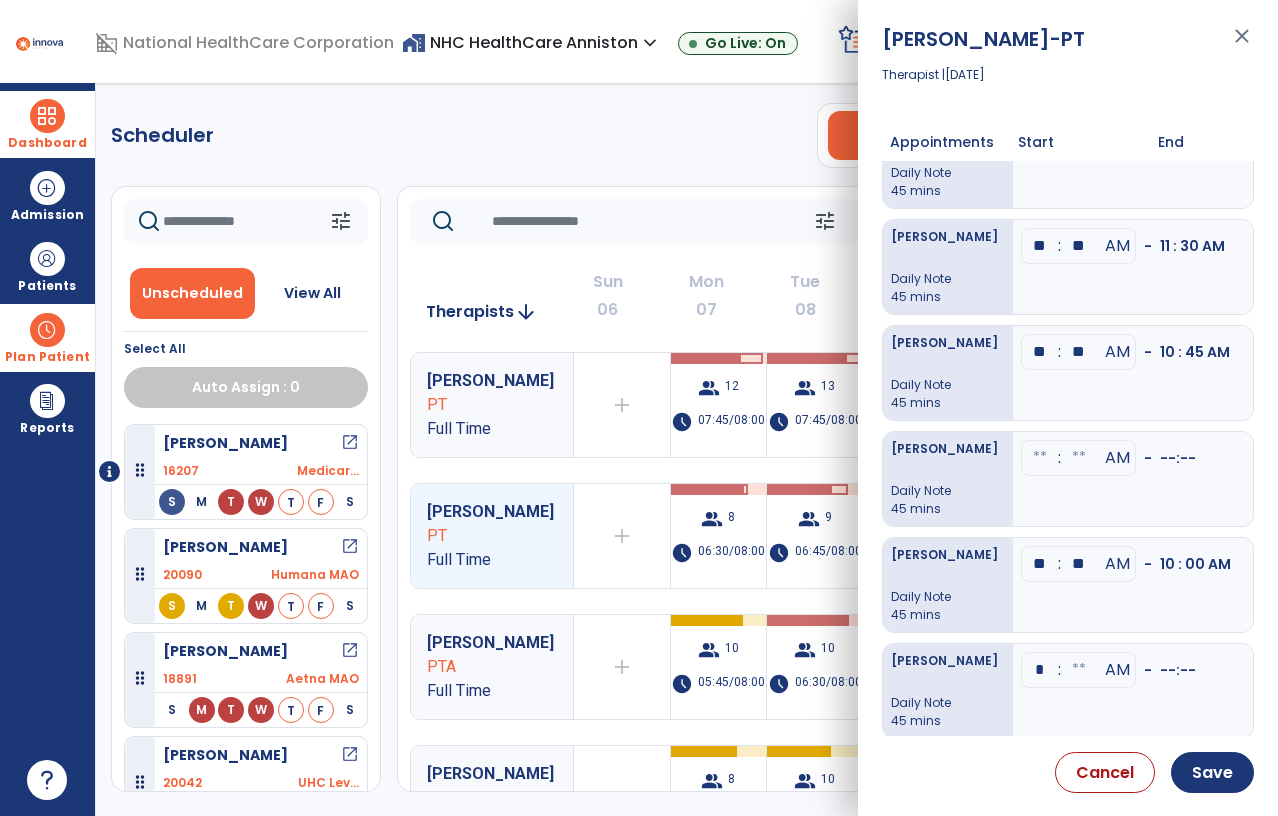 type on "**" 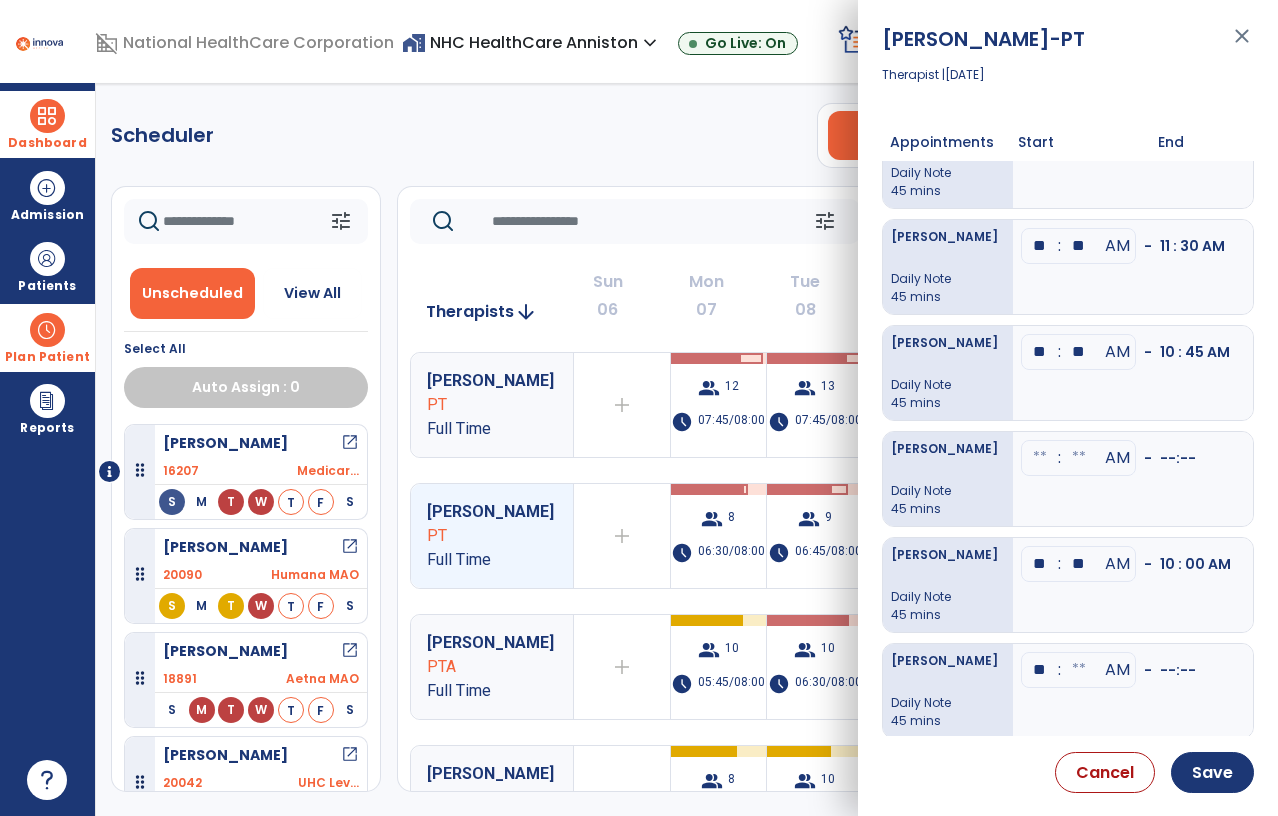 click at bounding box center [1079, -178] 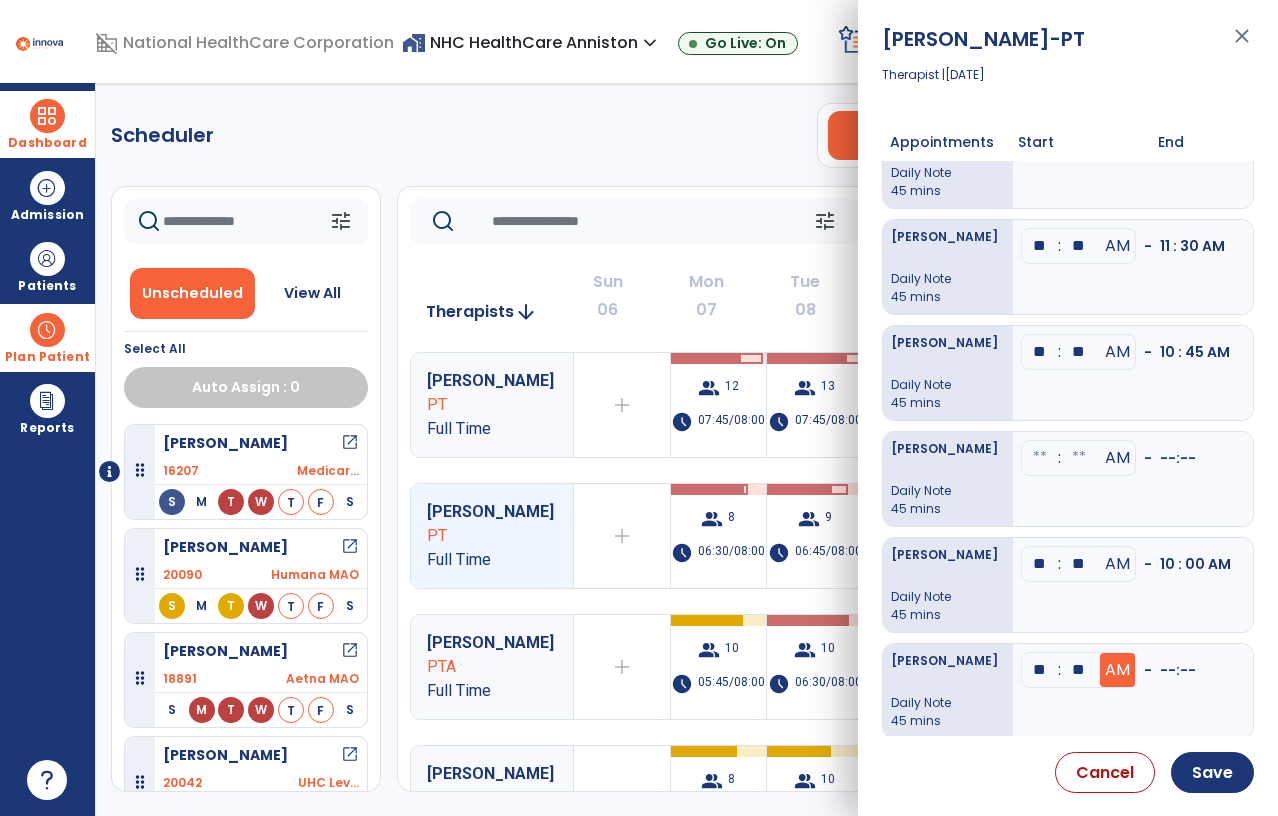 type on "**" 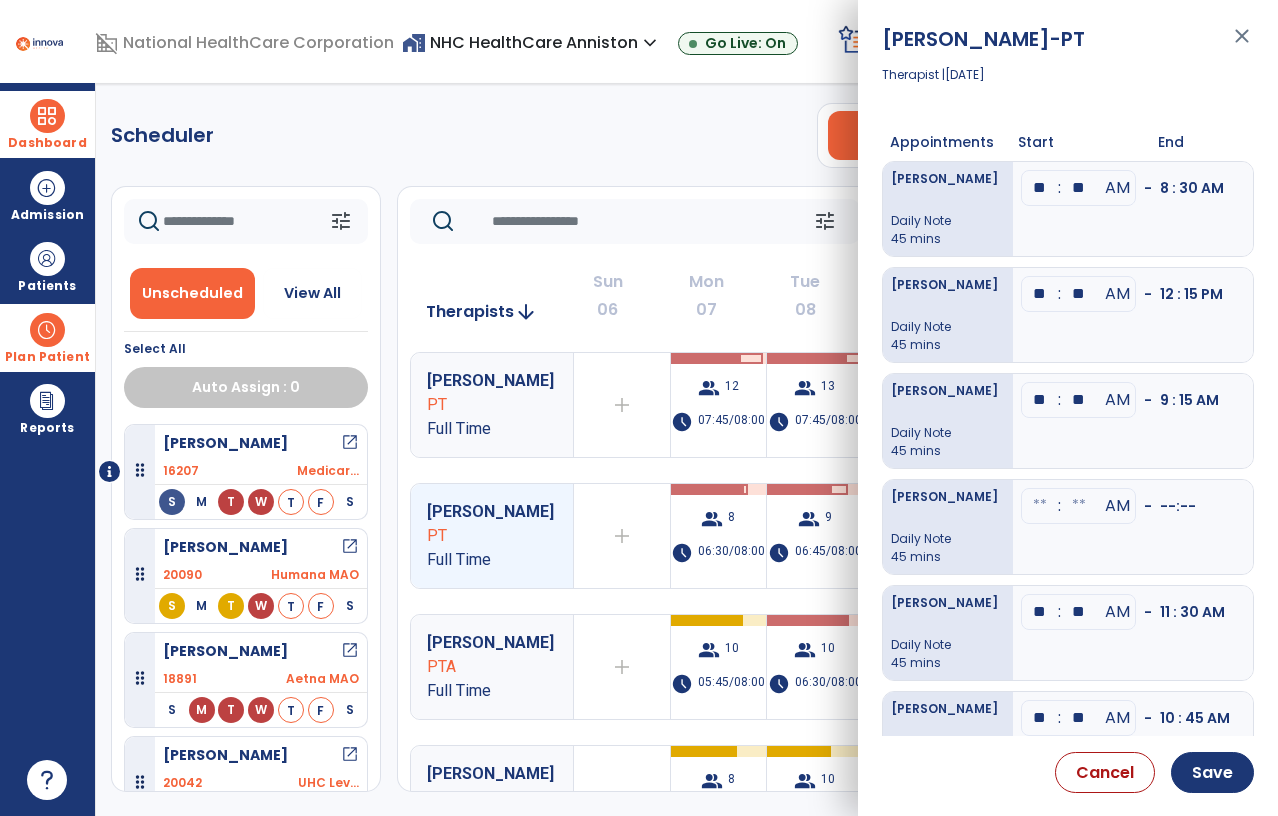 scroll, scrollTop: 0, scrollLeft: 0, axis: both 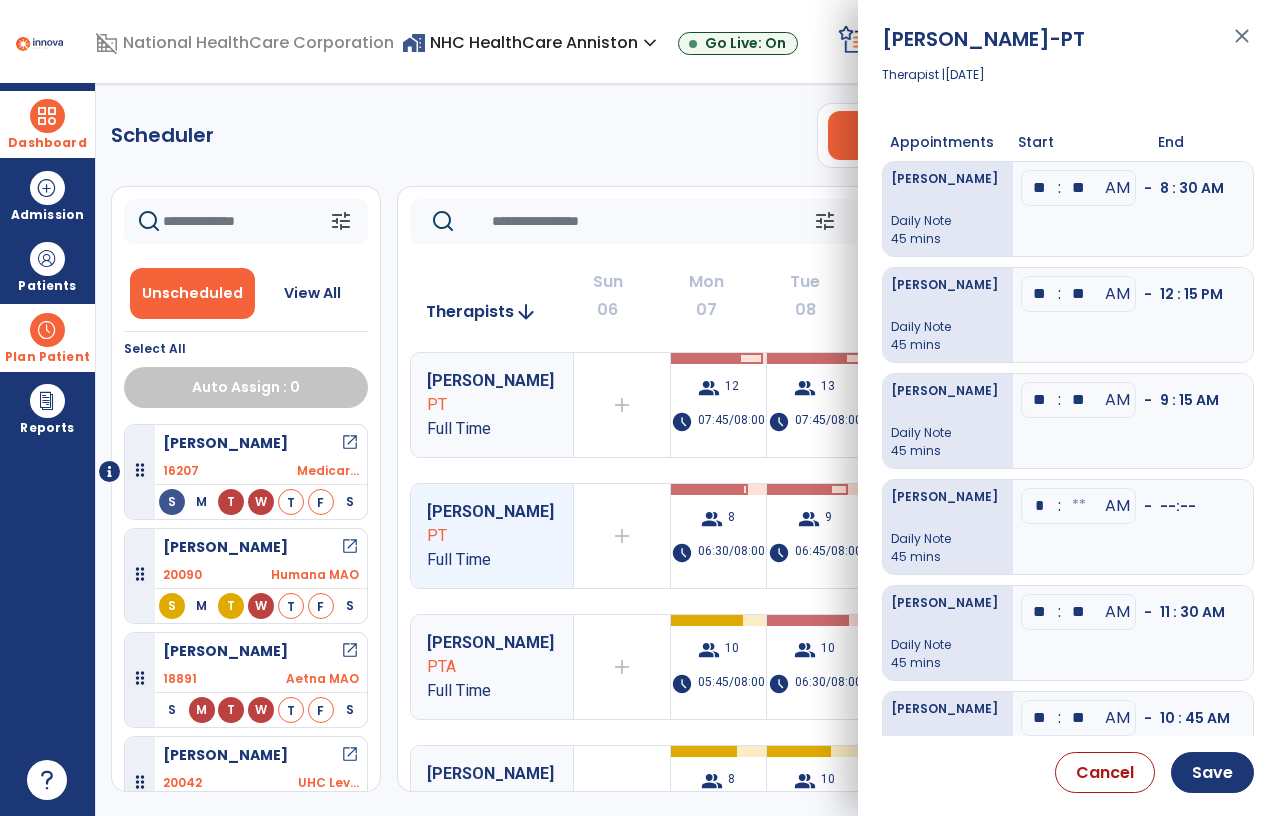 type on "**" 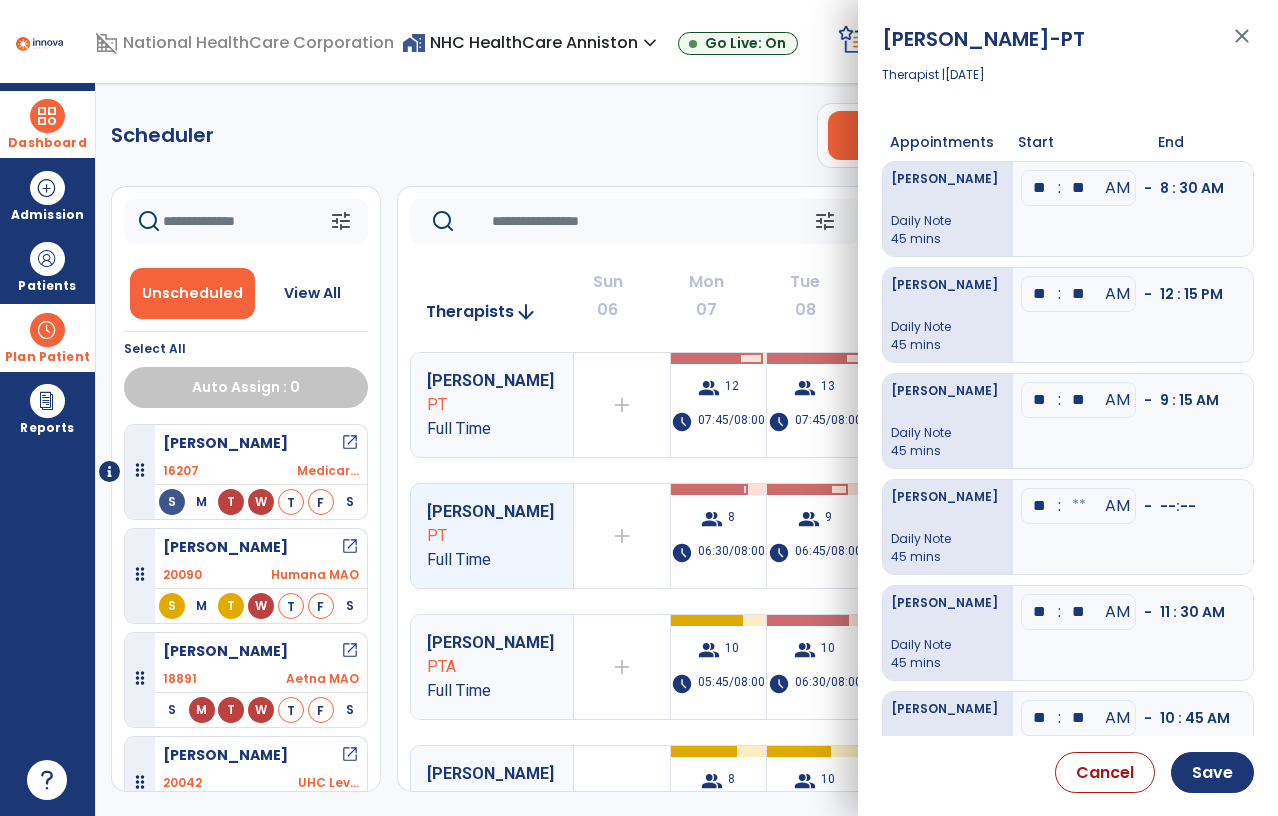 click at bounding box center [1079, 188] 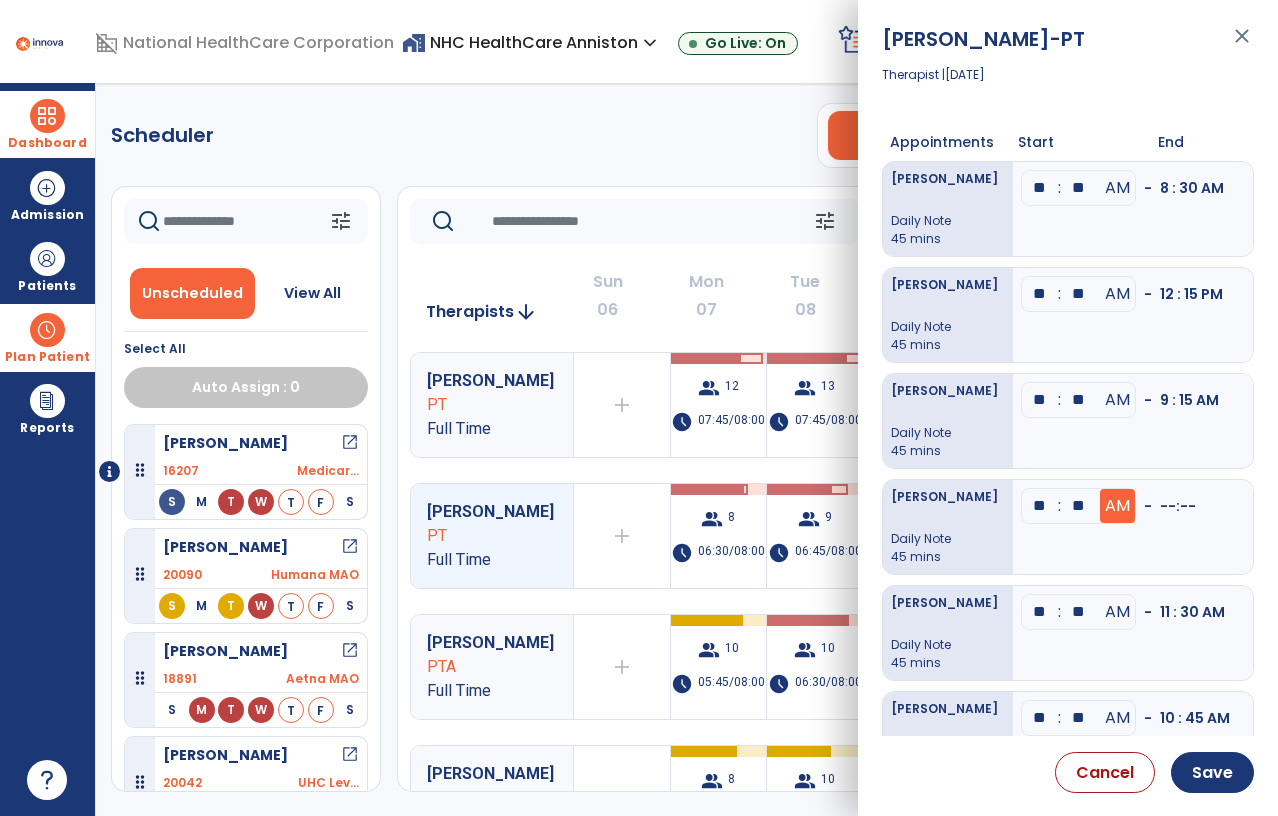 type on "**" 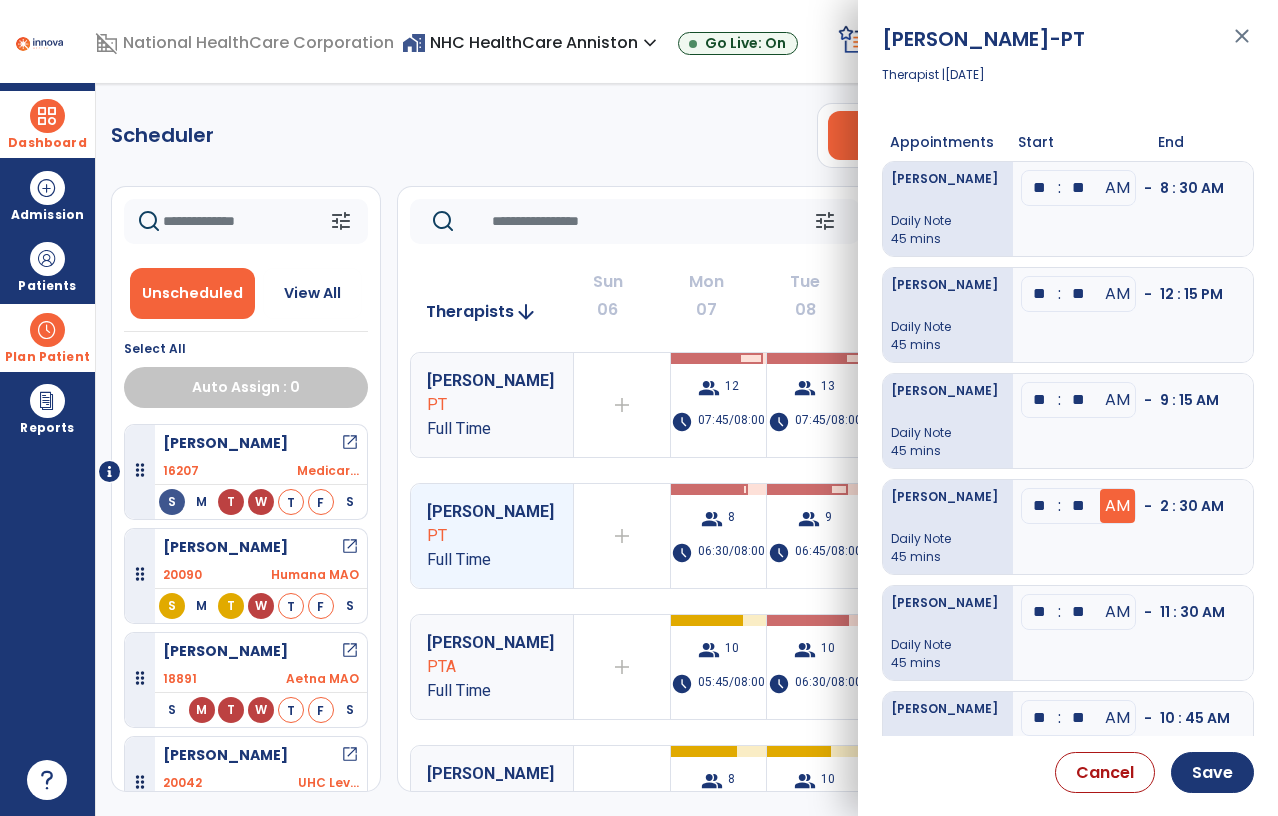 click on "AM" at bounding box center (1117, 188) 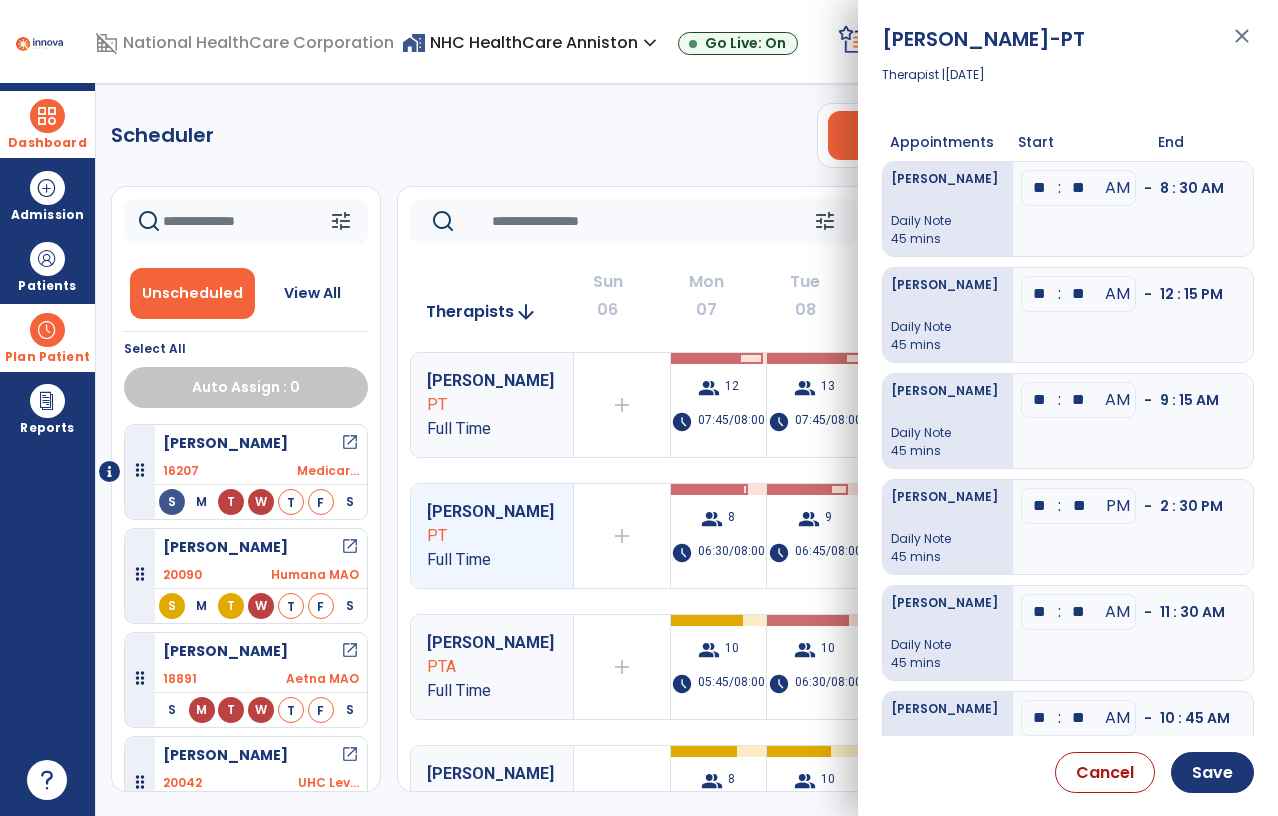 click on "** : ** PM - 2 : 30 PM" at bounding box center [1133, 527] 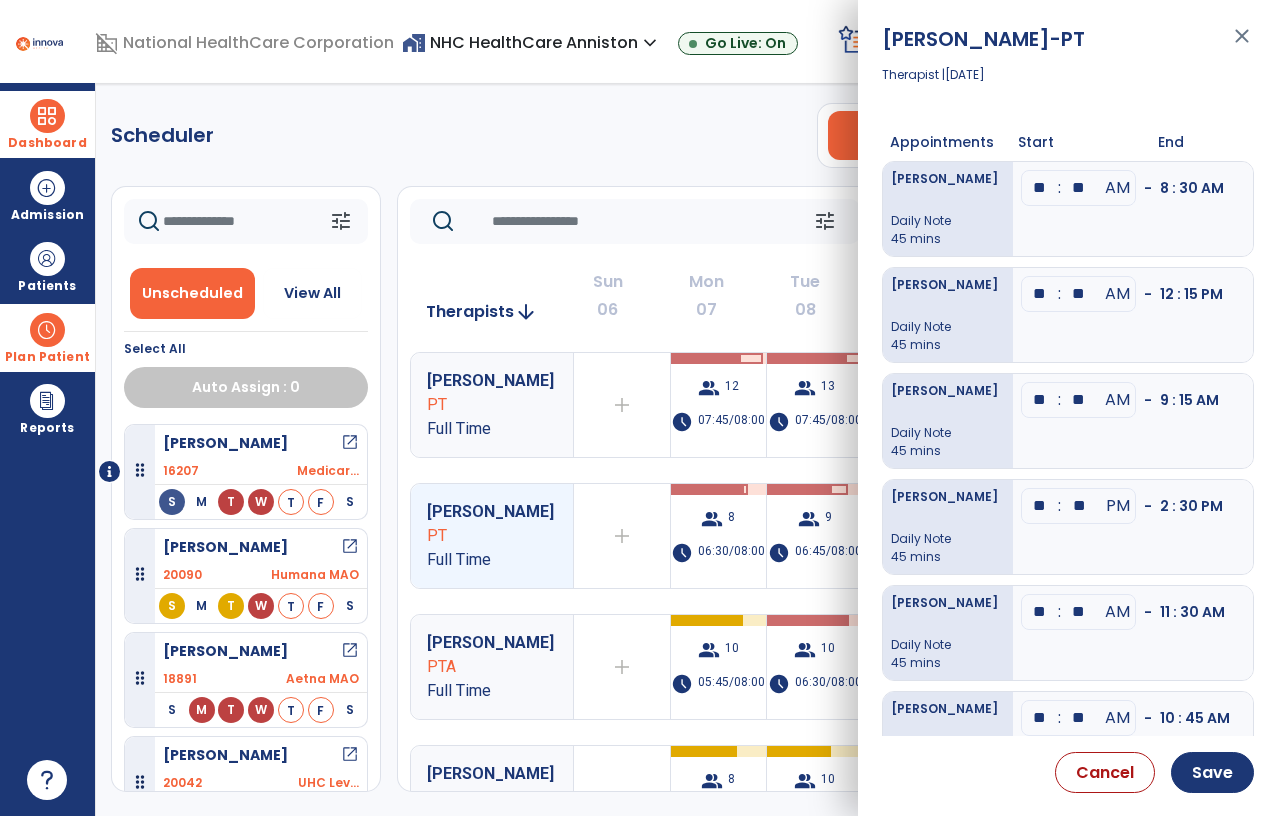 scroll, scrollTop: 0, scrollLeft: 0, axis: both 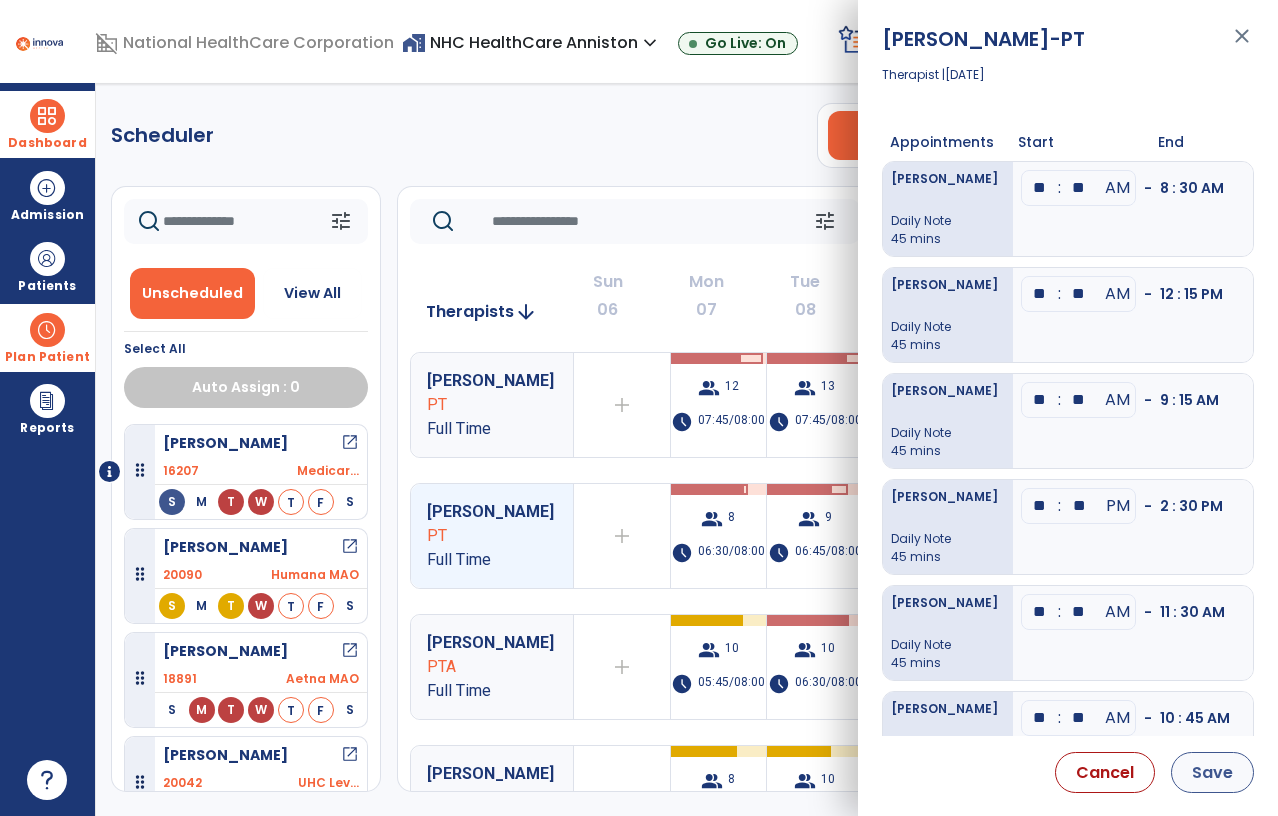 click on "Save" at bounding box center [1212, 772] 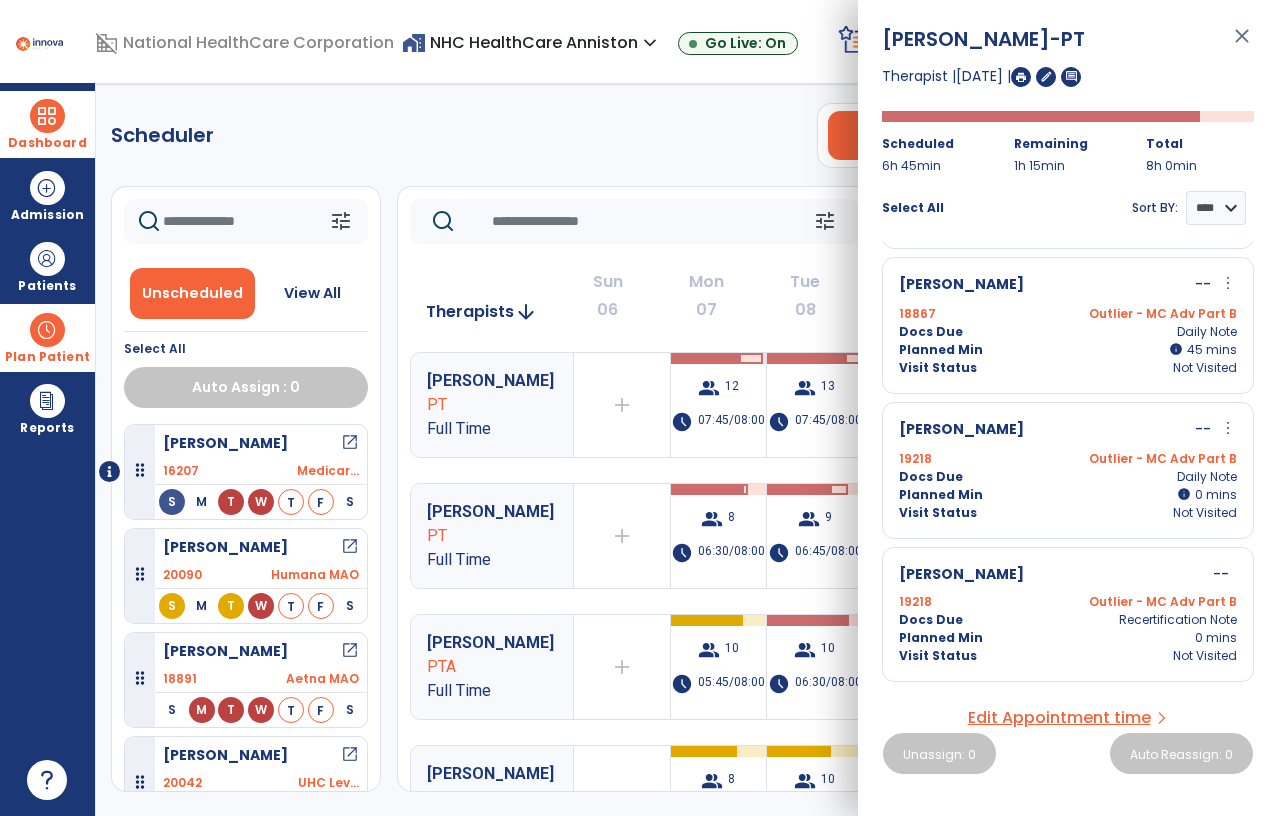 scroll, scrollTop: 1152, scrollLeft: 0, axis: vertical 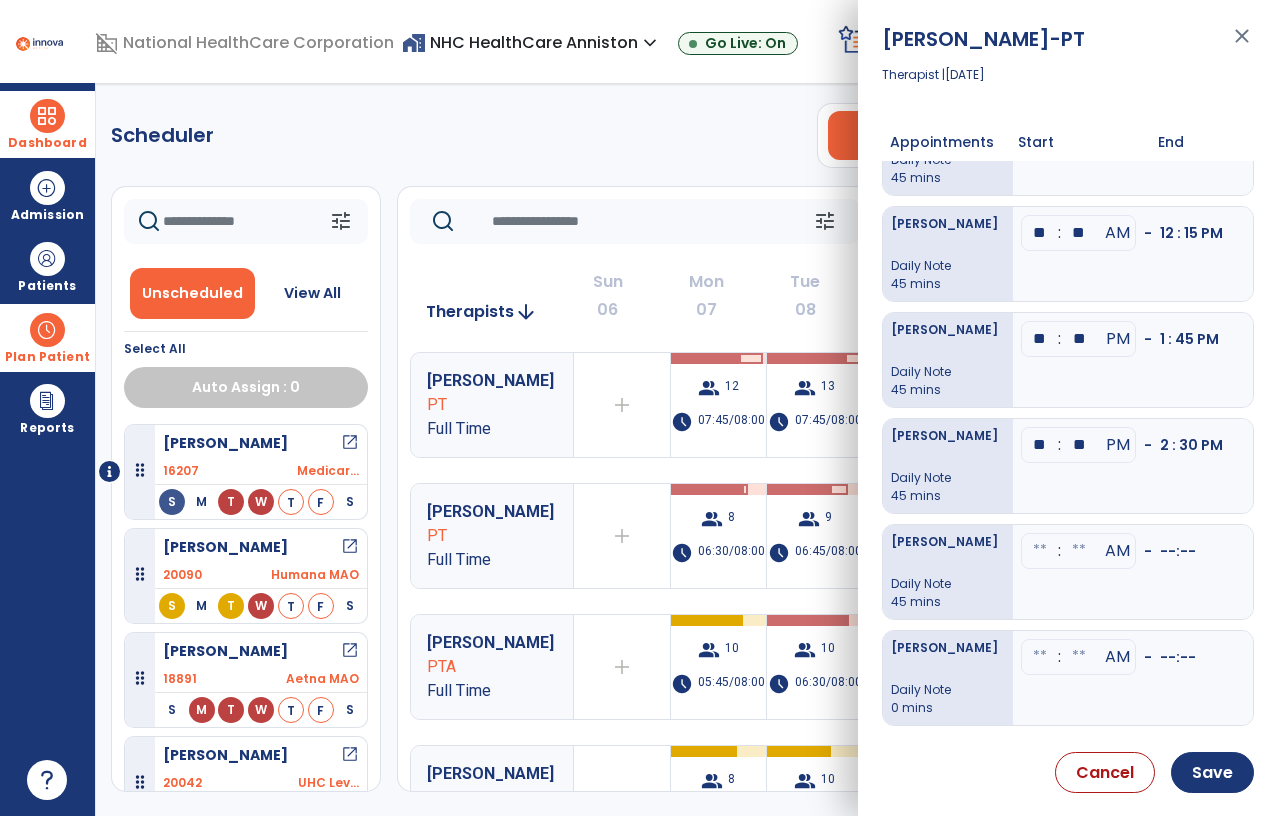 click at bounding box center [1040, -297] 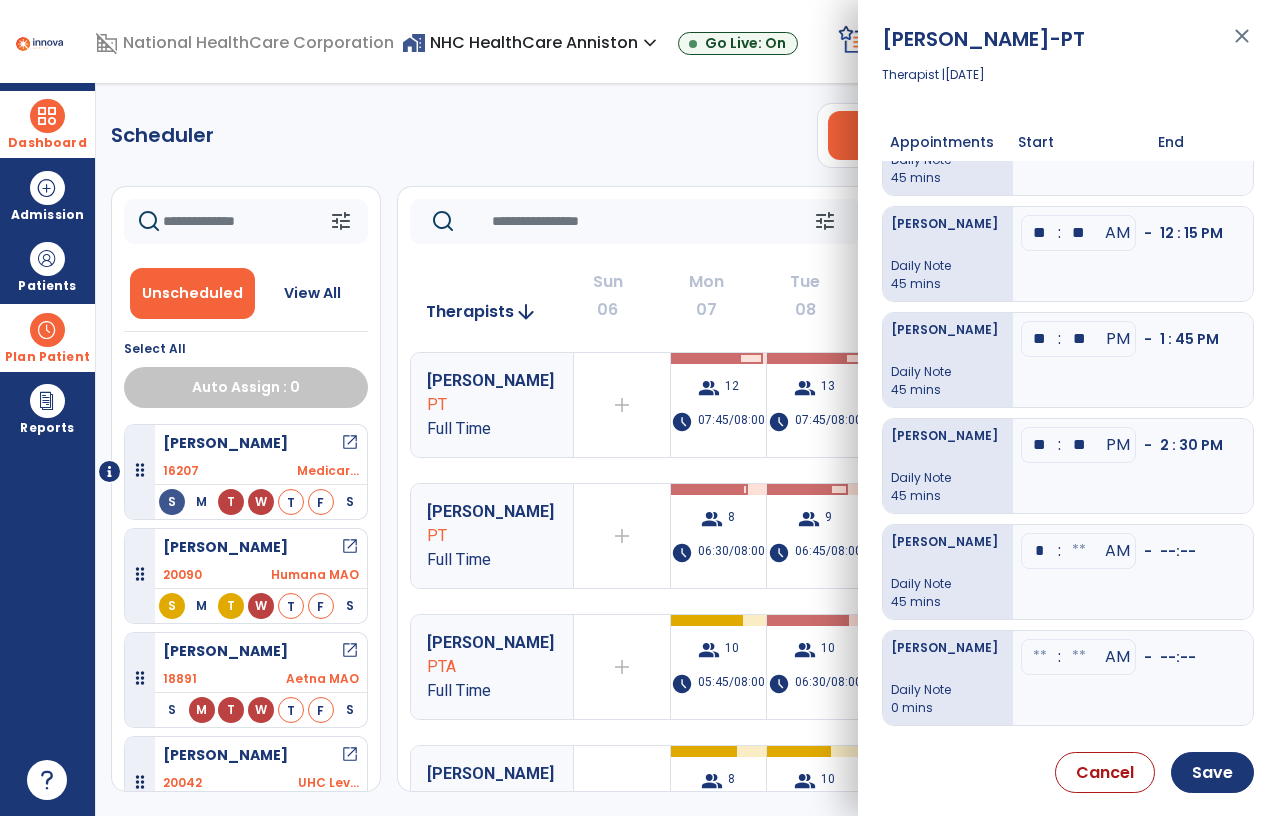 type on "**" 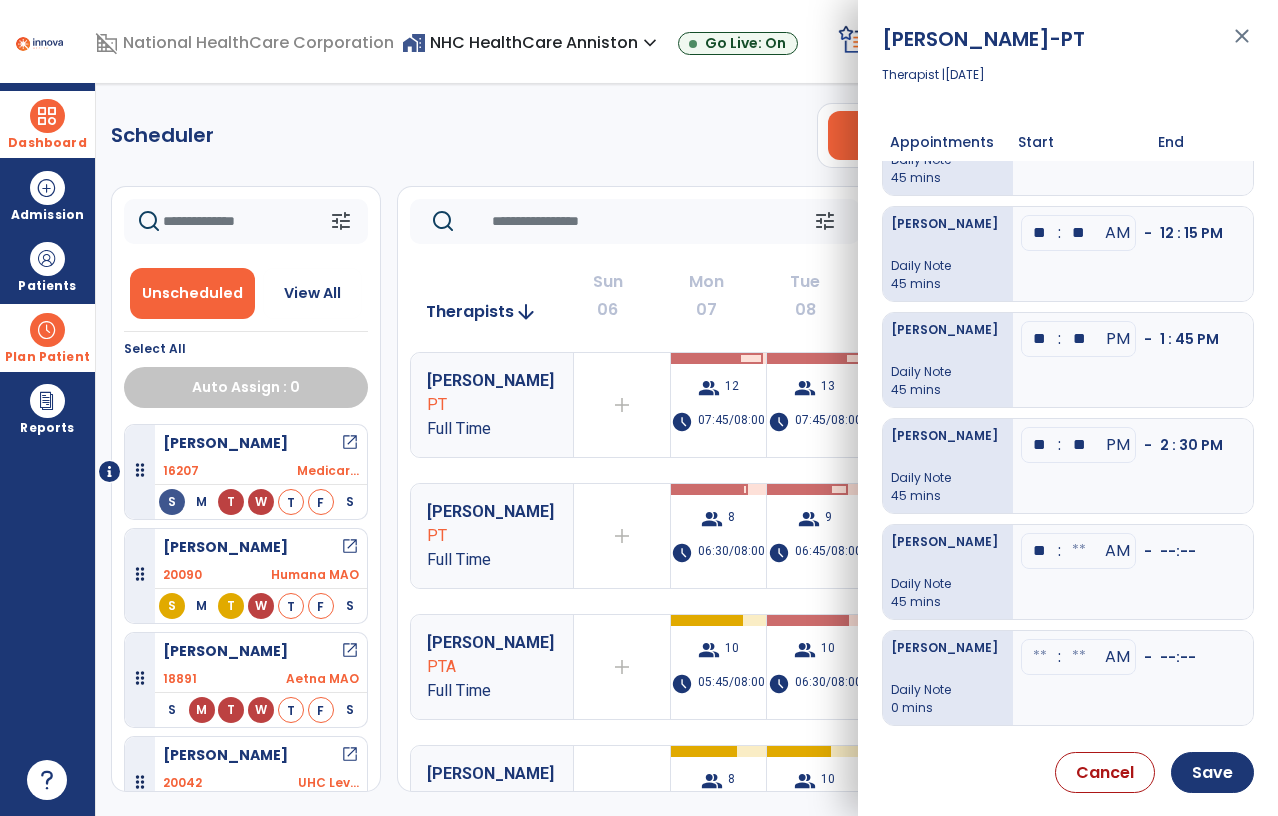 click at bounding box center [1079, -297] 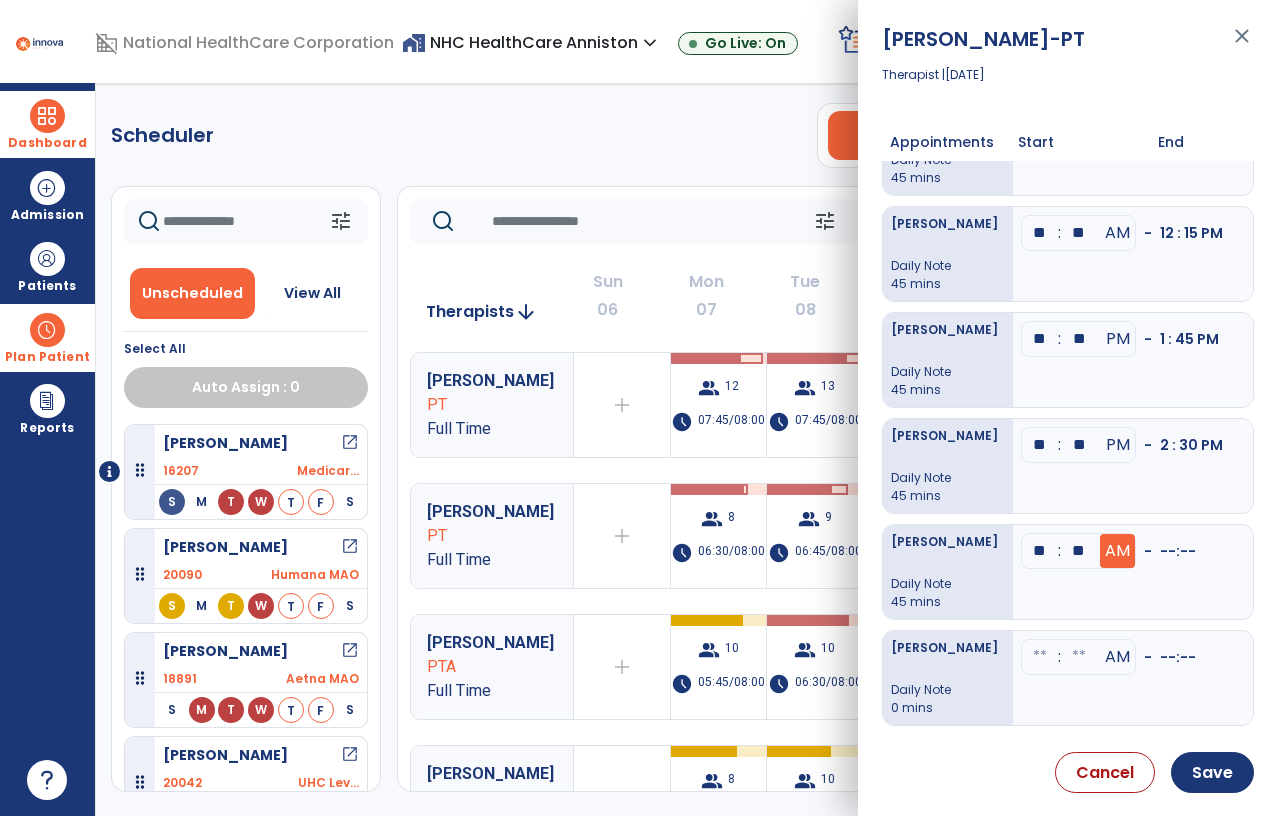 type on "**" 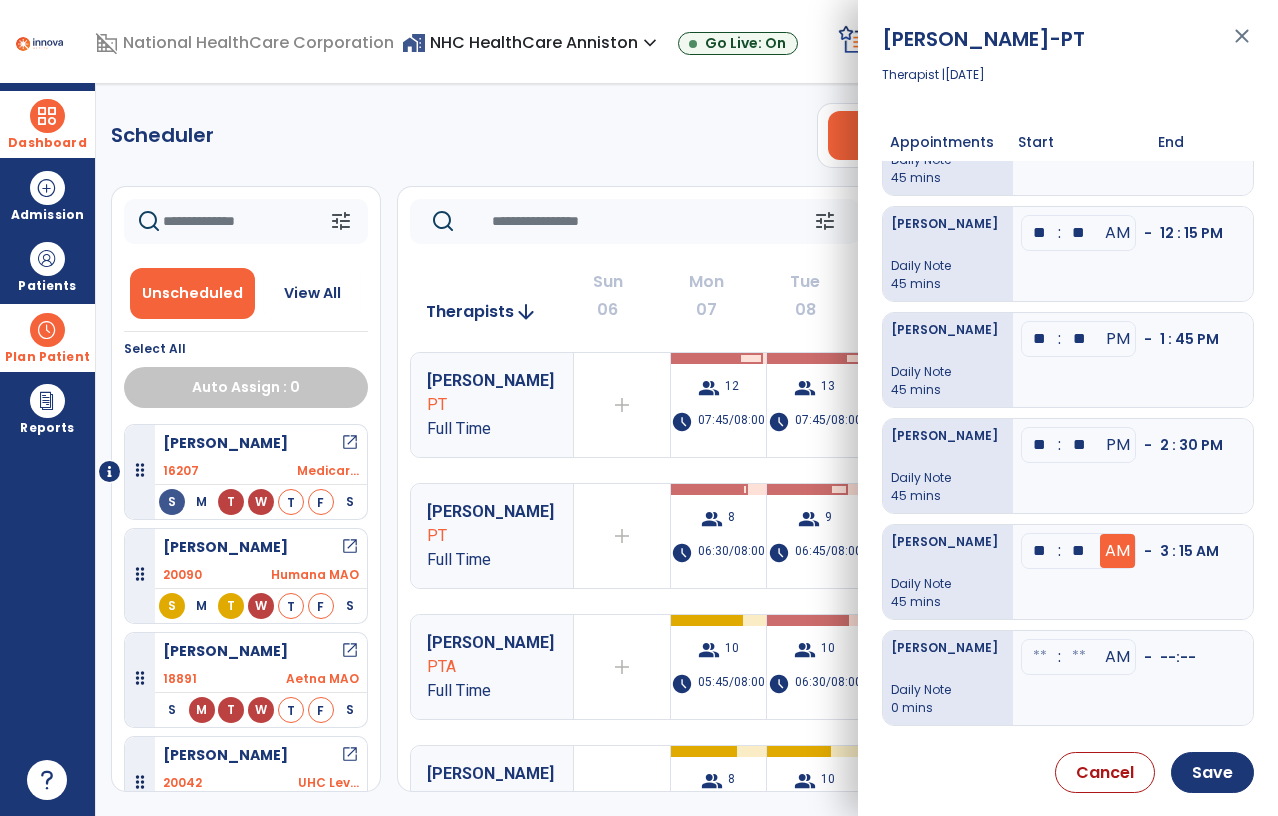 click on "AM" at bounding box center (1117, 551) 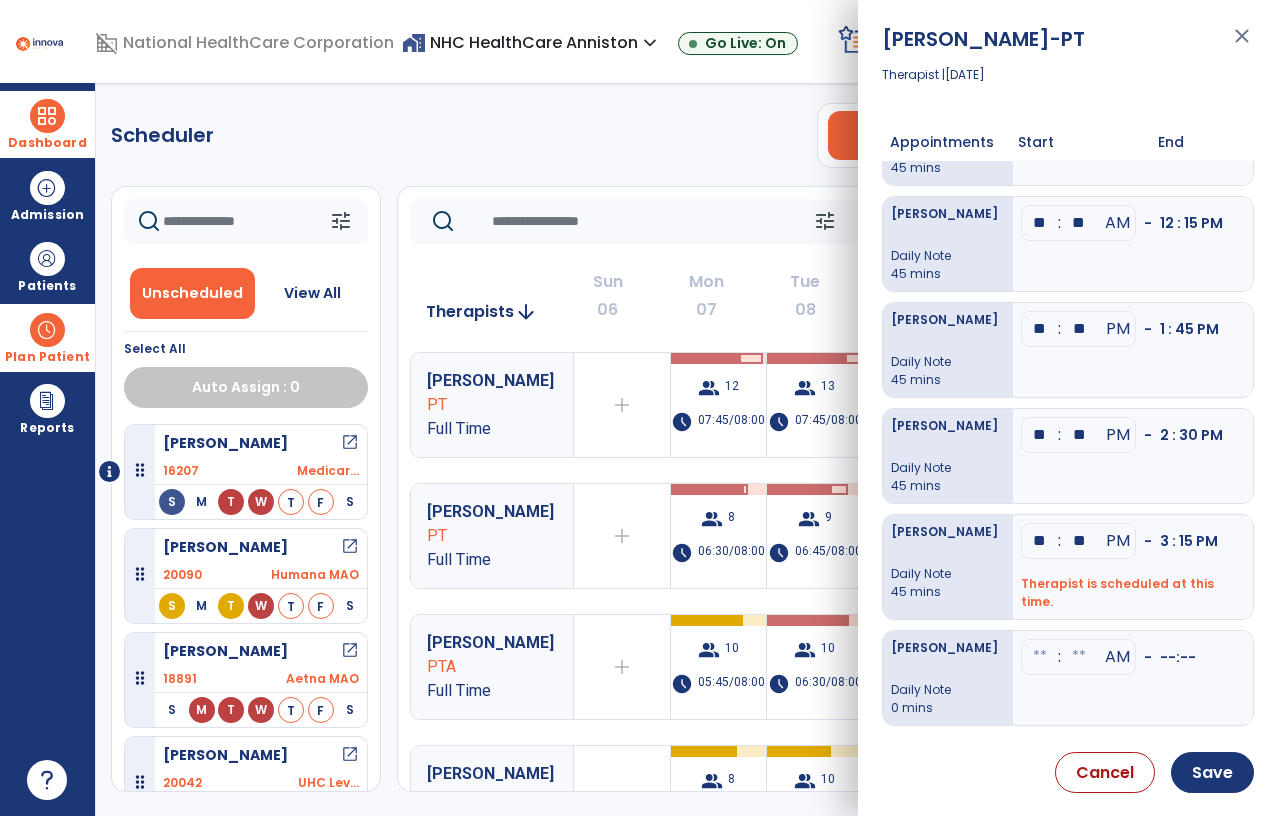 click on "** : ** PM - 3 : 15 PM  Therapist is scheduled at this time." at bounding box center [1133, 567] 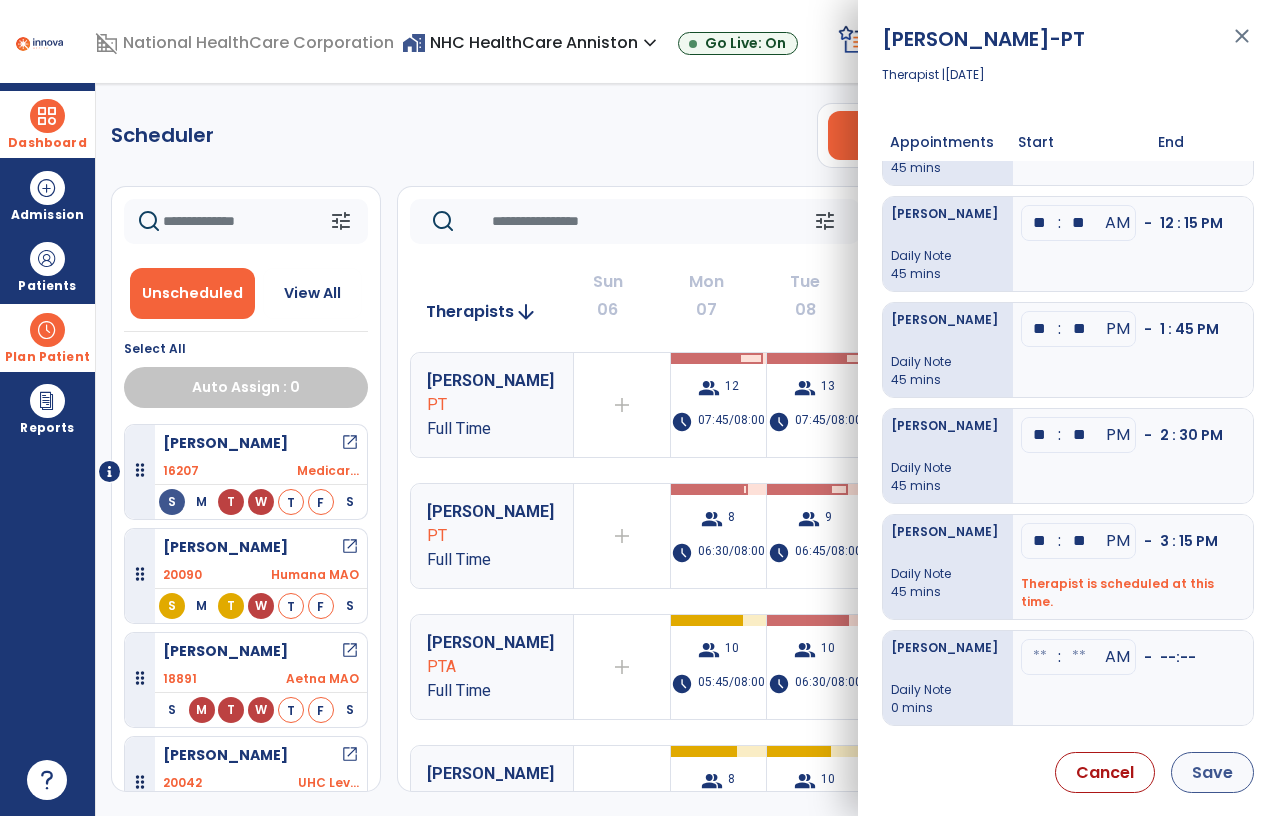 click on "Save" at bounding box center (1212, 772) 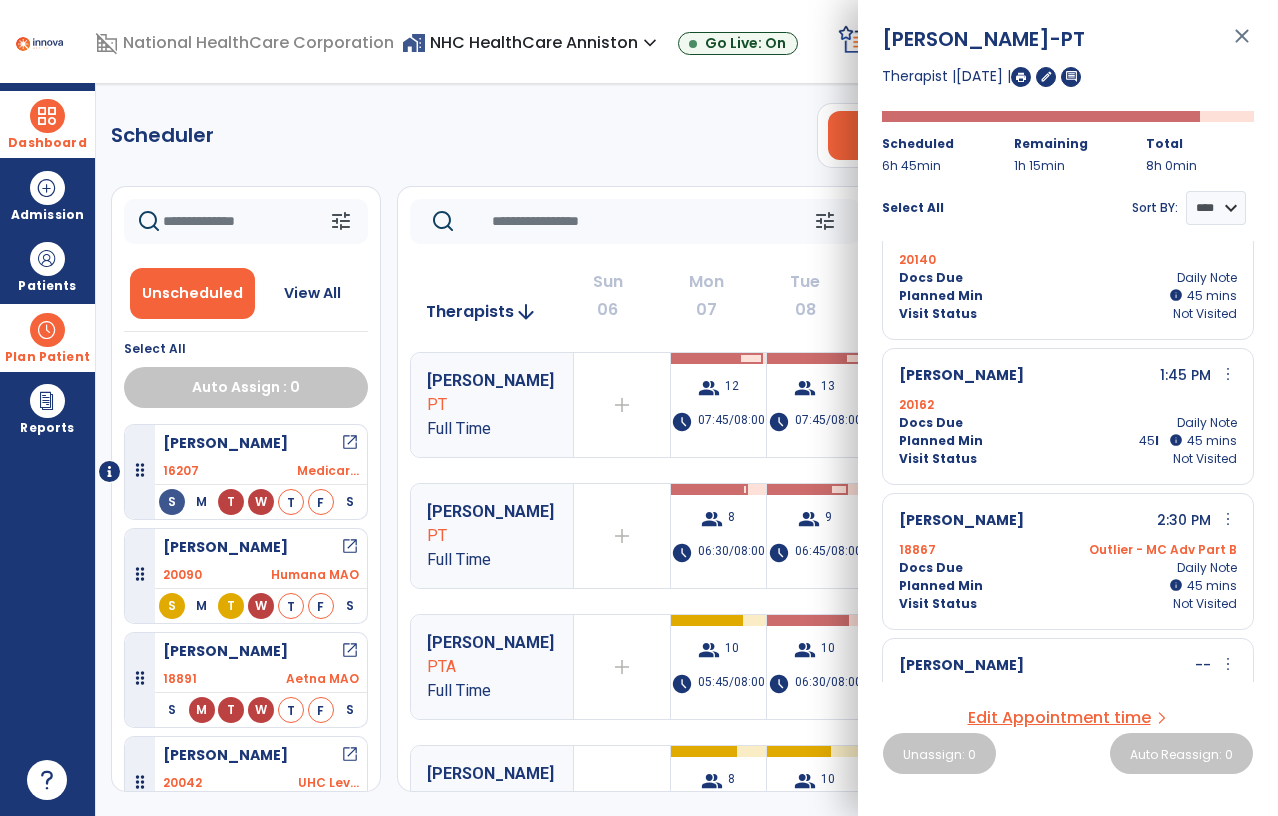 scroll, scrollTop: 918, scrollLeft: 0, axis: vertical 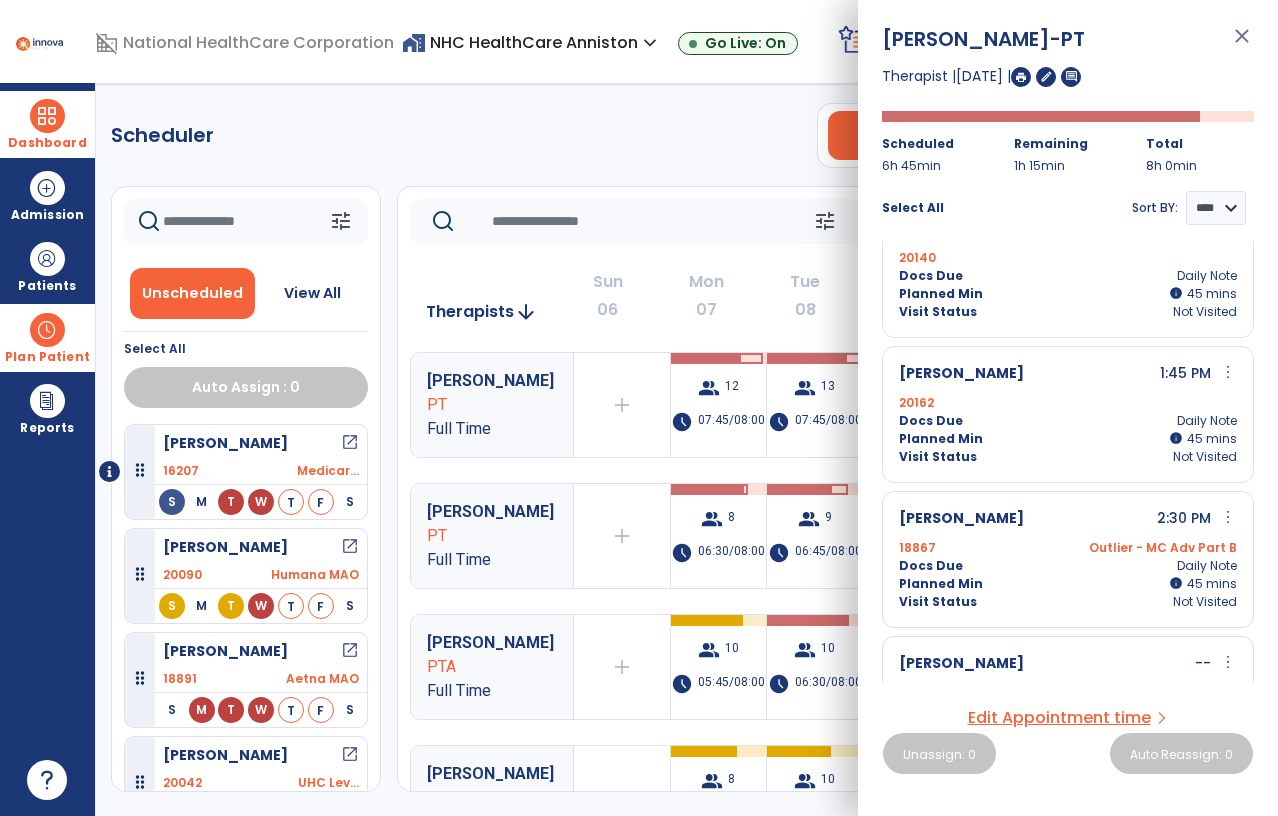 click on "close" at bounding box center [1242, 45] 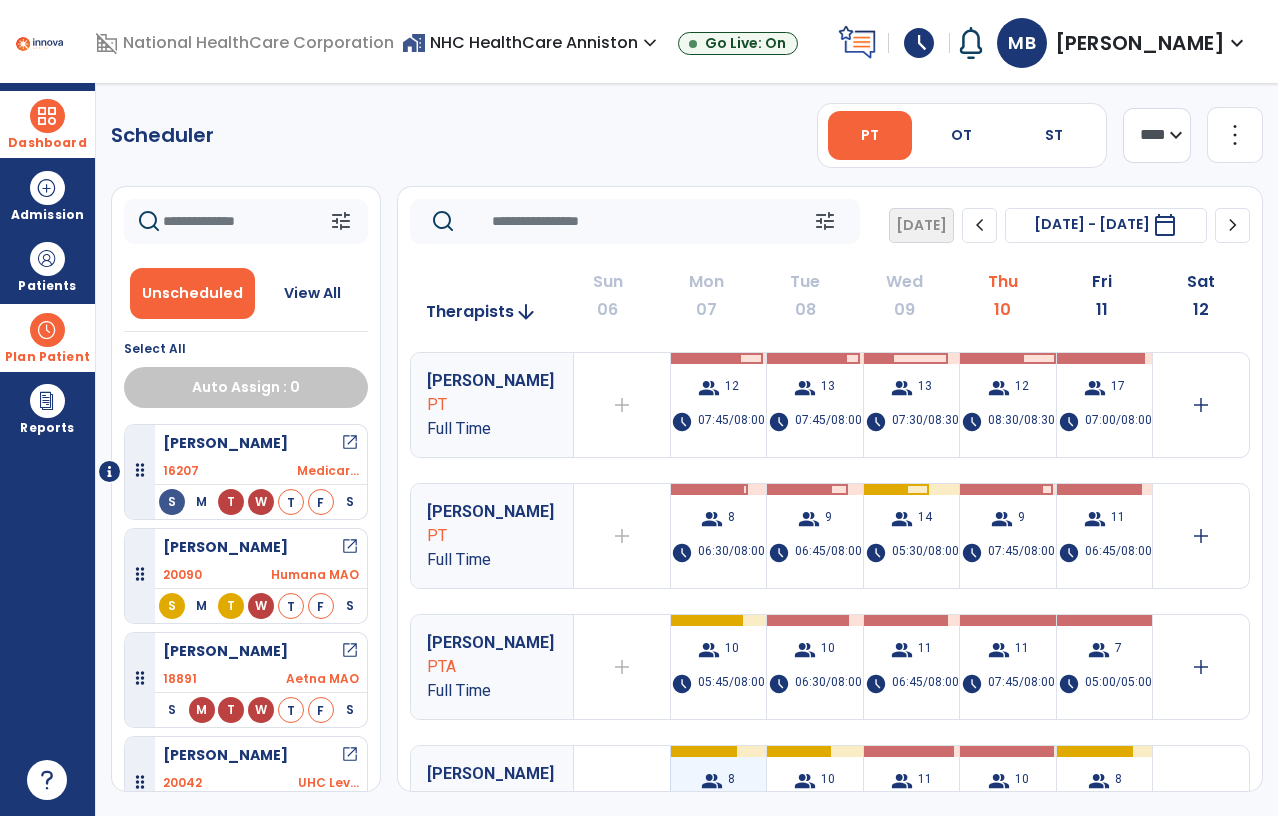 scroll, scrollTop: 0, scrollLeft: 0, axis: both 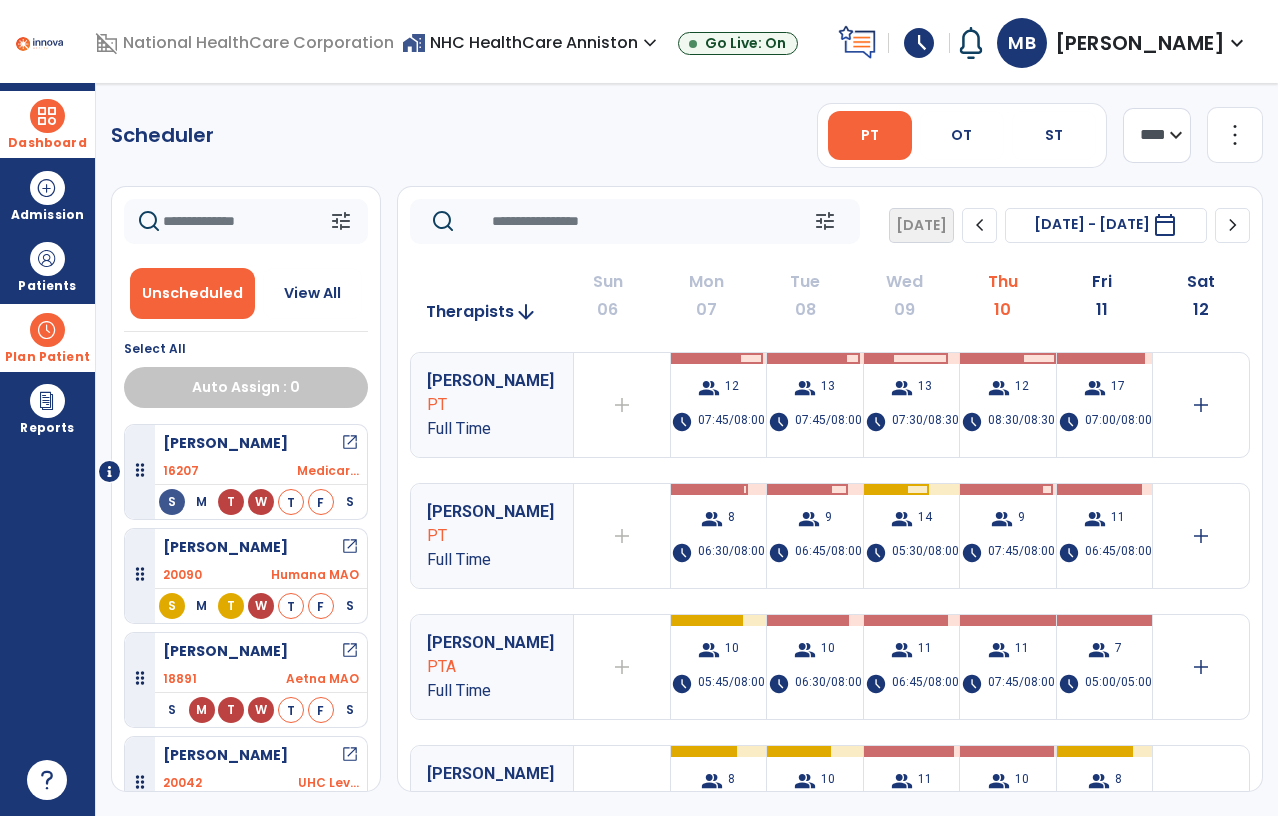 click on "Dashboard" at bounding box center (47, 124) 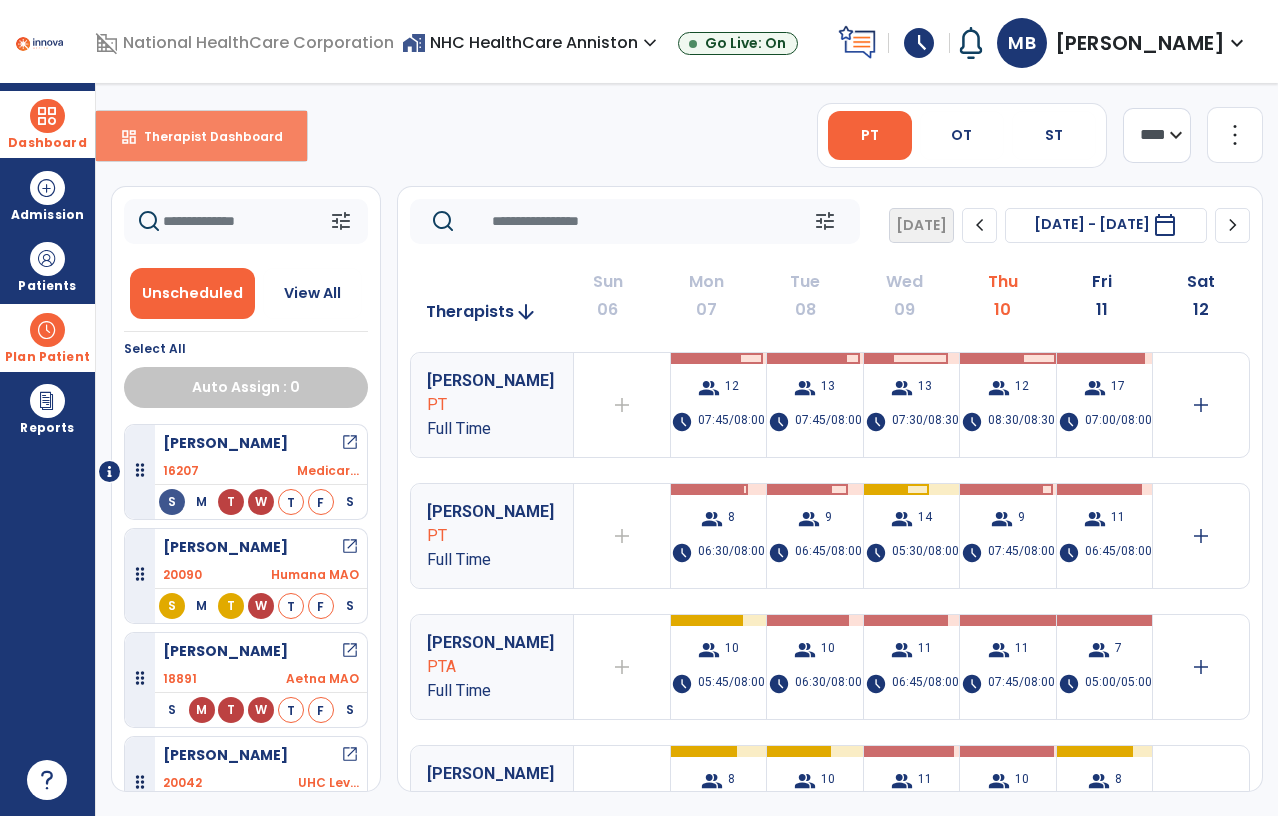click on "Therapist Dashboard" at bounding box center [205, 136] 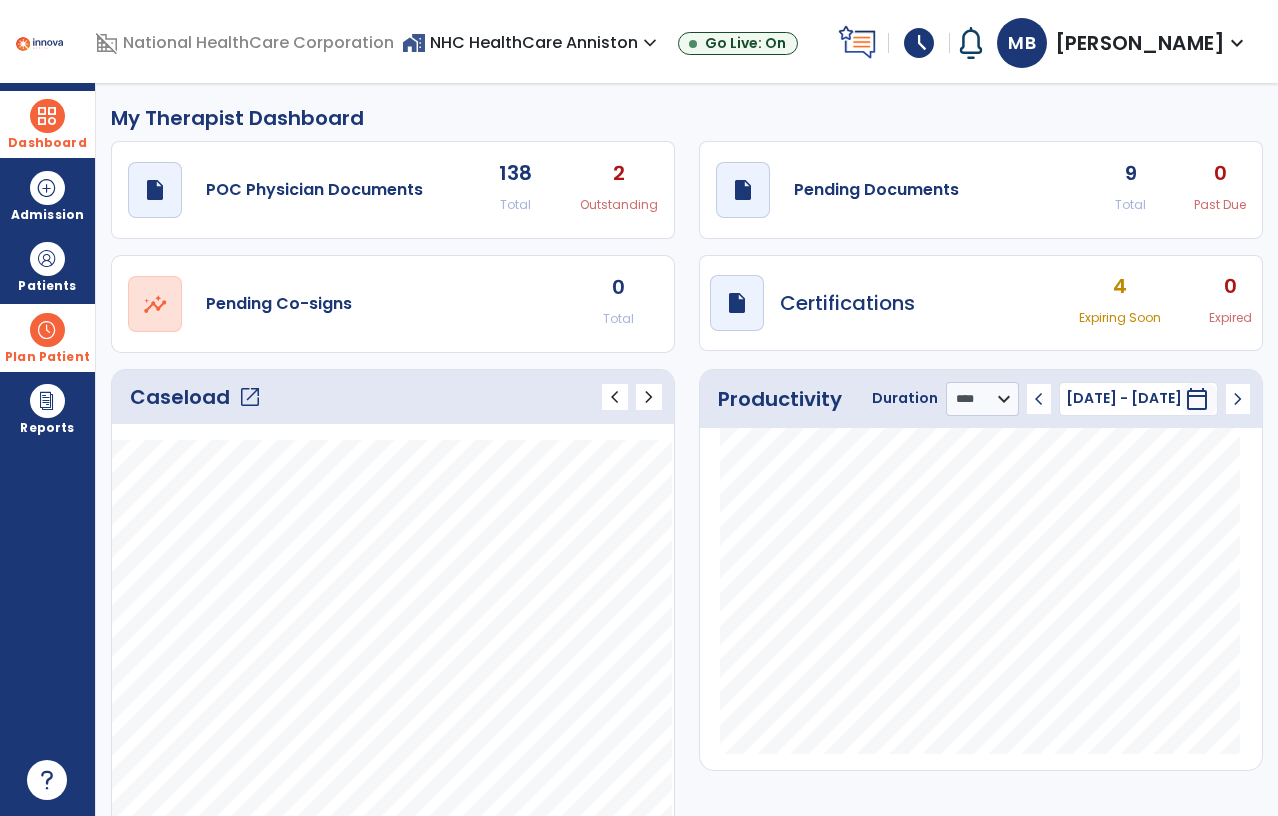 click on "Caseload   open_in_new" 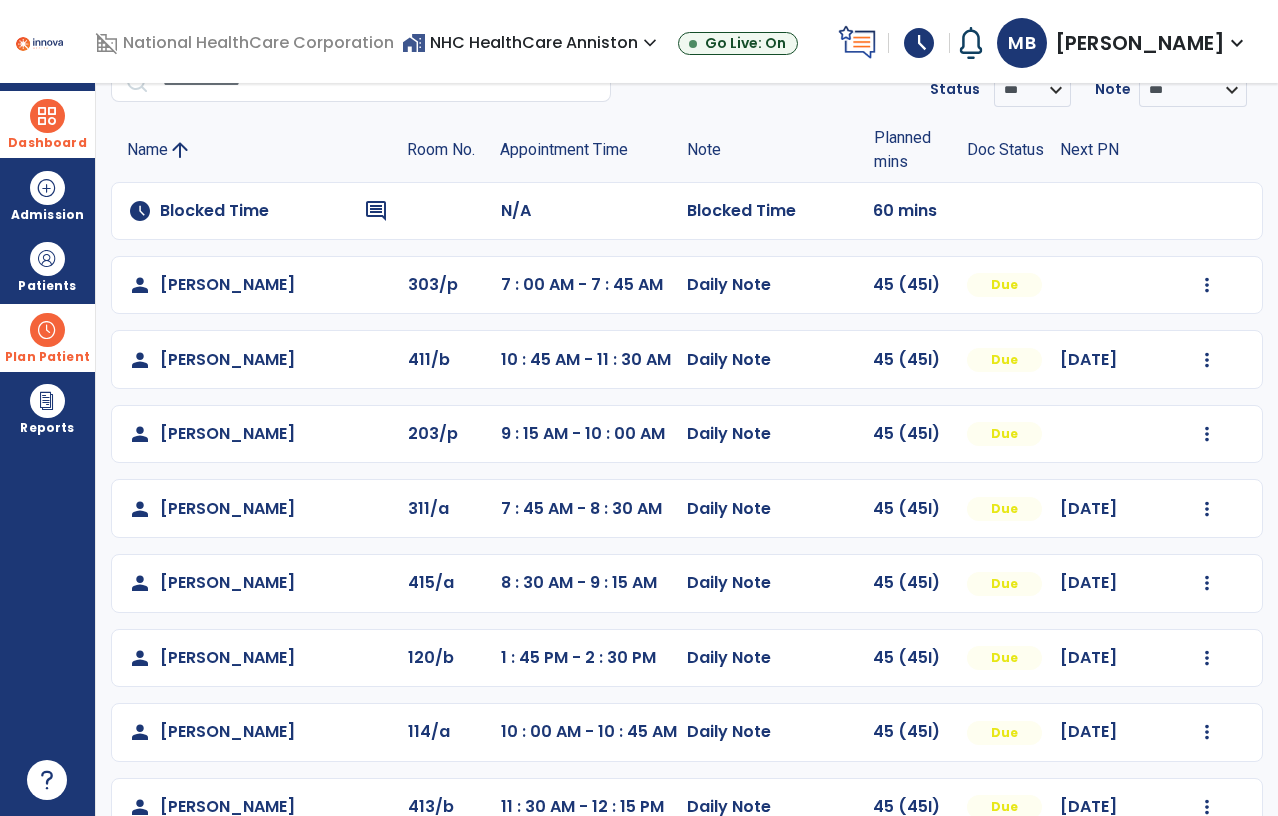 scroll, scrollTop: 108, scrollLeft: 0, axis: vertical 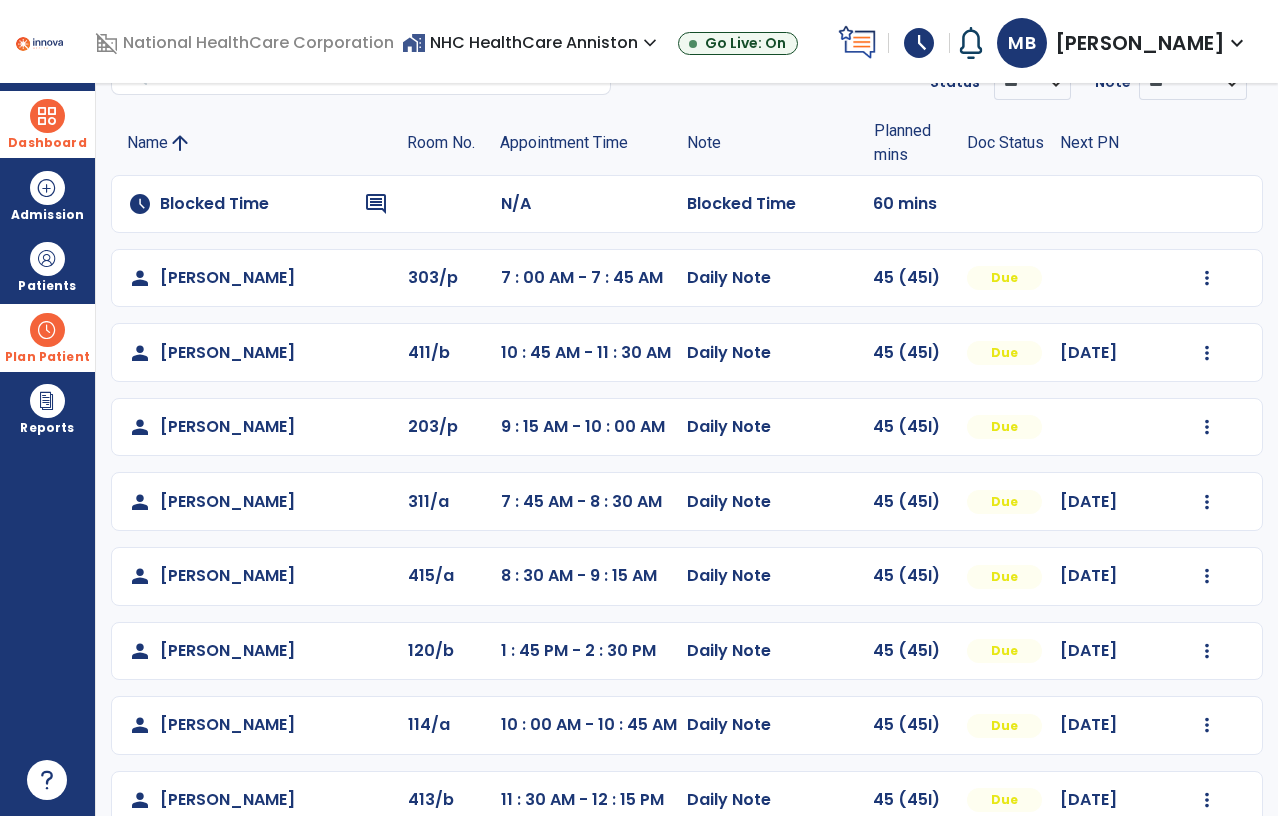 click on "MB   [PERSON_NAME]   expand_more" at bounding box center (1123, 43) 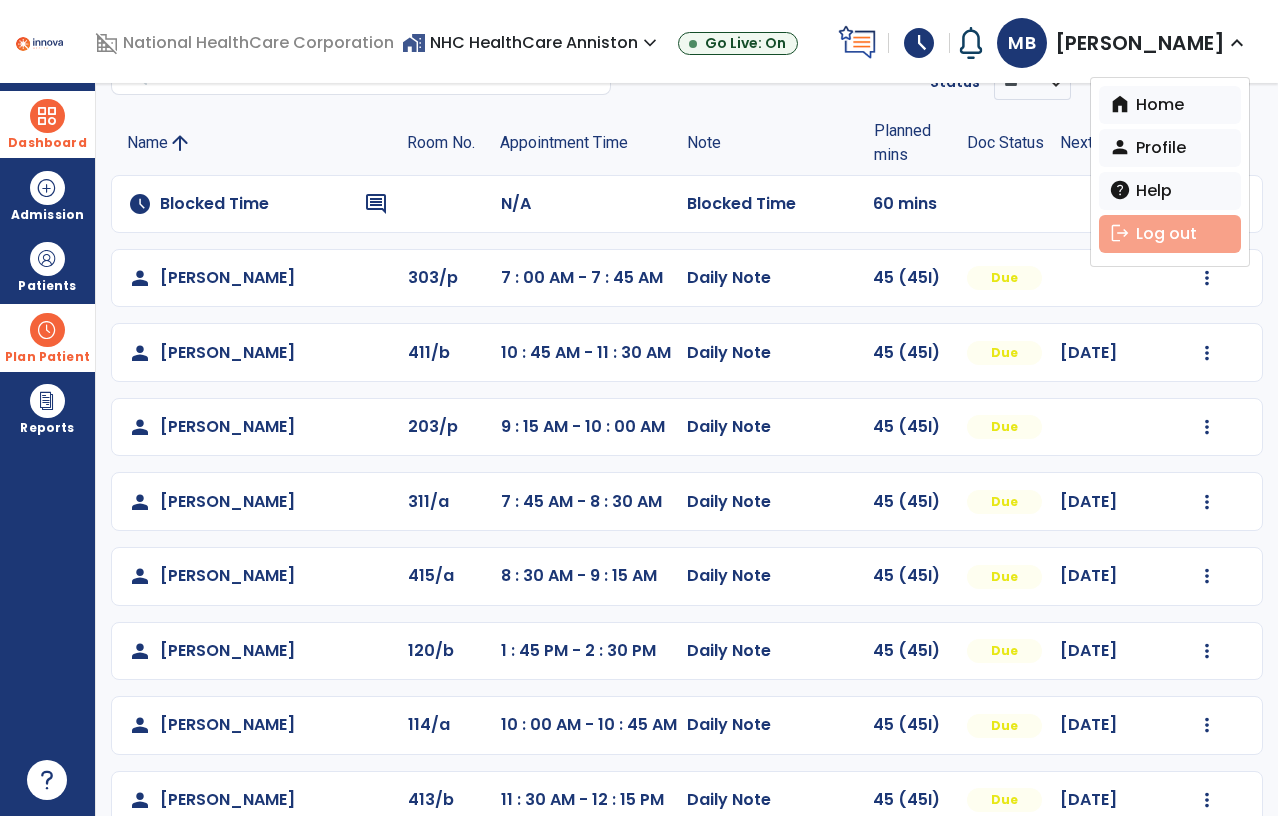 click on "logout   Log out" at bounding box center [1170, 234] 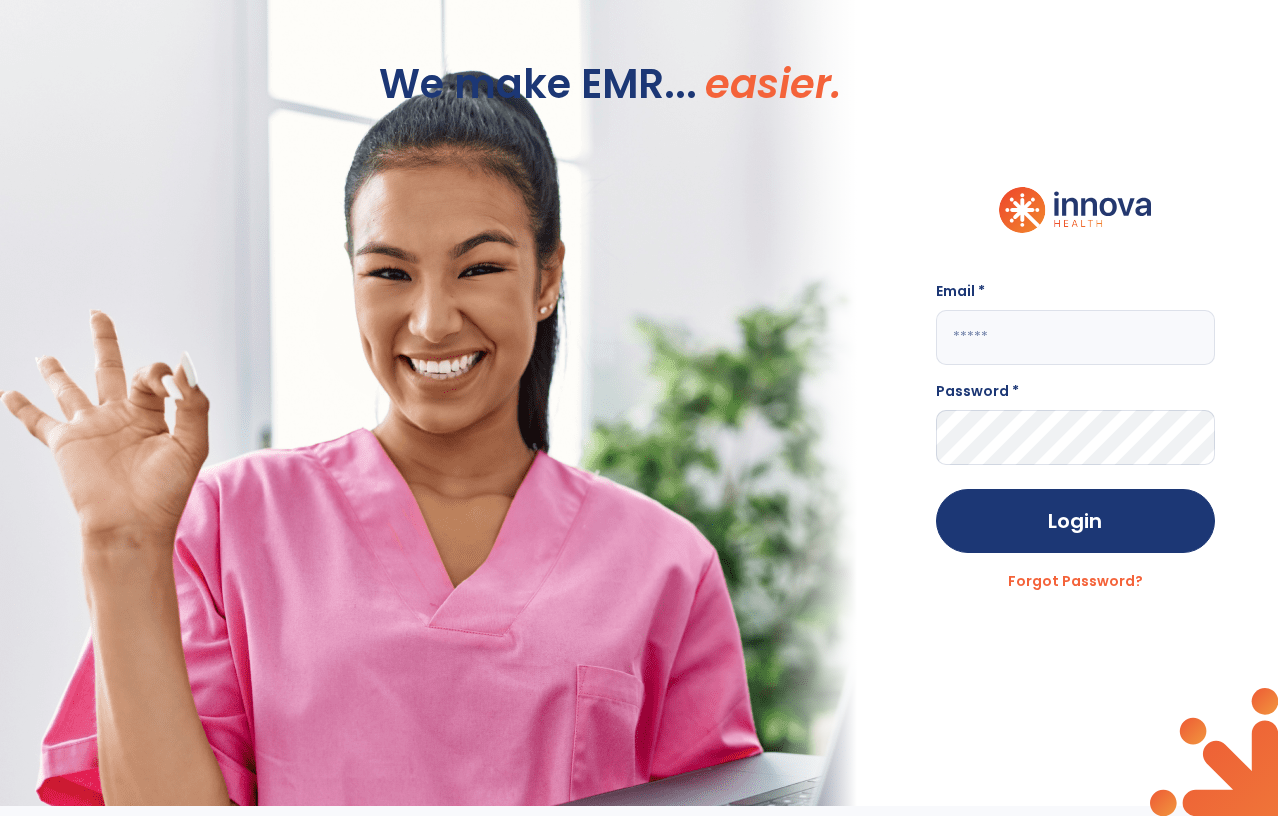 scroll, scrollTop: 0, scrollLeft: 0, axis: both 